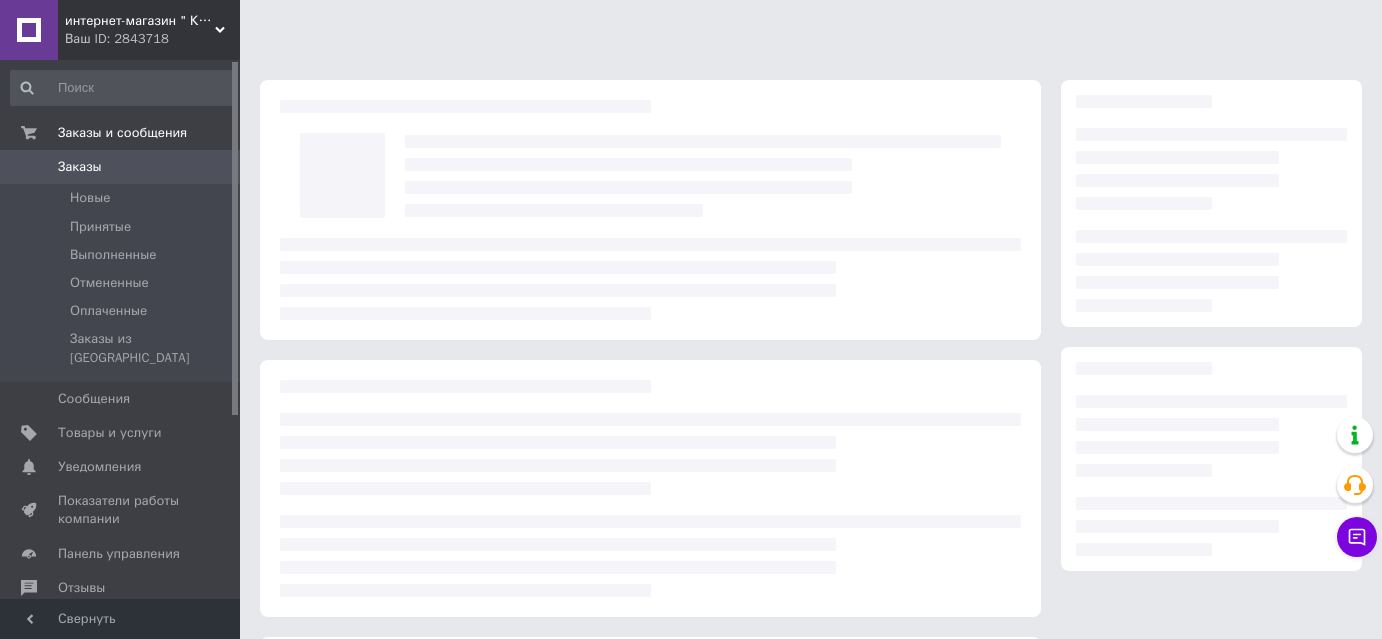 scroll, scrollTop: 181, scrollLeft: 0, axis: vertical 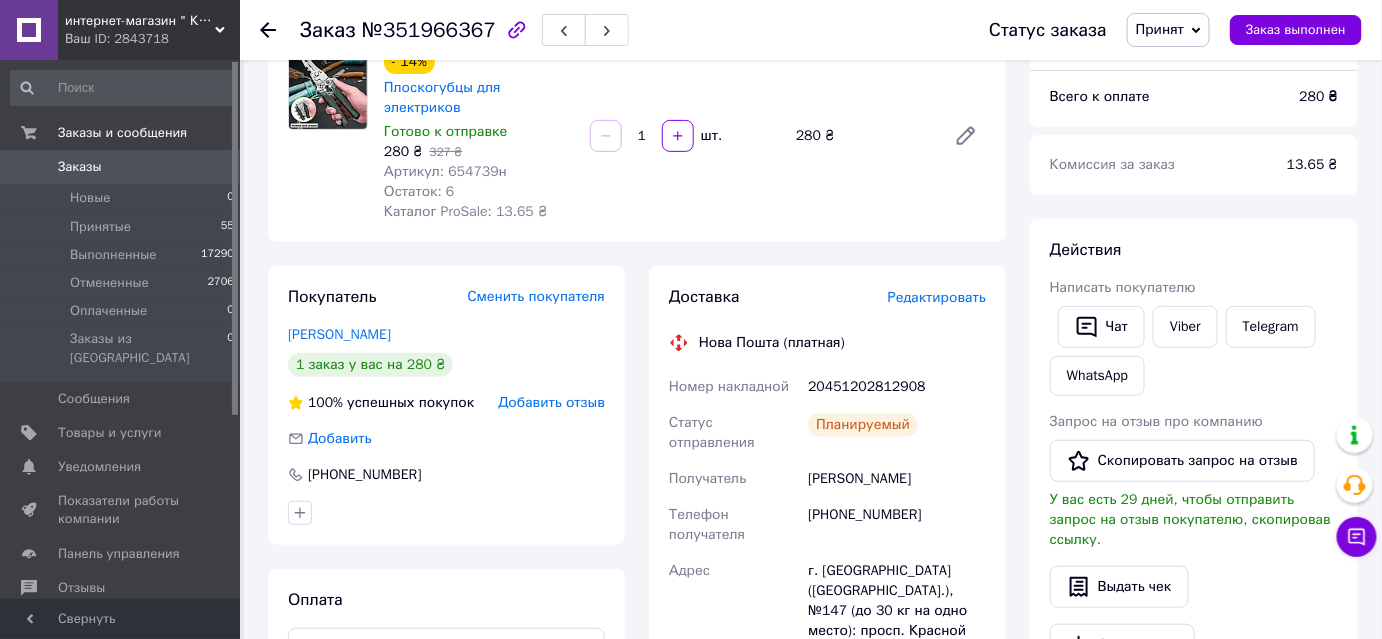 click 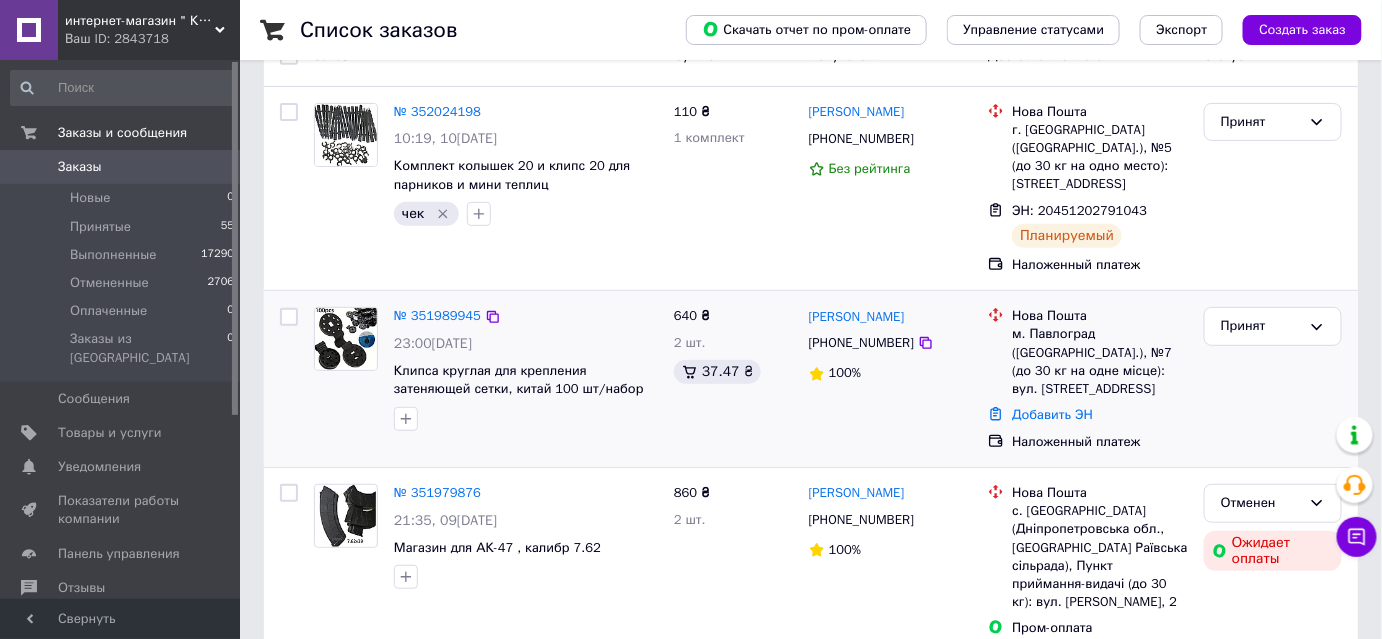 scroll, scrollTop: 181, scrollLeft: 0, axis: vertical 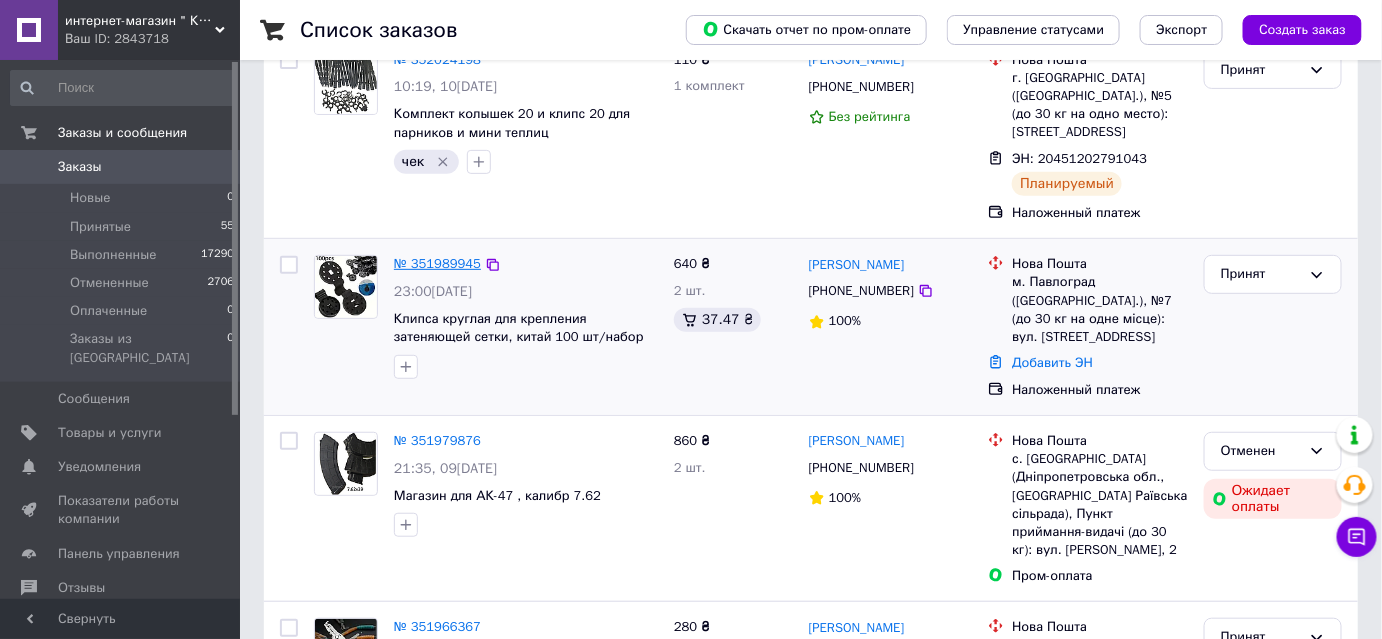 click on "№ 351989945" at bounding box center [437, 263] 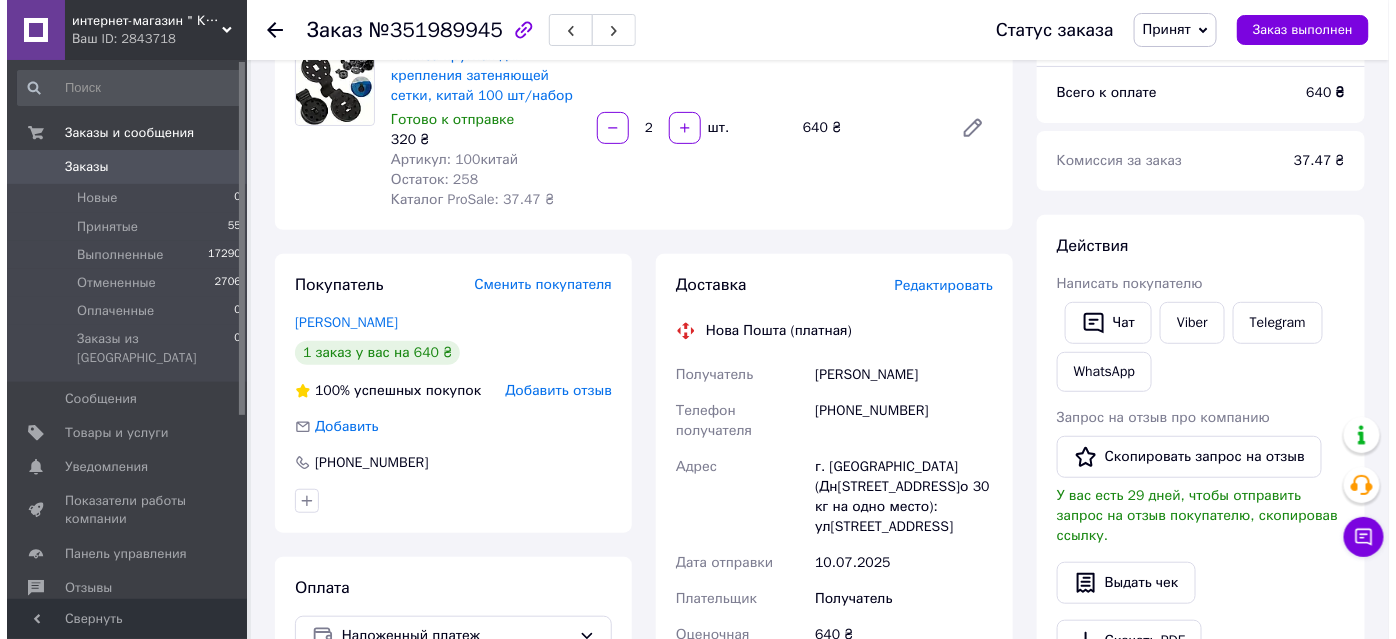 scroll, scrollTop: 181, scrollLeft: 0, axis: vertical 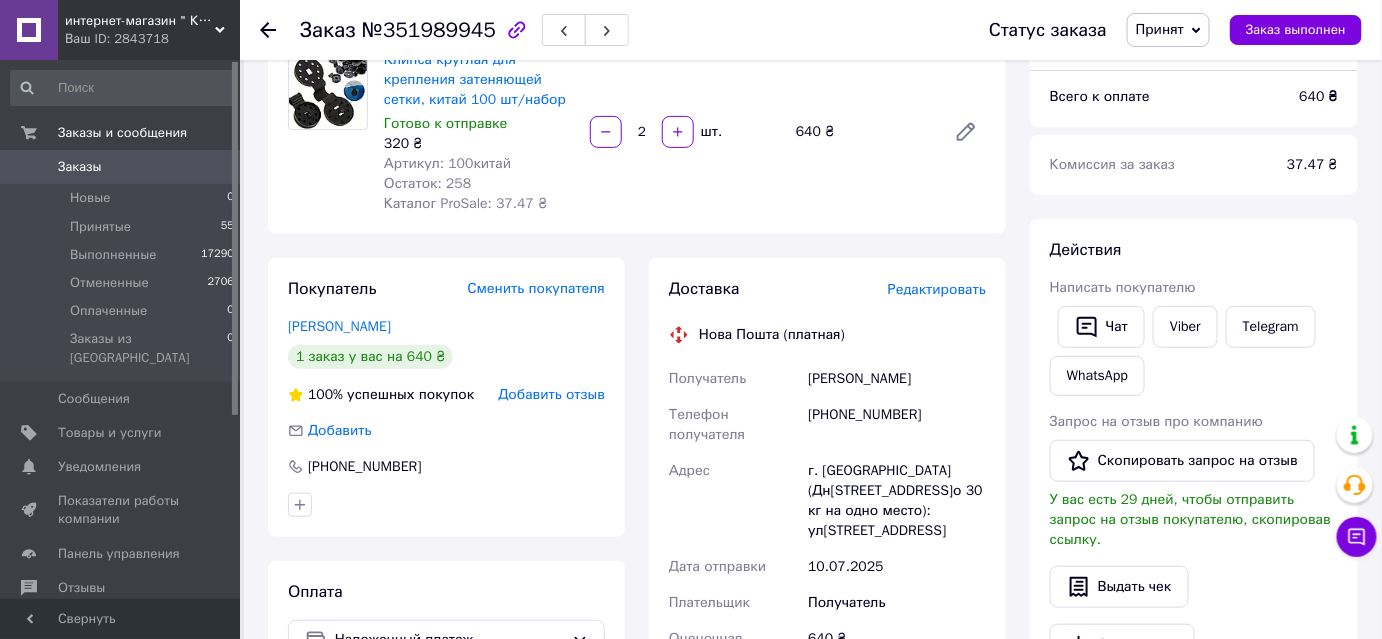 click on "Редактировать" at bounding box center (937, 289) 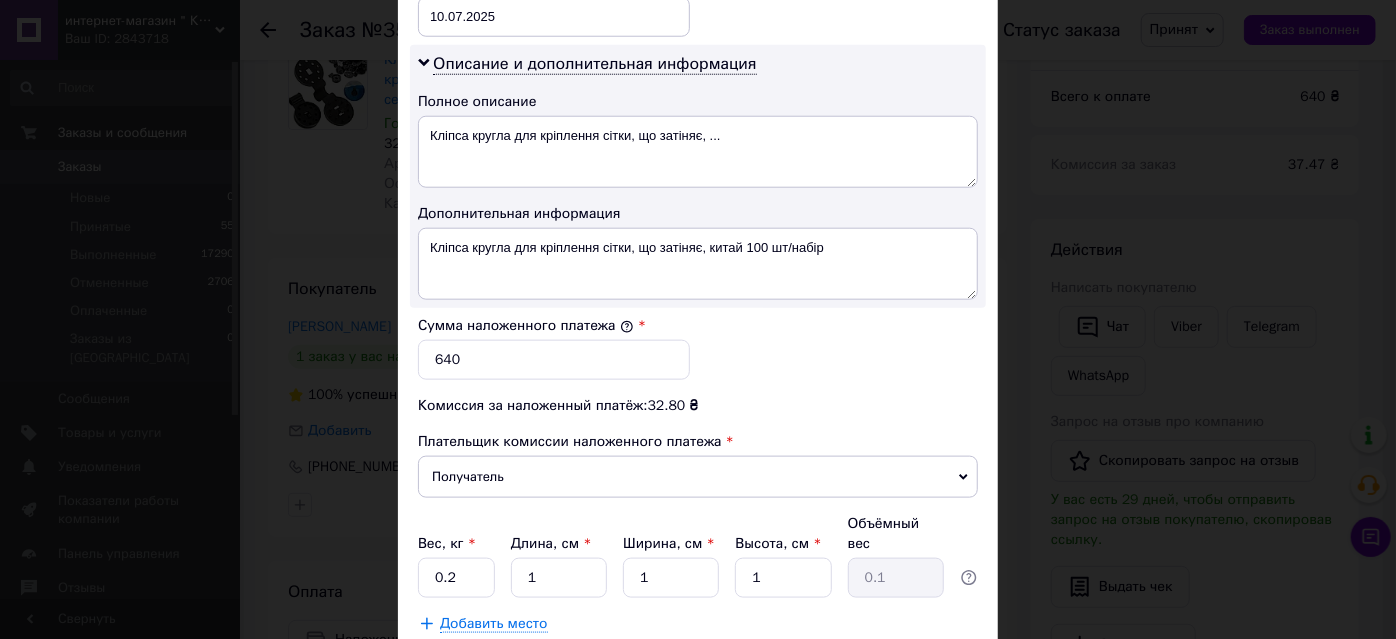 scroll, scrollTop: 1101, scrollLeft: 0, axis: vertical 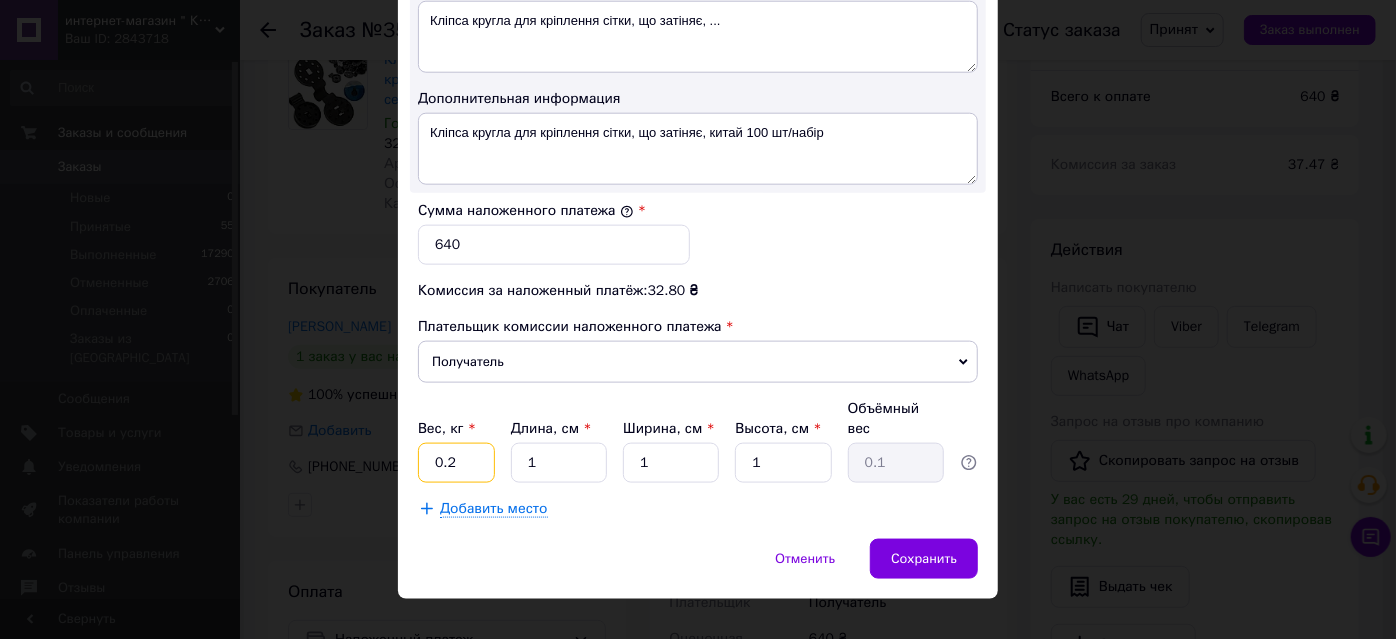 drag, startPoint x: 457, startPoint y: 442, endPoint x: 423, endPoint y: 442, distance: 34 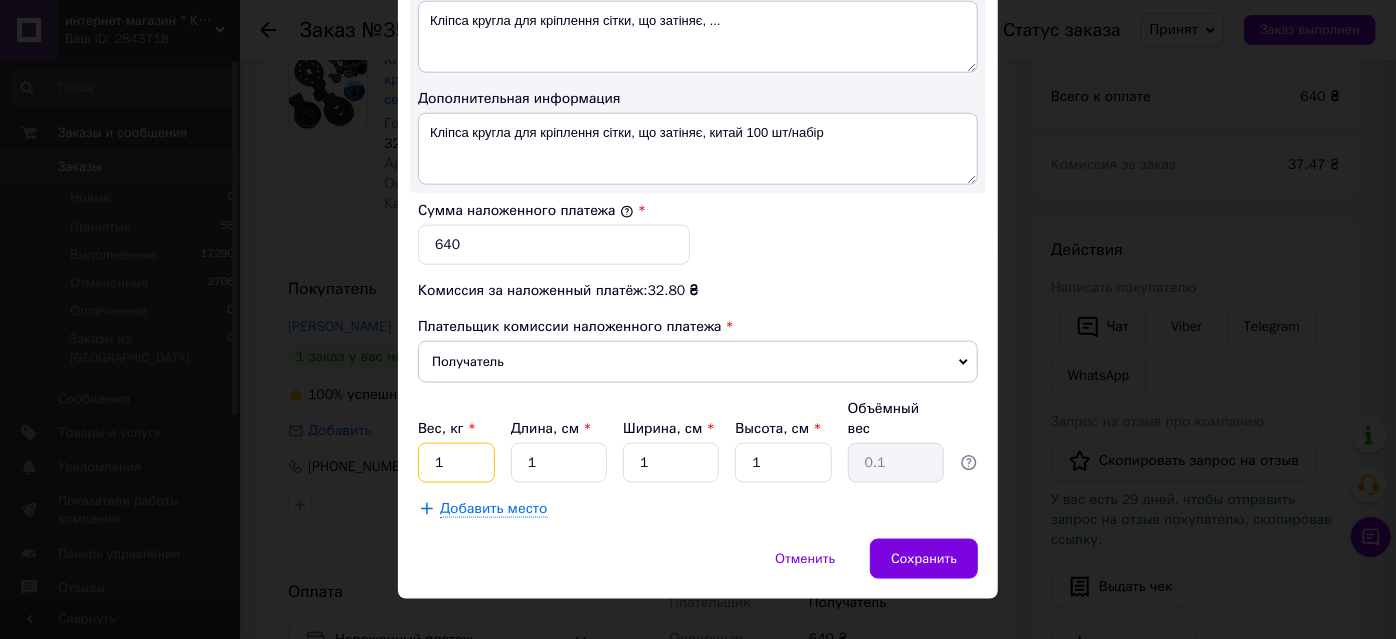 type on "1" 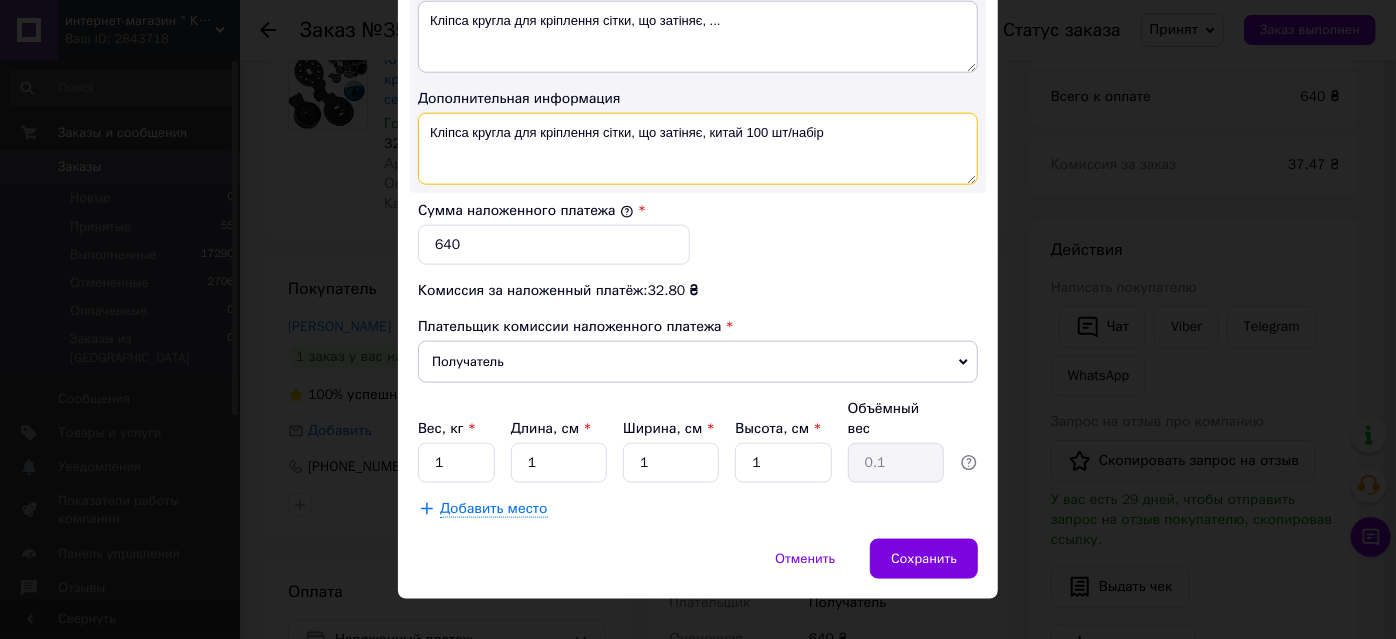 click on "Кліпса кругла для кріплення сітки, що затіняє, китай 100 шт/набір" at bounding box center [698, 149] 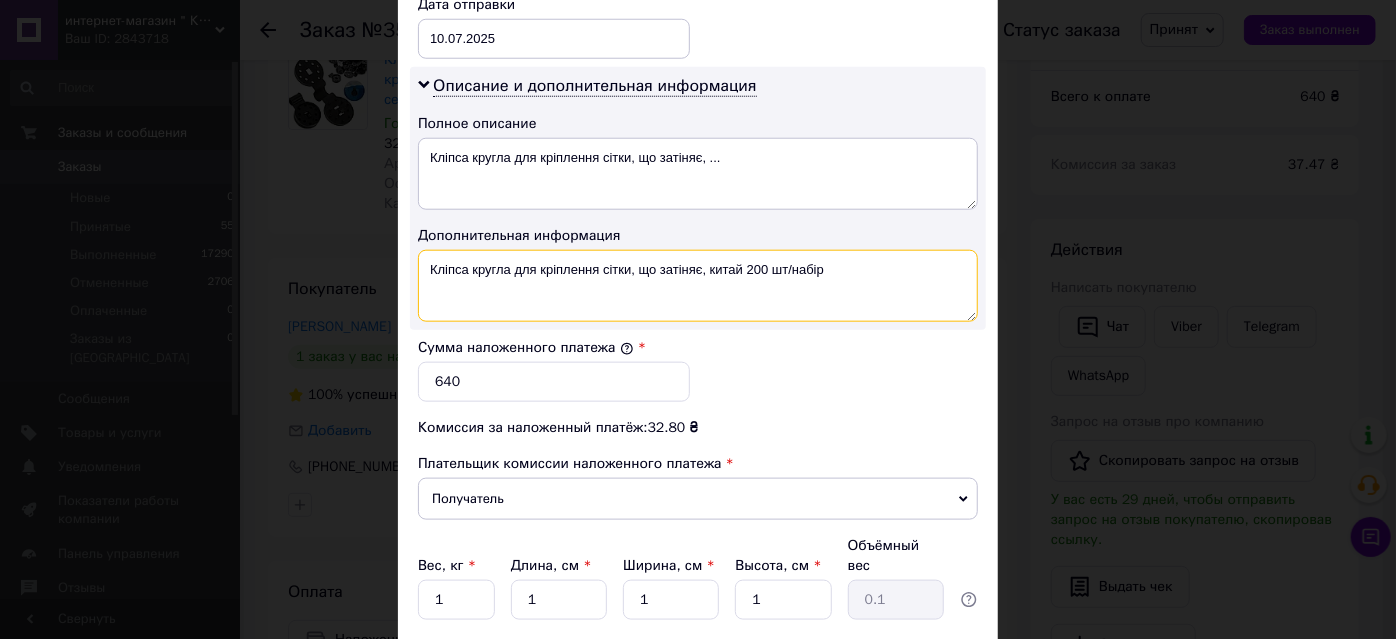 scroll, scrollTop: 919, scrollLeft: 0, axis: vertical 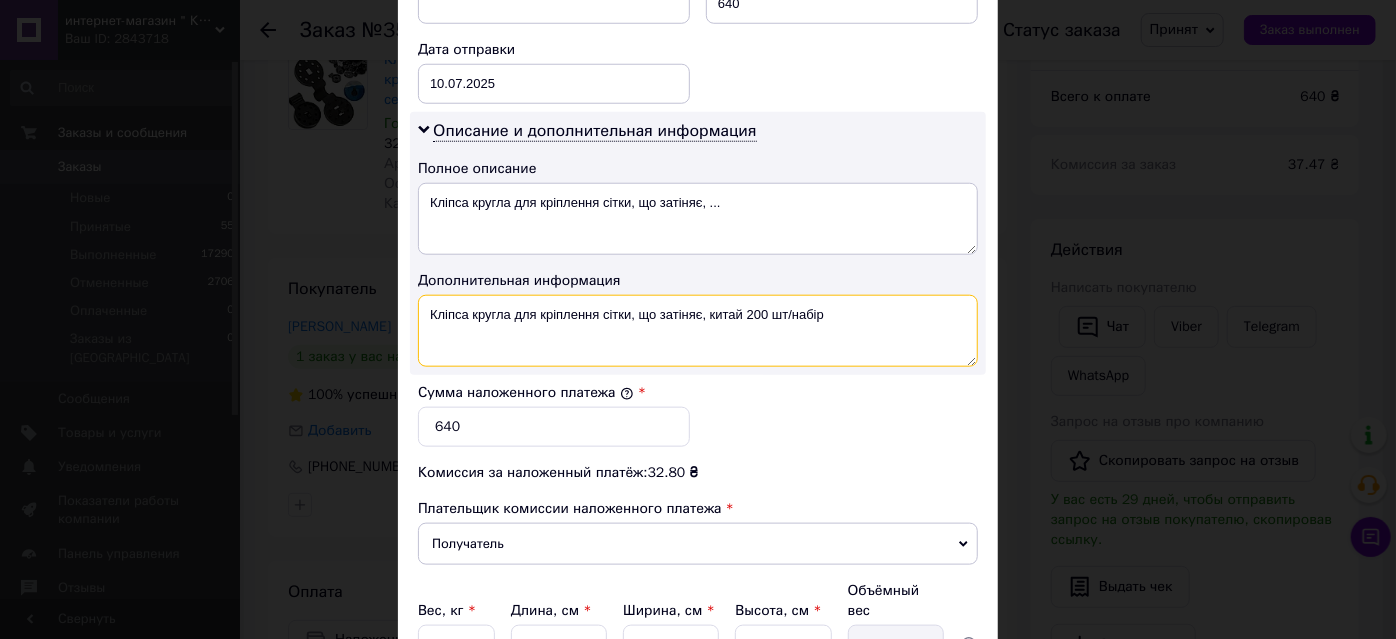 type on "Кліпса кругла для кріплення сітки, що затіняє, китай 200 шт/набір" 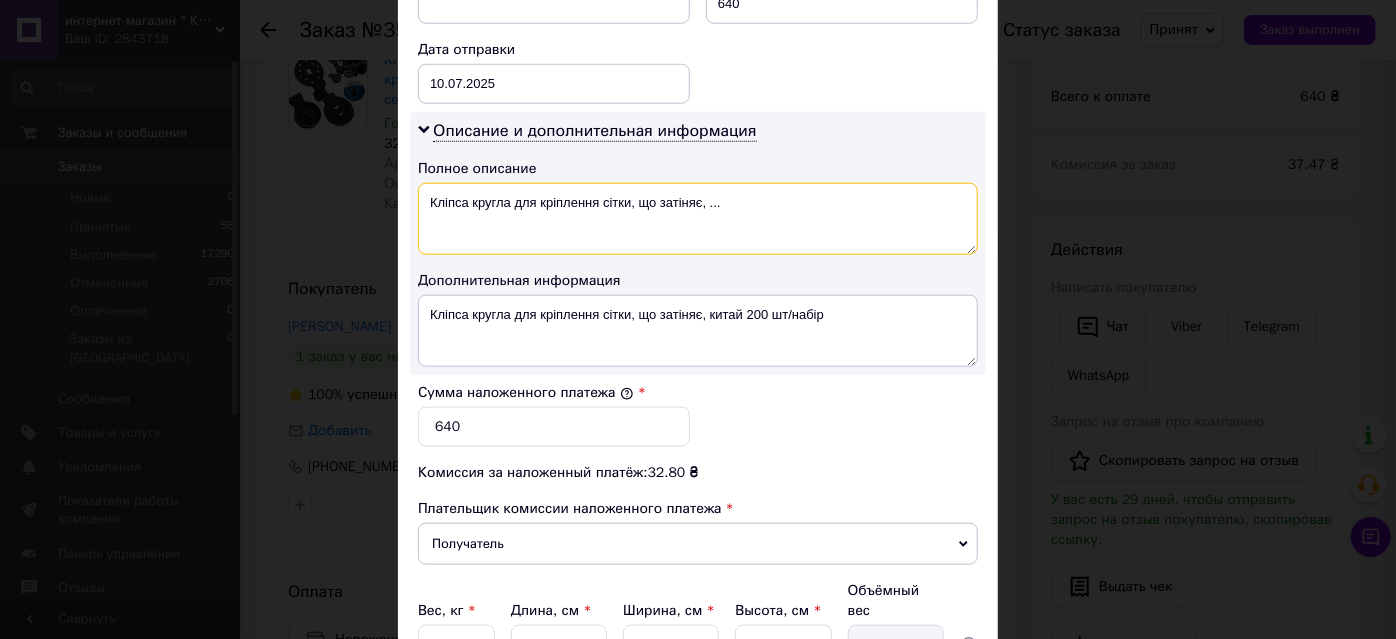 drag, startPoint x: 470, startPoint y: 202, endPoint x: 776, endPoint y: 220, distance: 306.52896 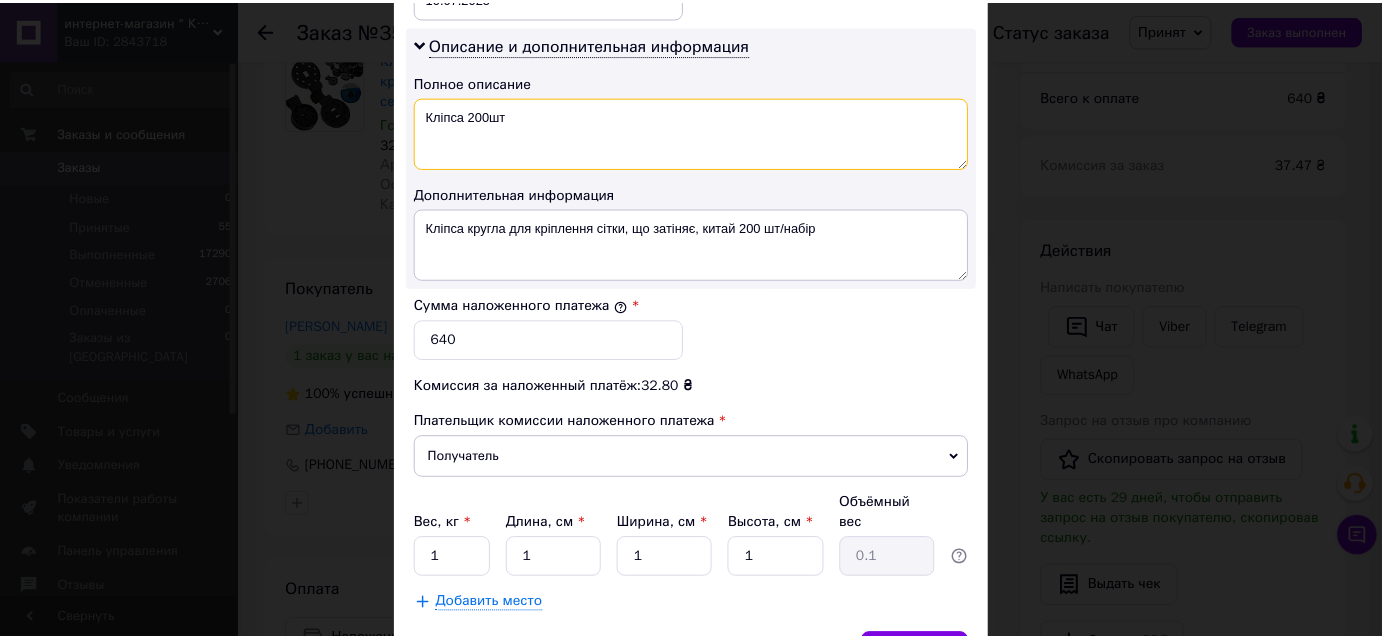 scroll, scrollTop: 1101, scrollLeft: 0, axis: vertical 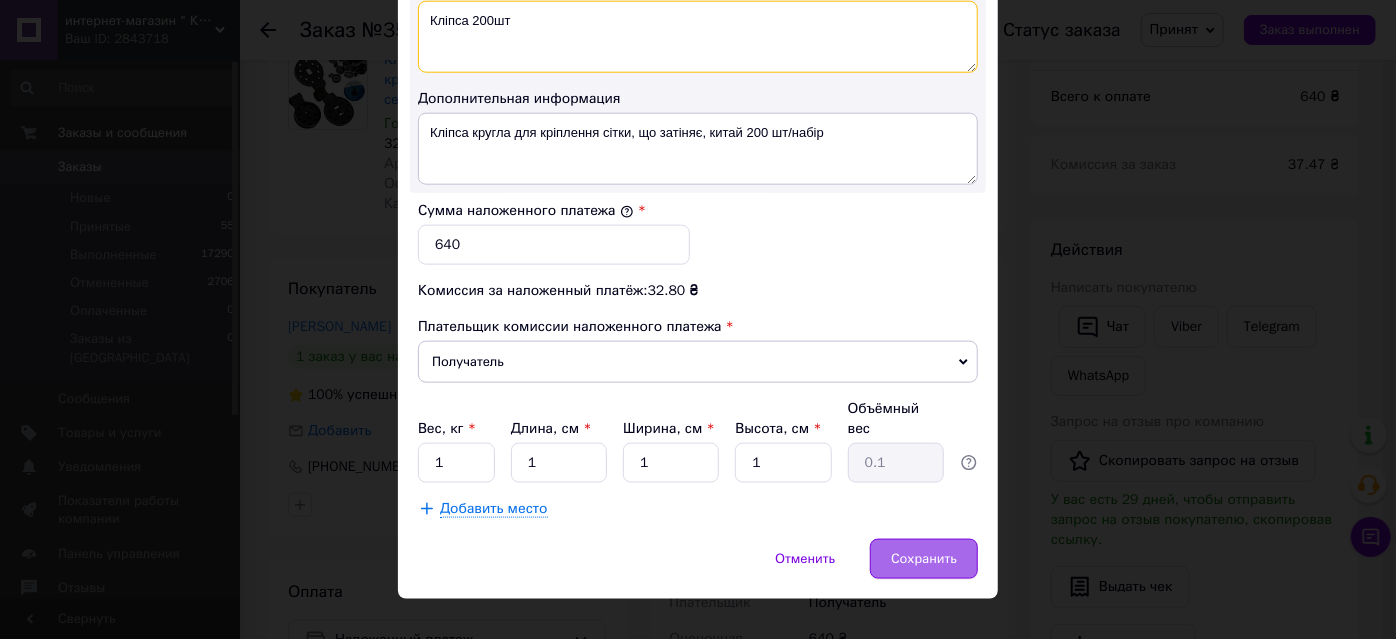 type on "Кліпса 200шт" 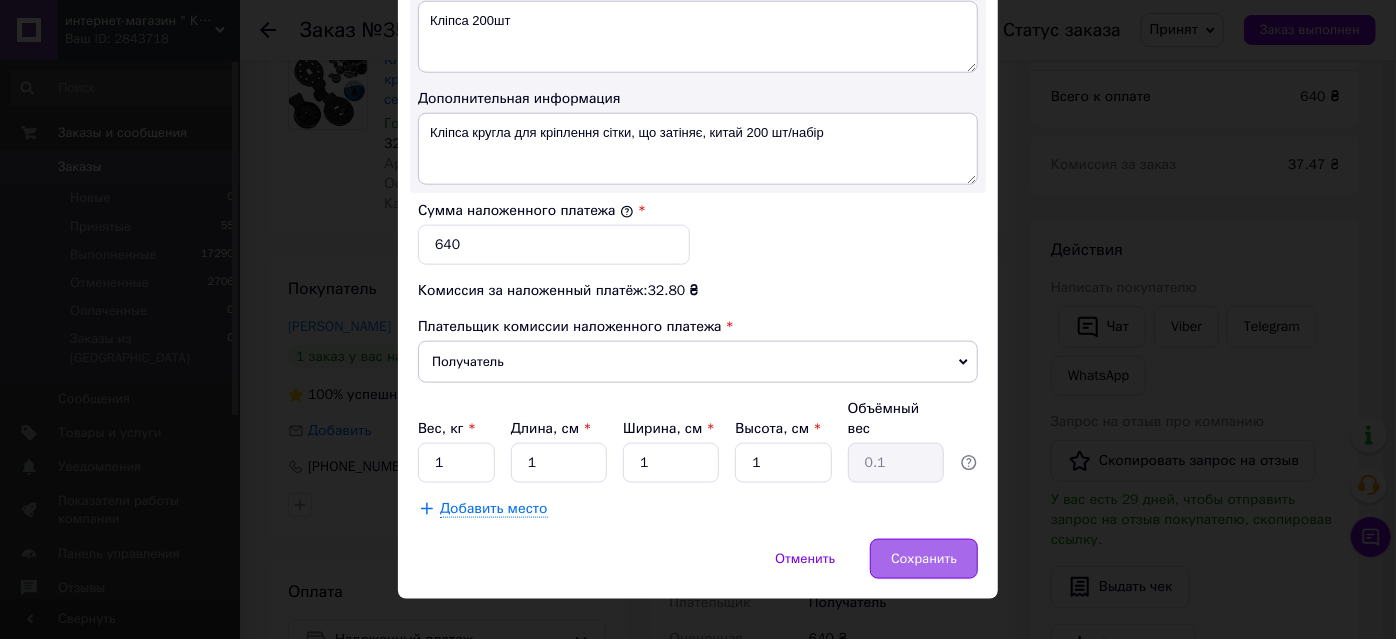 click on "Сохранить" at bounding box center (924, 559) 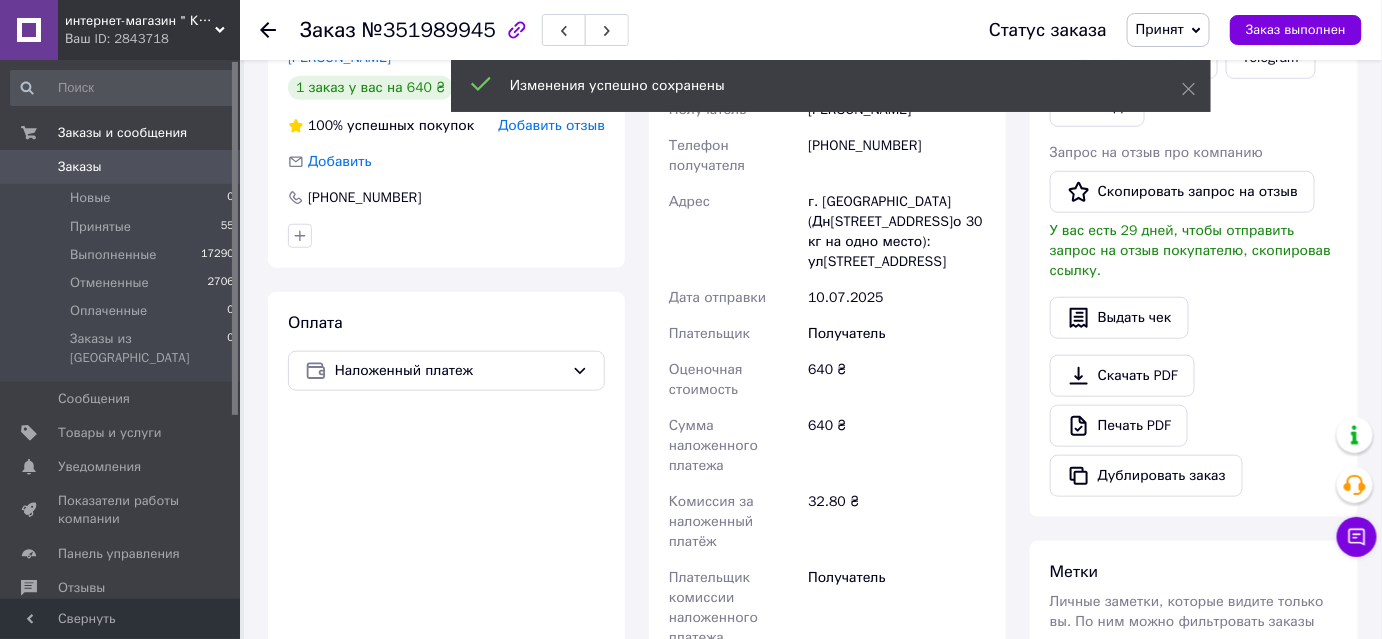 scroll, scrollTop: 454, scrollLeft: 0, axis: vertical 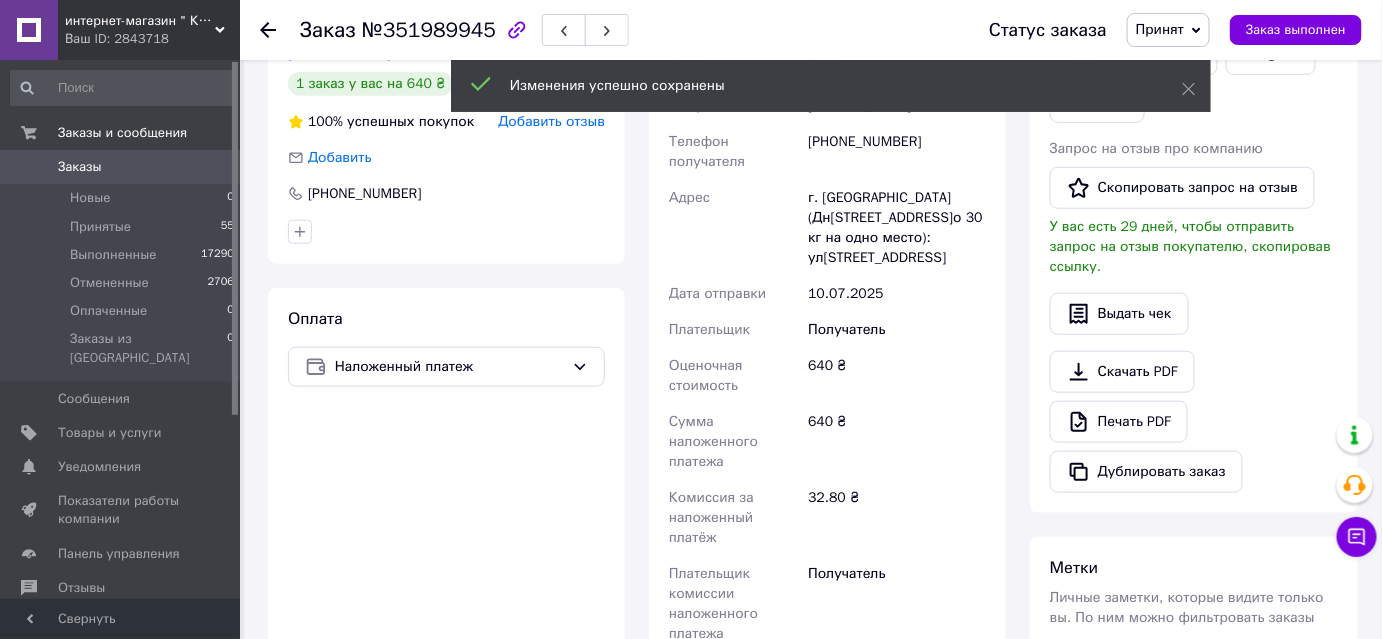 drag, startPoint x: 446, startPoint y: 363, endPoint x: 440, endPoint y: 386, distance: 23.769728 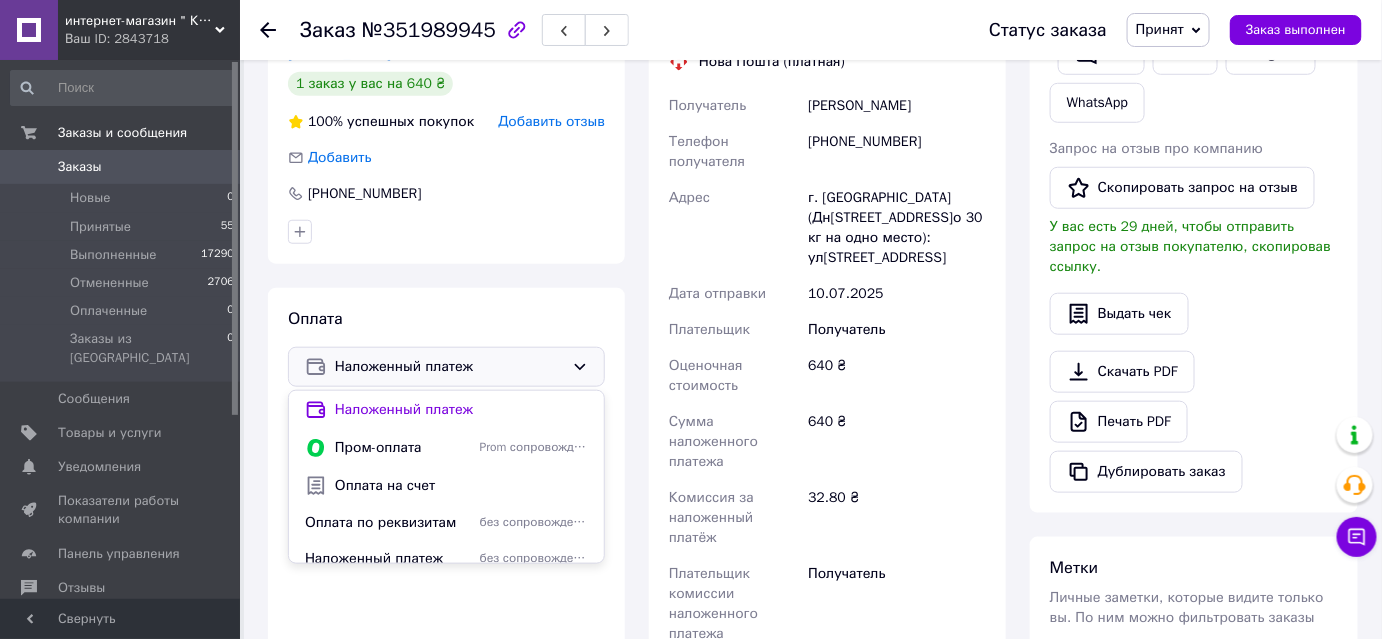 drag, startPoint x: 381, startPoint y: 522, endPoint x: 395, endPoint y: 519, distance: 14.3178215 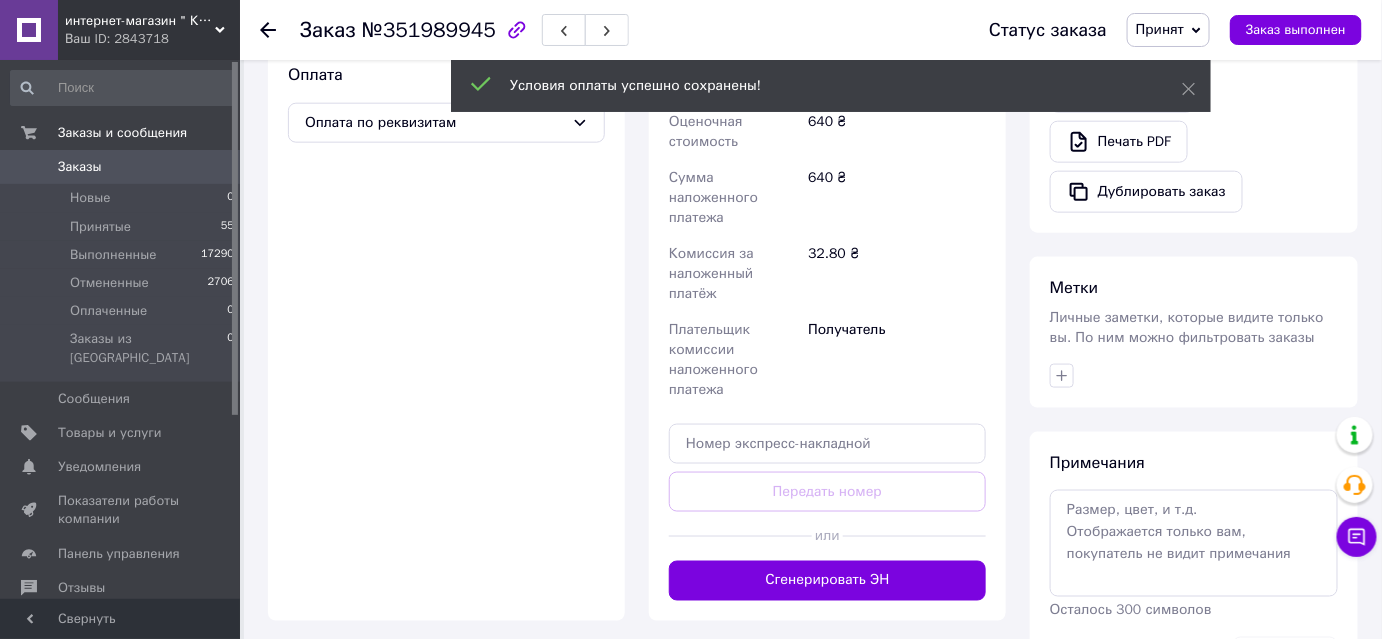 scroll, scrollTop: 727, scrollLeft: 0, axis: vertical 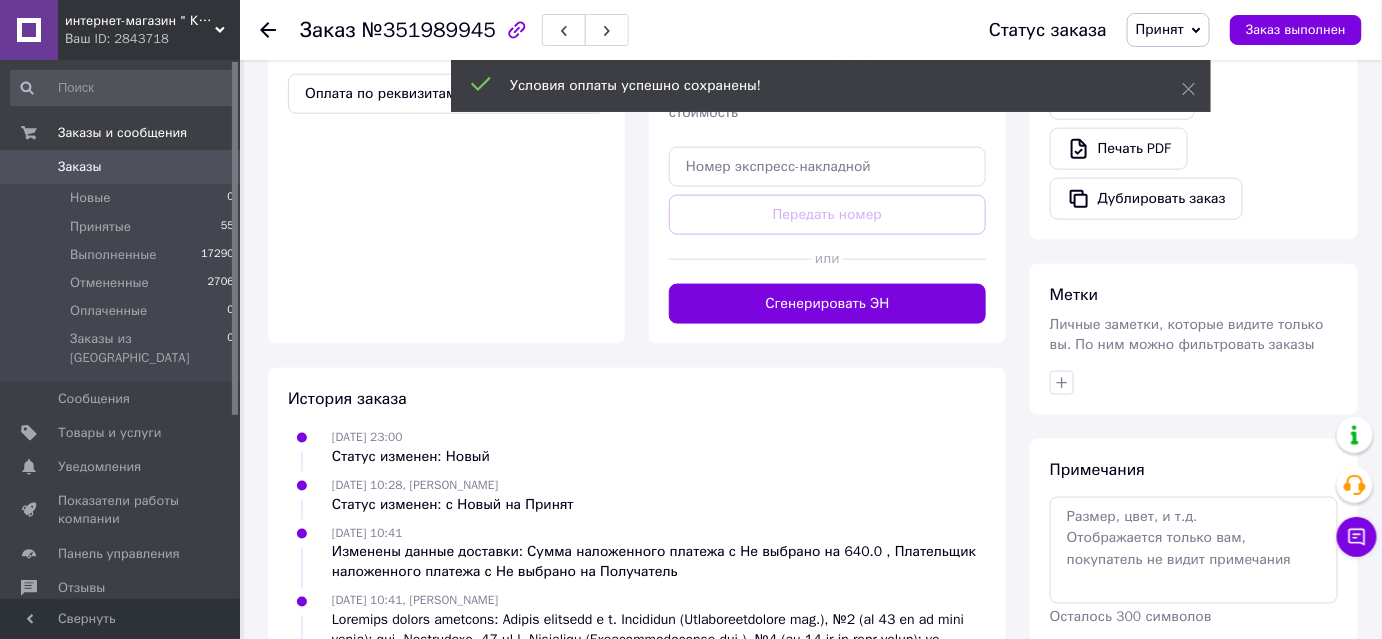 drag, startPoint x: 871, startPoint y: 543, endPoint x: 874, endPoint y: 523, distance: 20.22375 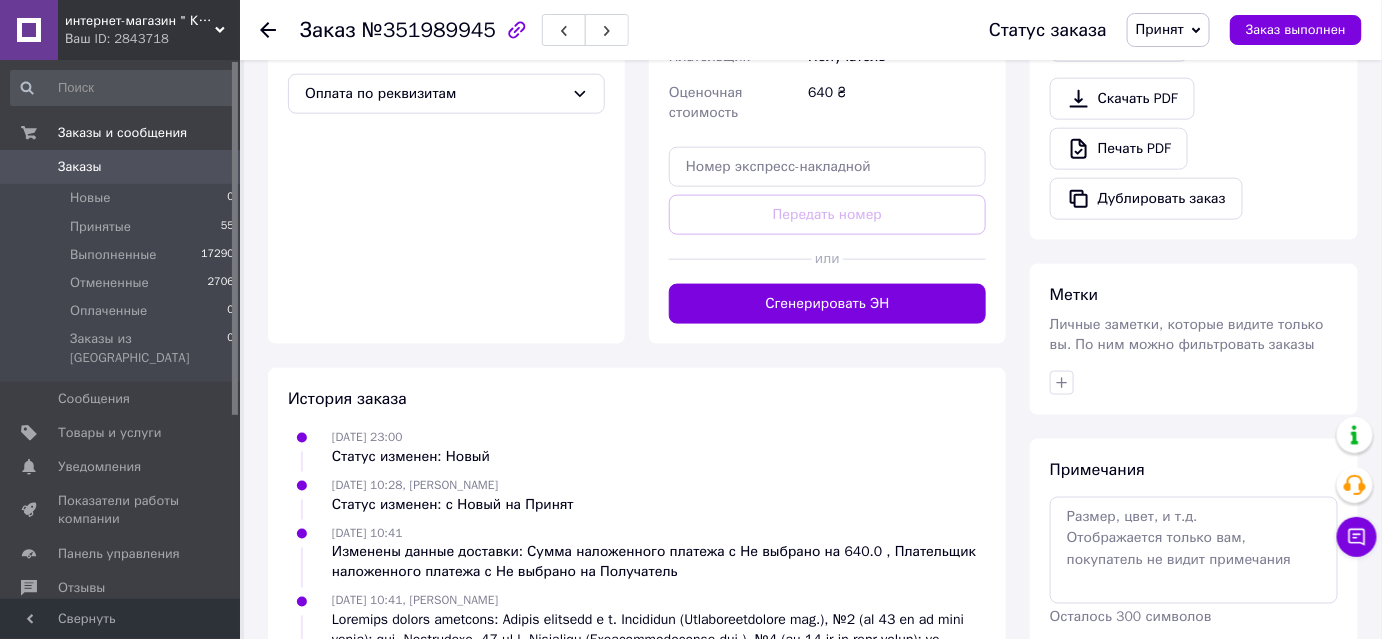 click on "Сгенерировать ЭН" at bounding box center [827, 304] 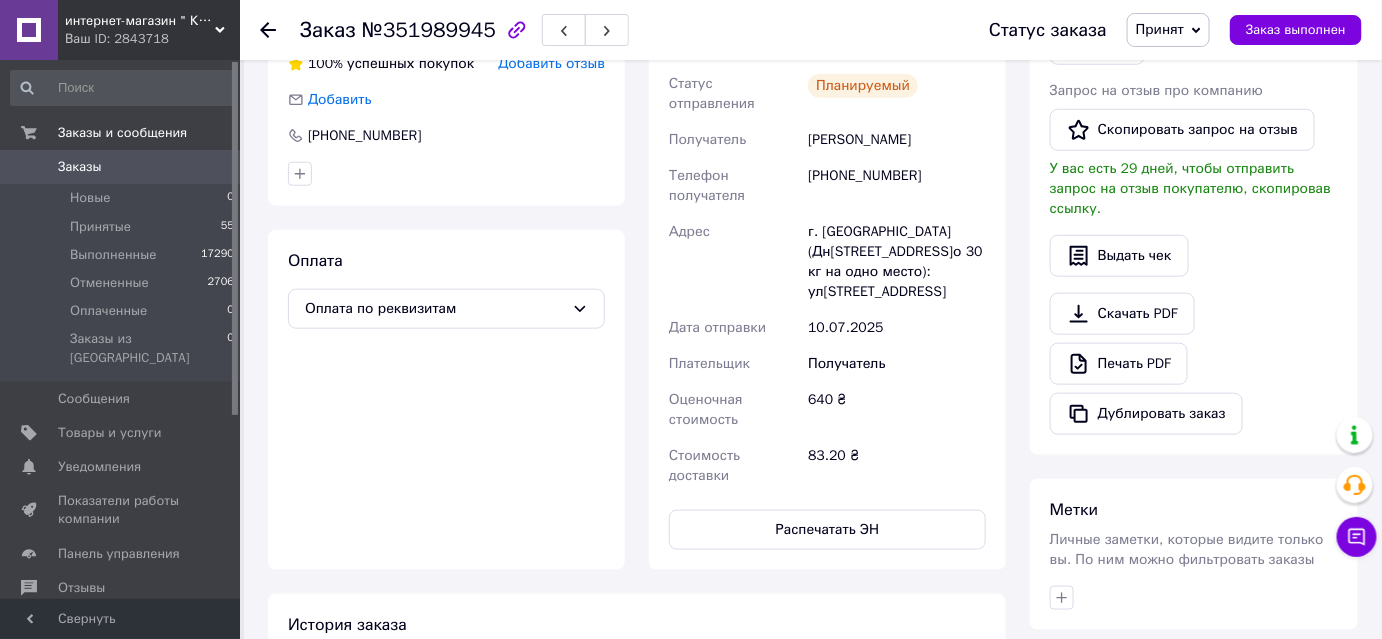 scroll, scrollTop: 363, scrollLeft: 0, axis: vertical 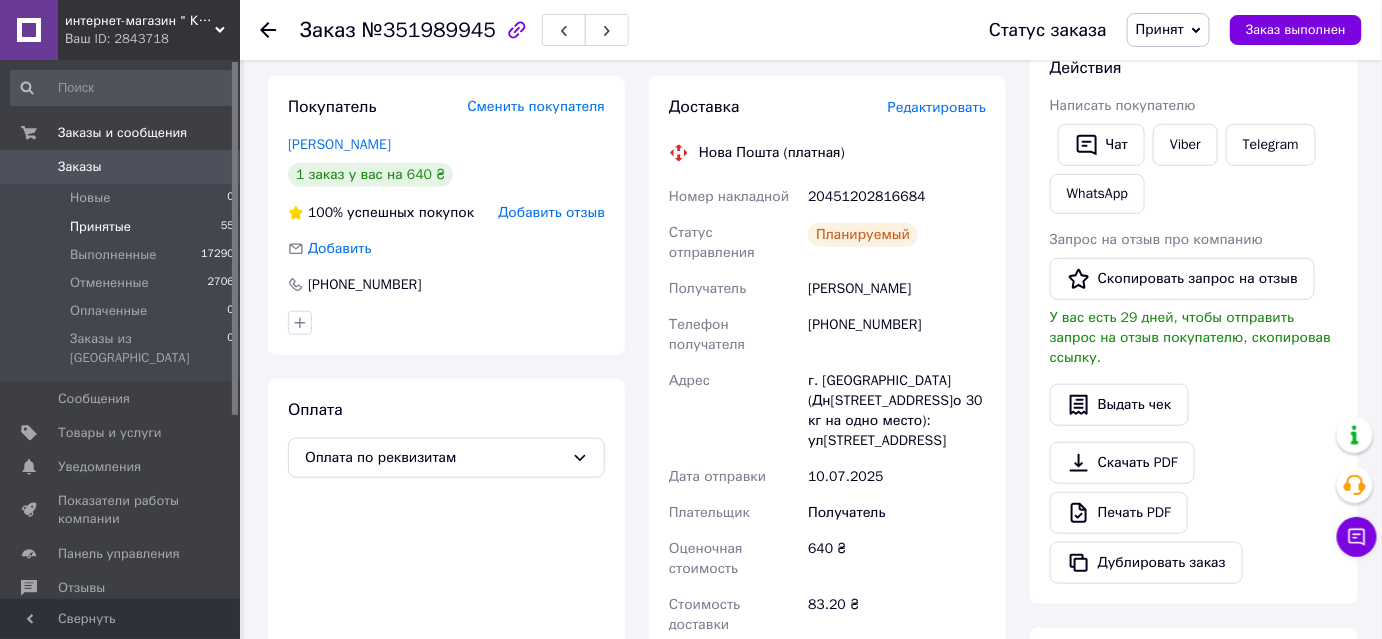 click on "Принятые" at bounding box center (100, 227) 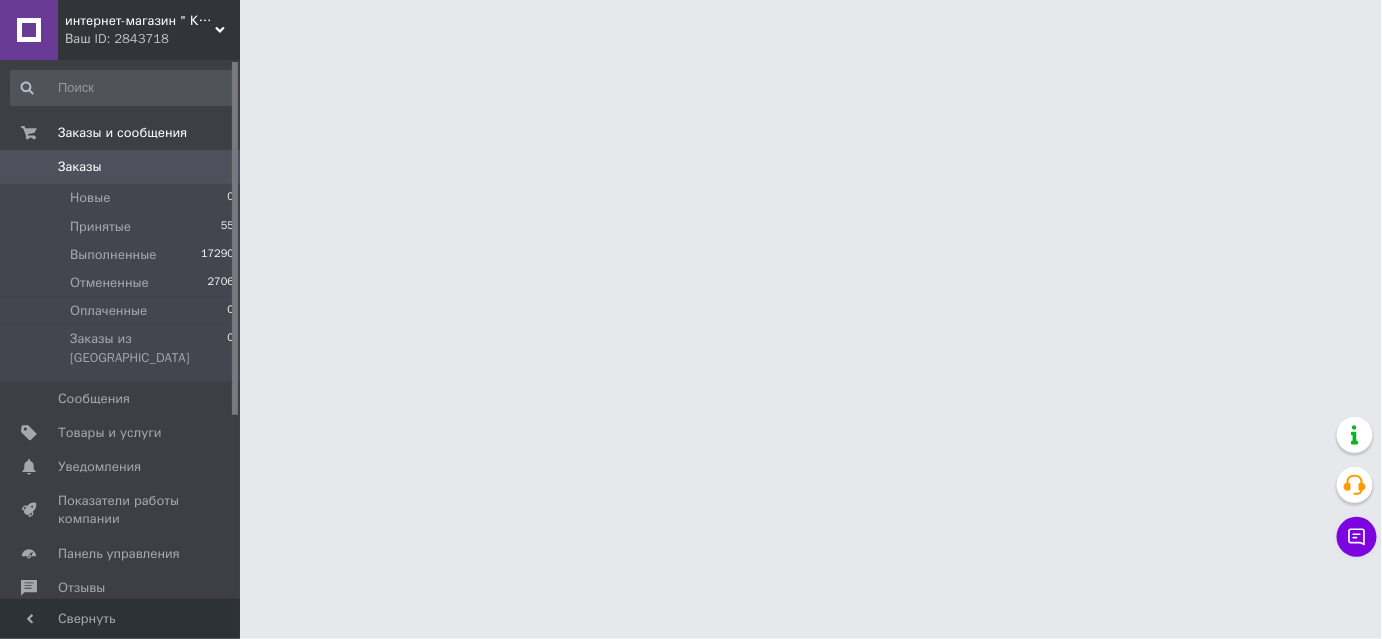 scroll, scrollTop: 0, scrollLeft: 0, axis: both 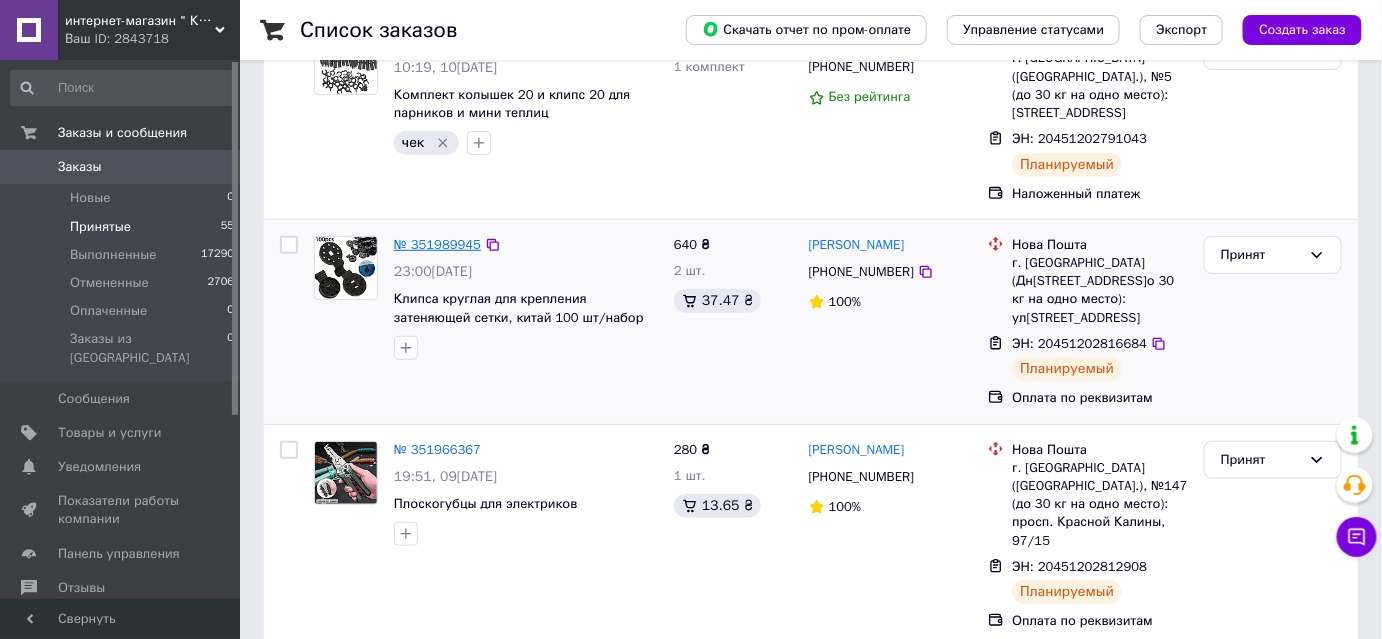 click on "№ 351989945" at bounding box center (437, 244) 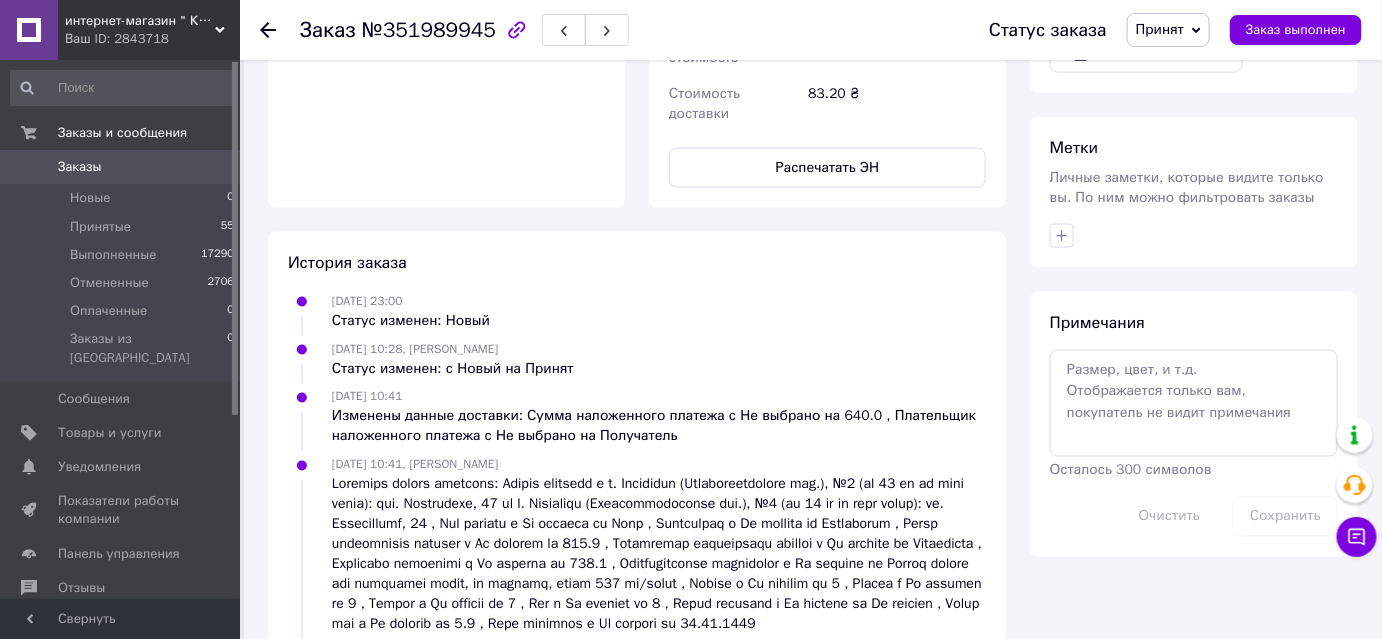 scroll, scrollTop: 993, scrollLeft: 0, axis: vertical 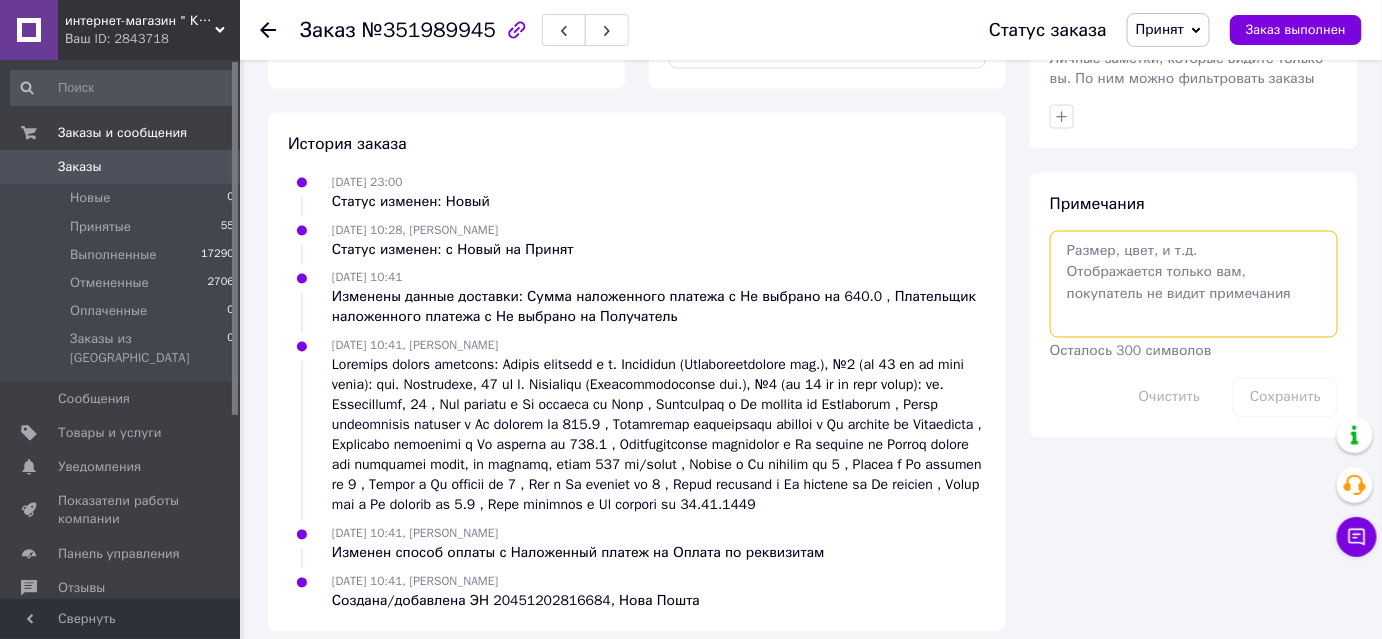click at bounding box center [1194, 284] 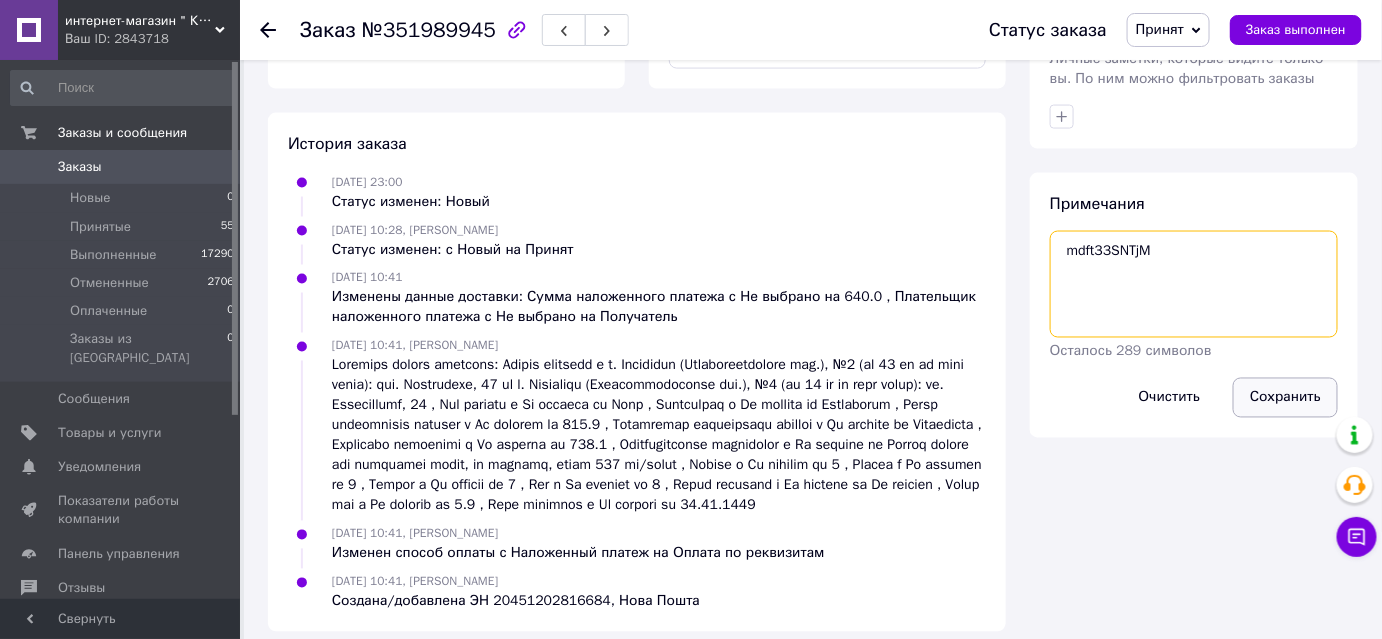 type on "mdft33SNTjM" 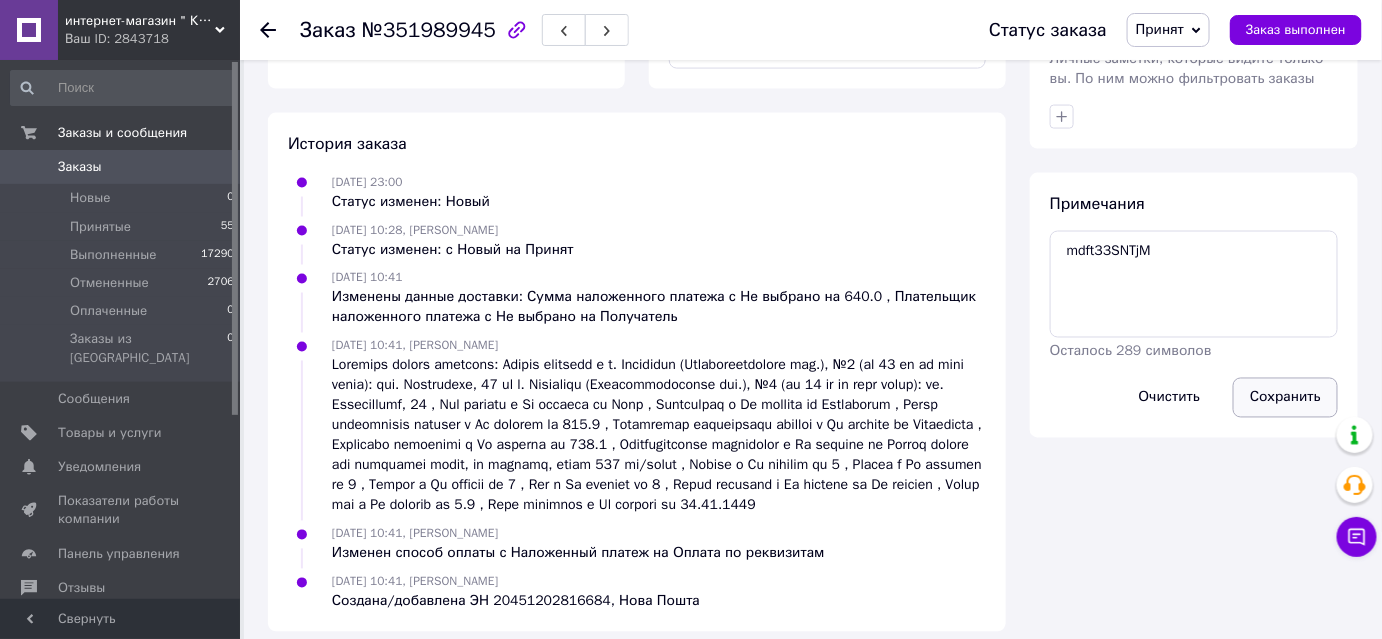 click on "Сохранить" at bounding box center [1285, 398] 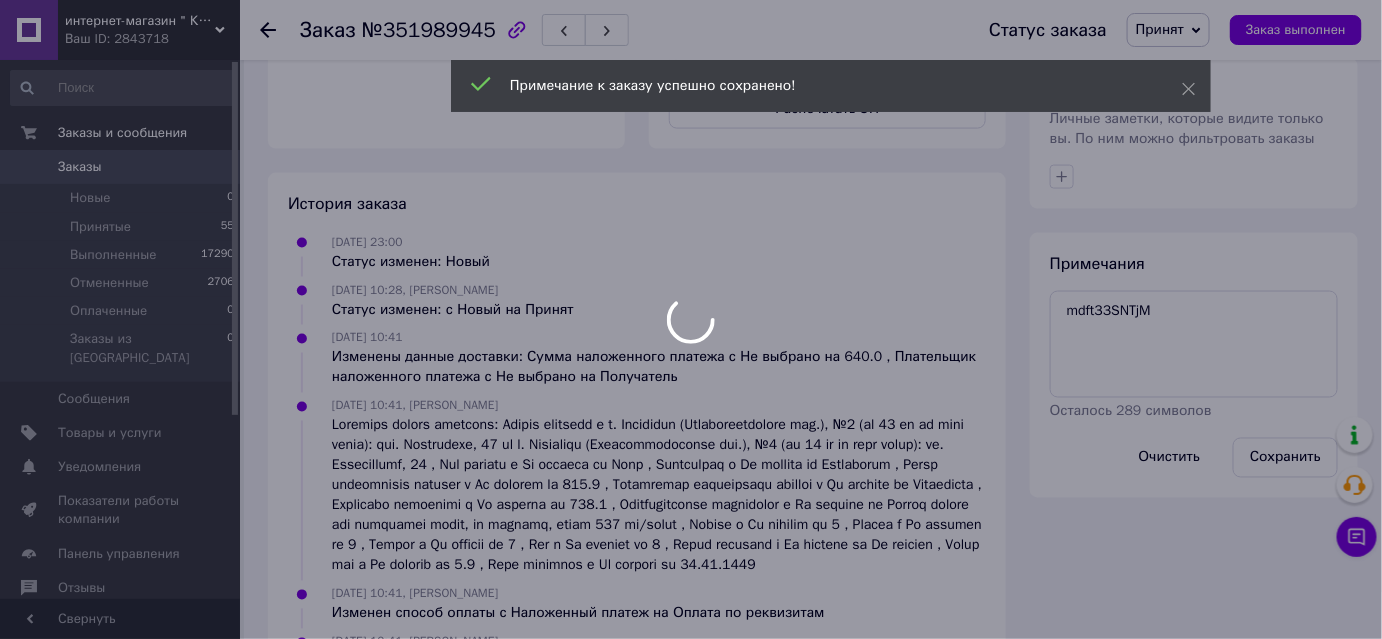 scroll, scrollTop: 902, scrollLeft: 0, axis: vertical 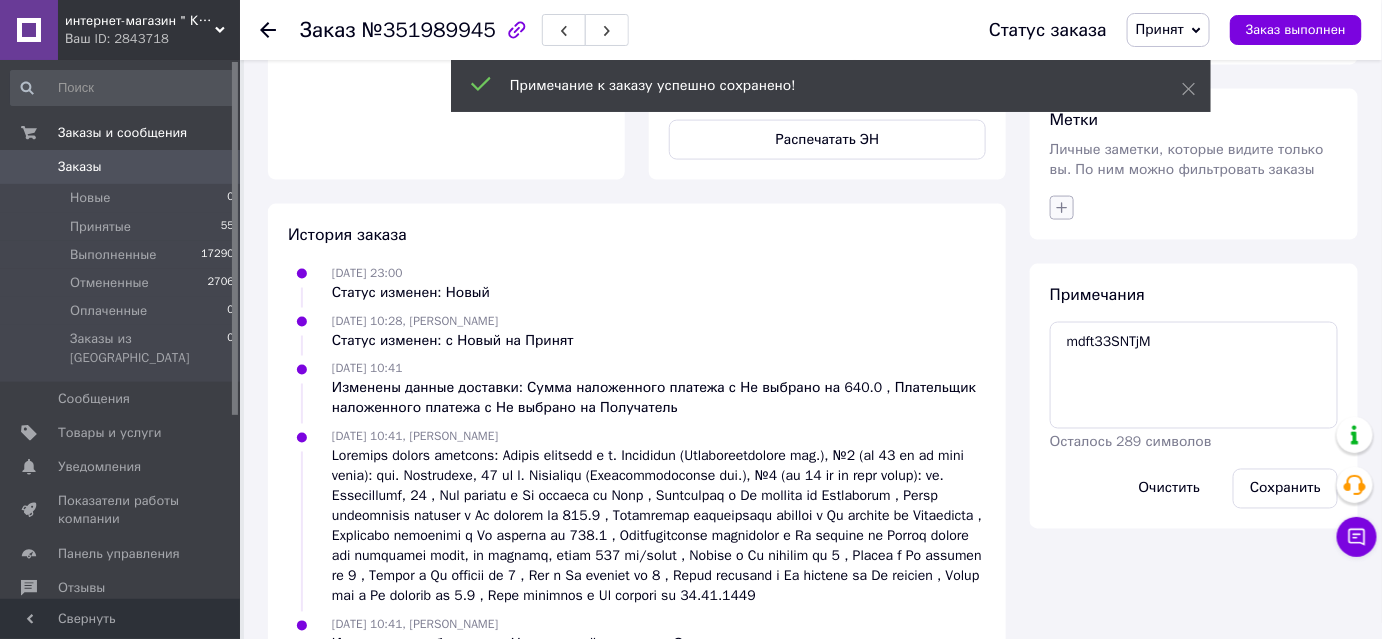 click 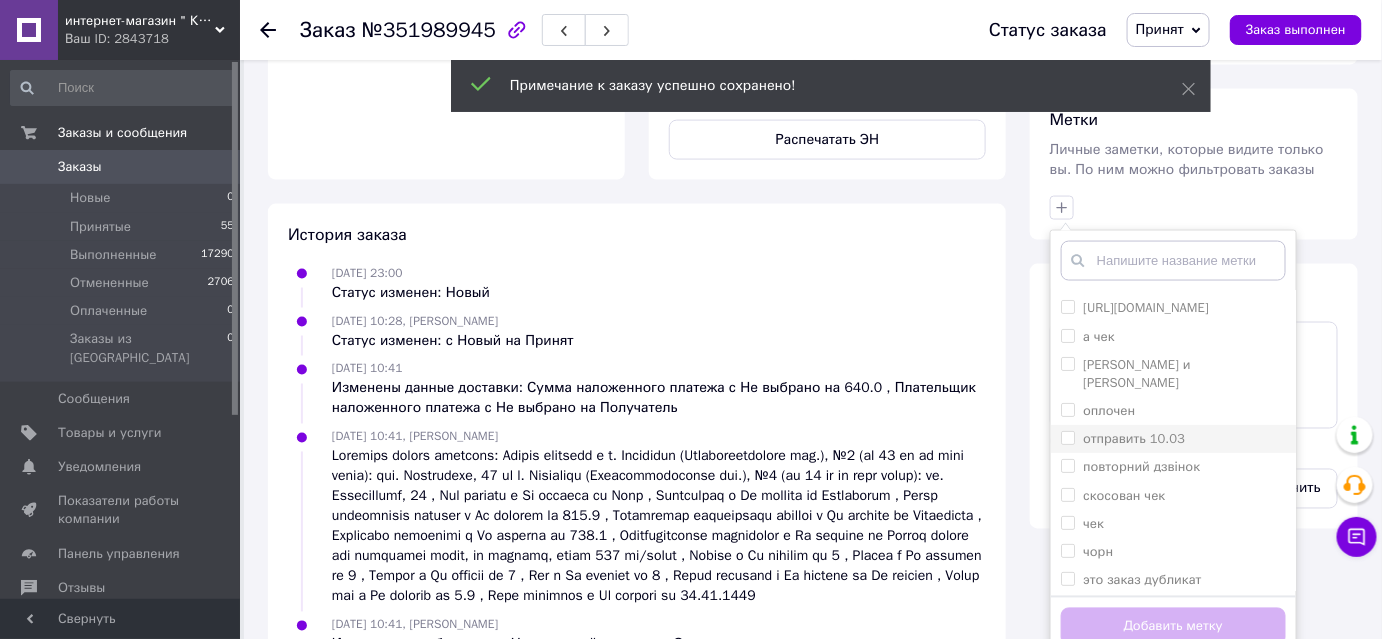 scroll, scrollTop: 167, scrollLeft: 0, axis: vertical 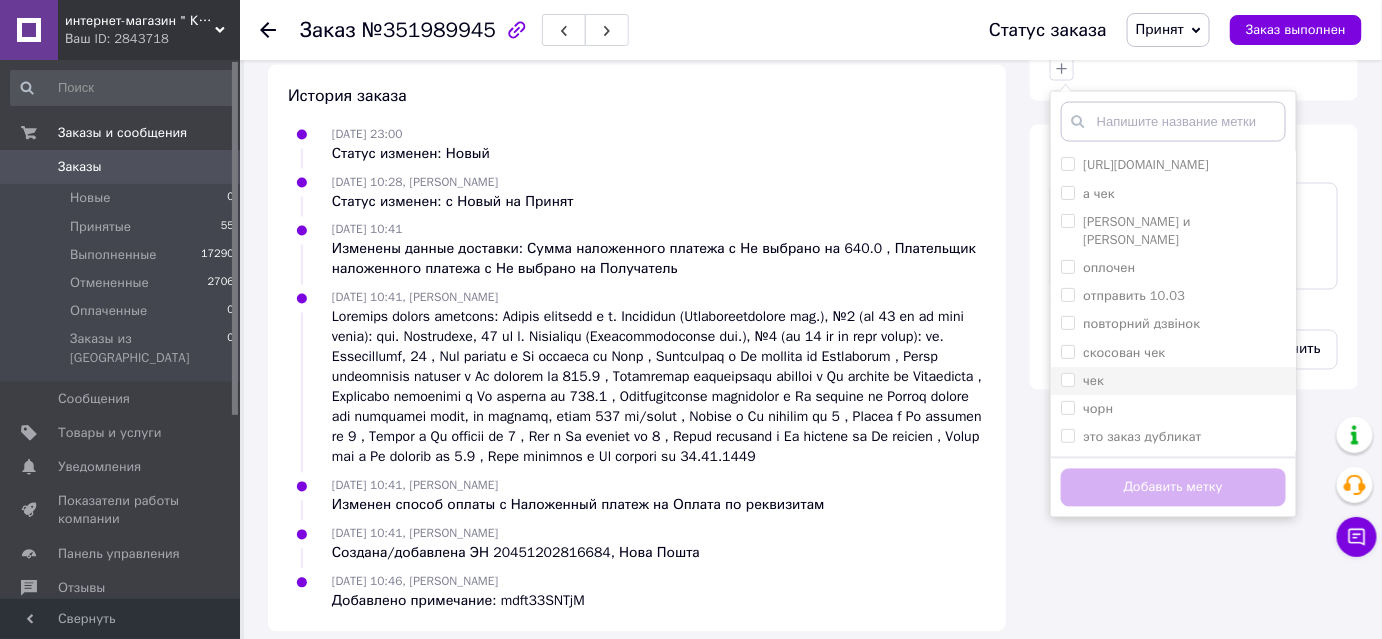 click on "чек" at bounding box center (1173, 381) 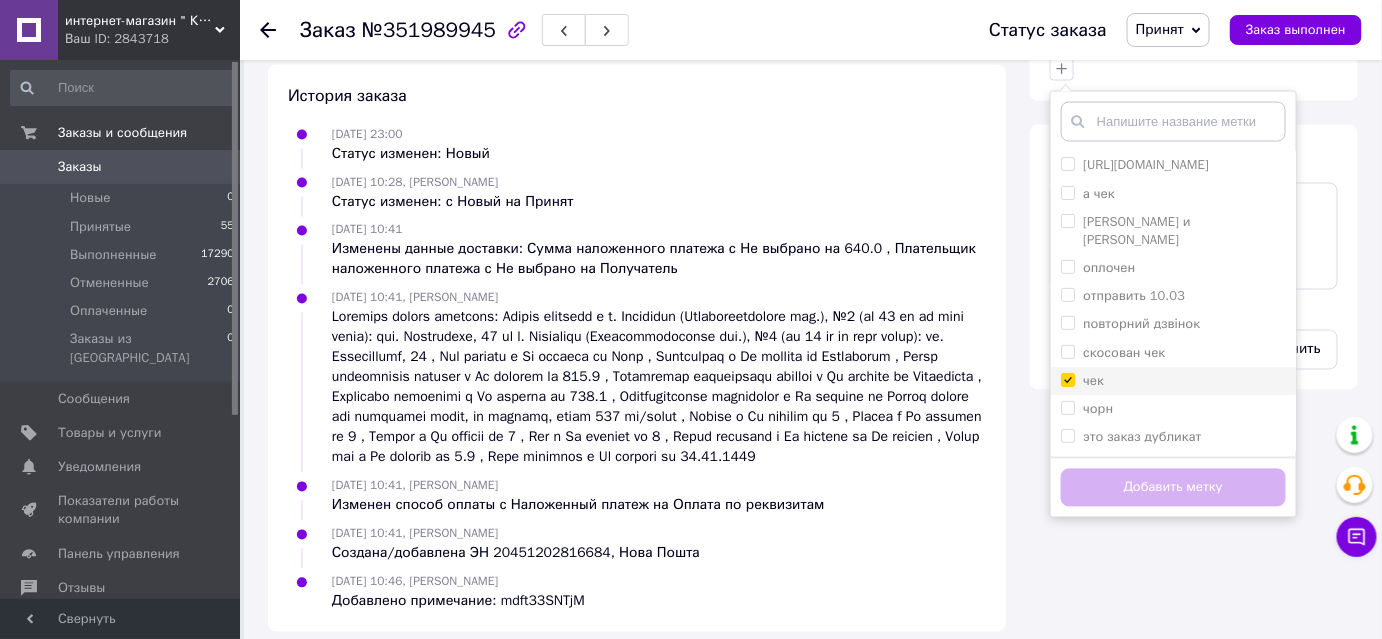 checkbox on "true" 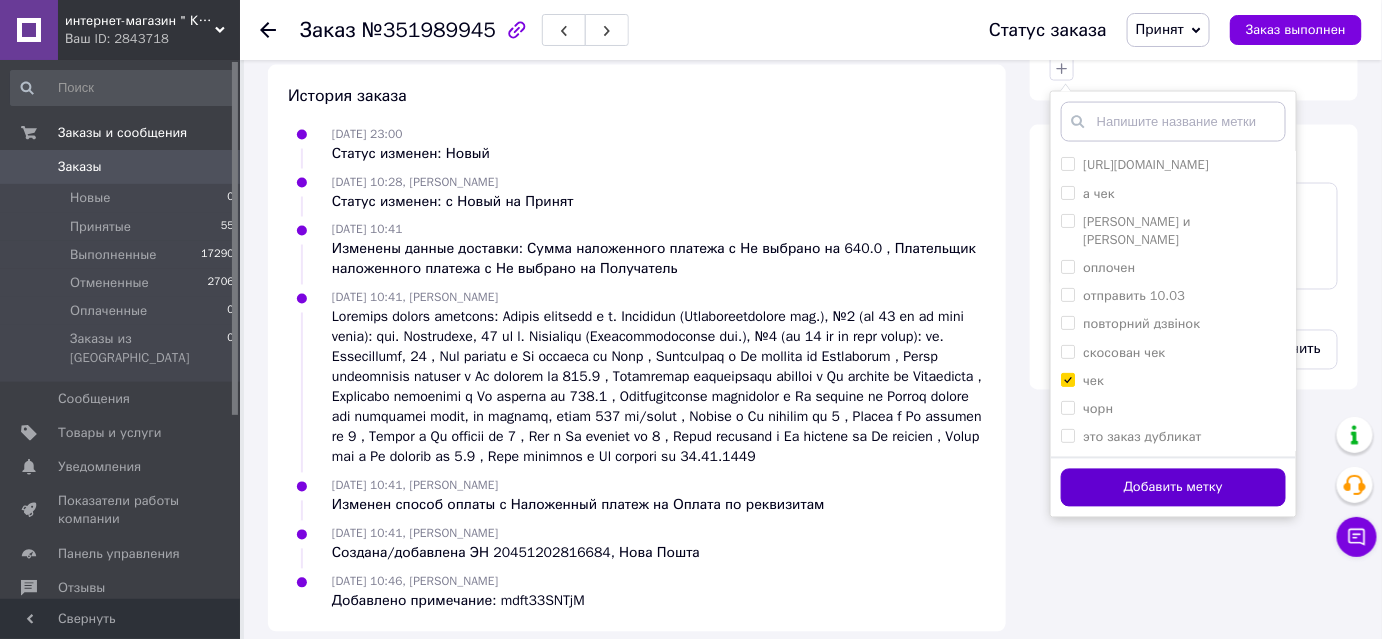 drag, startPoint x: 1175, startPoint y: 459, endPoint x: 1082, endPoint y: 450, distance: 93.43447 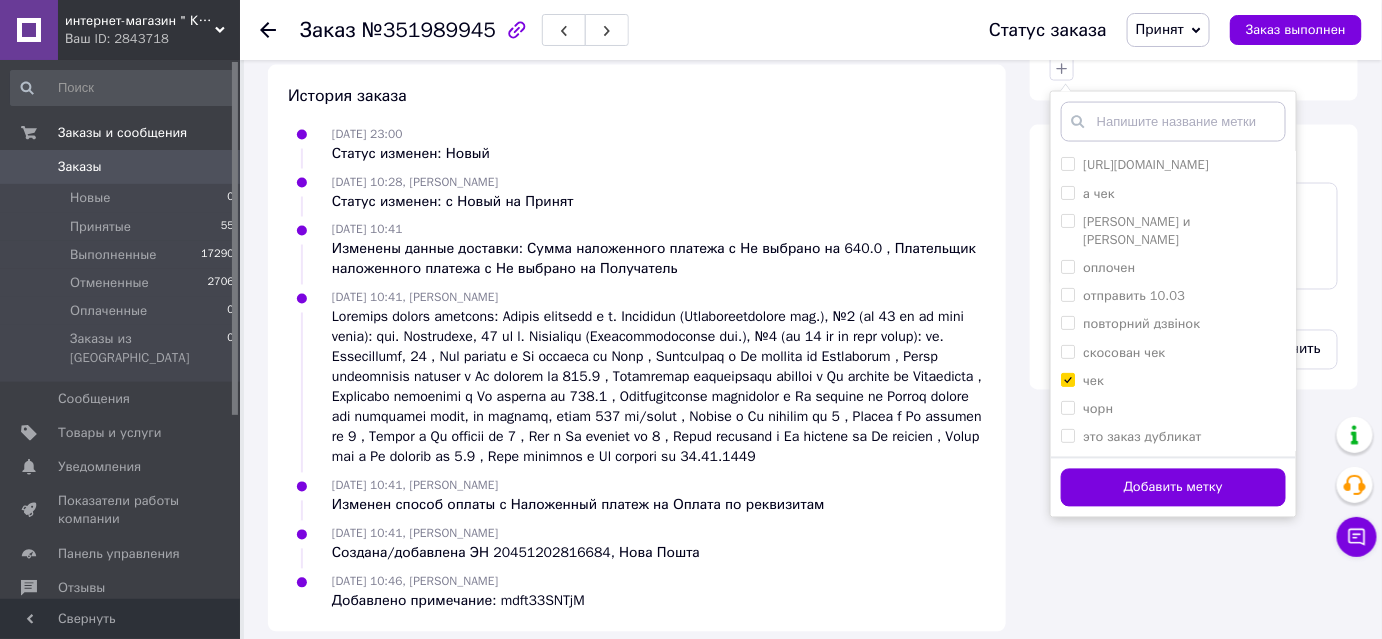 click on "Добавить метку" at bounding box center [1173, 488] 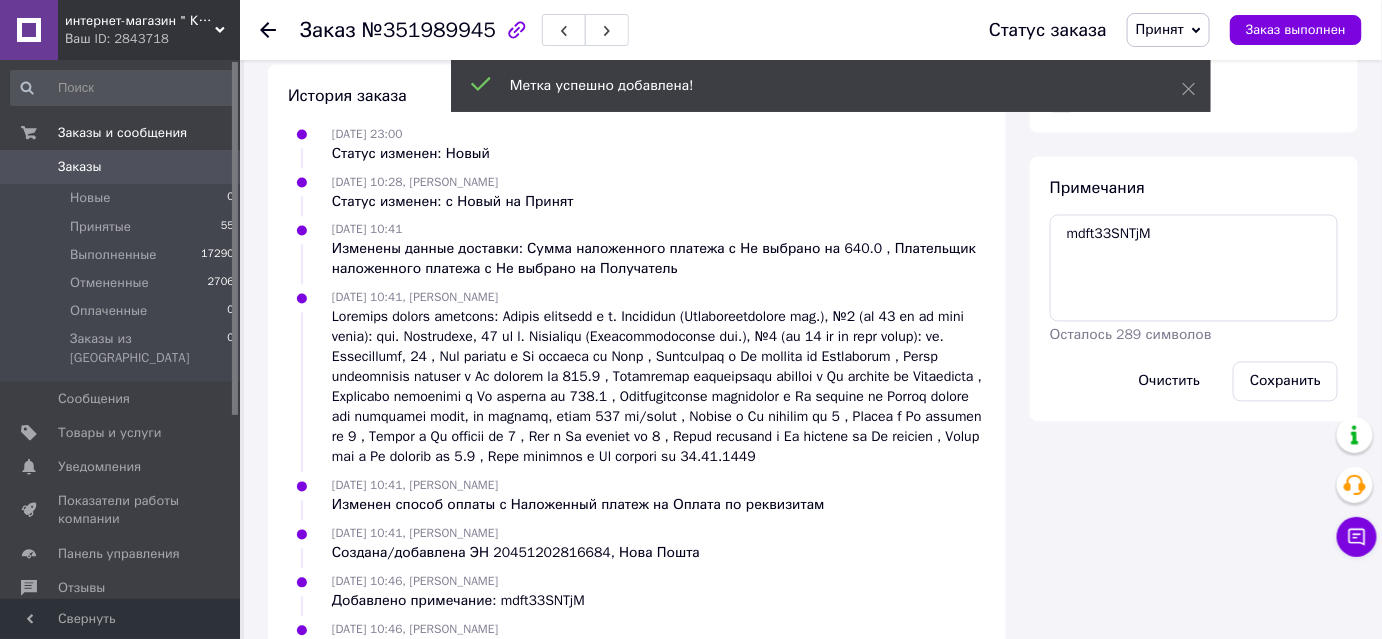 click 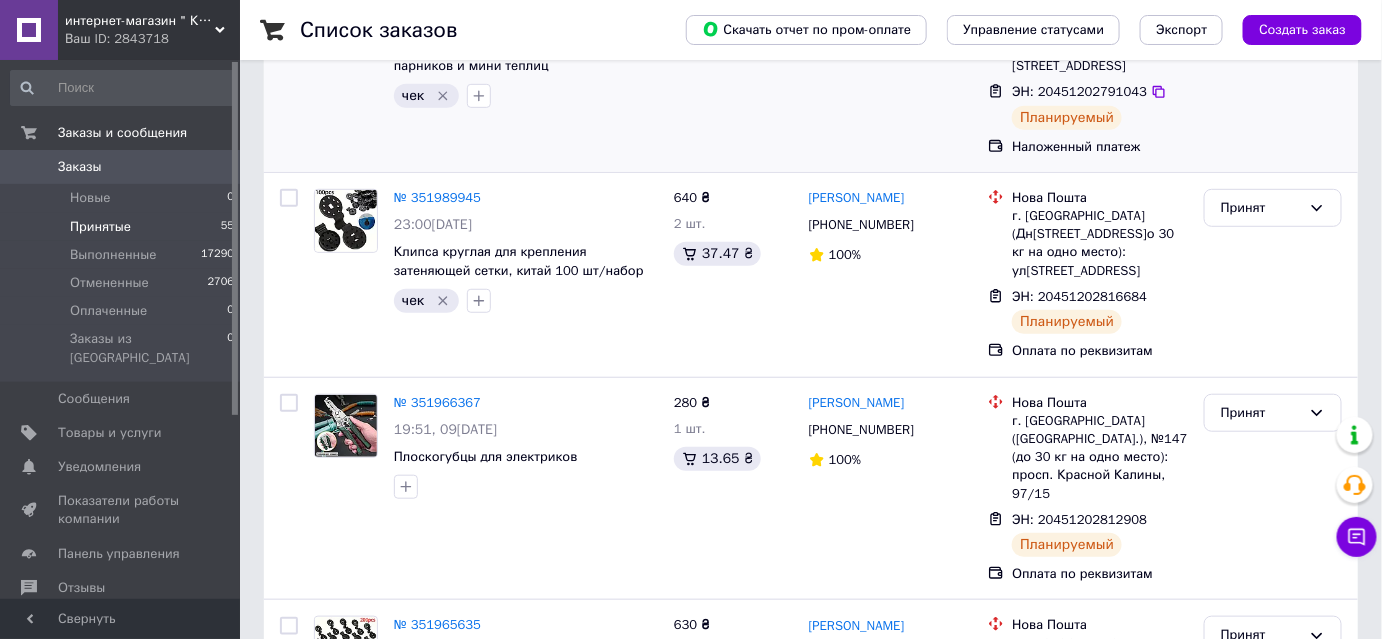 scroll, scrollTop: 363, scrollLeft: 0, axis: vertical 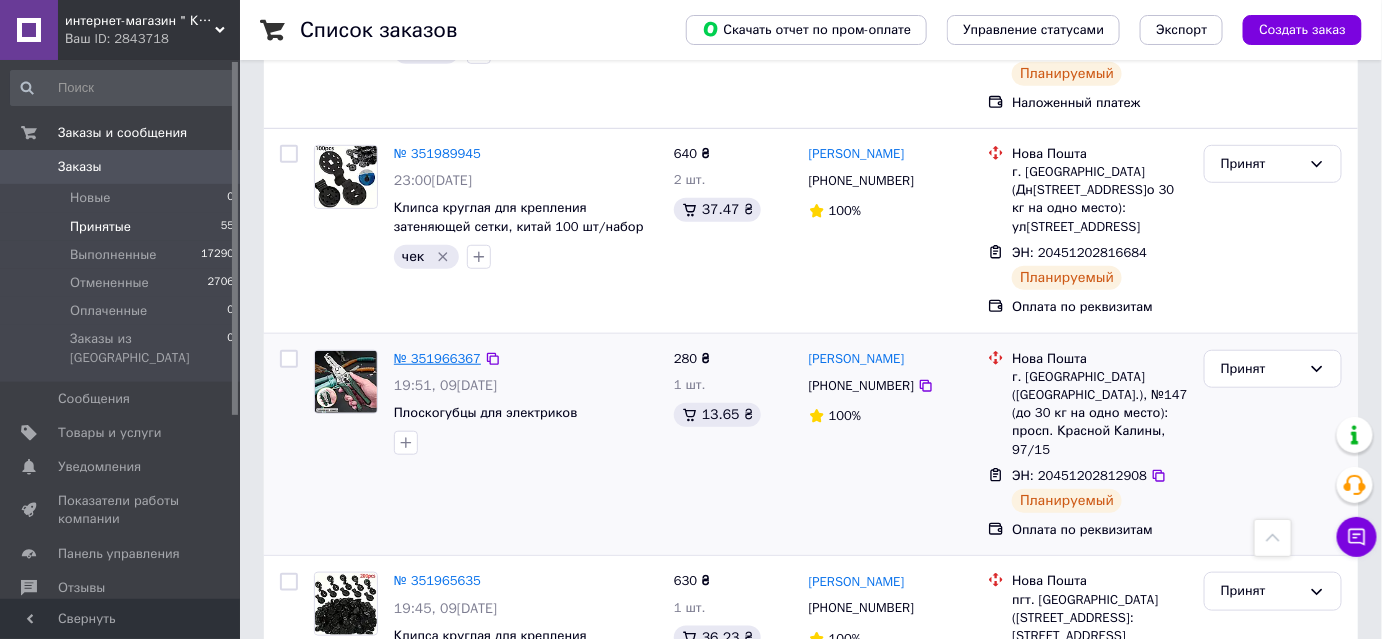 click on "№ 351966367" at bounding box center (437, 358) 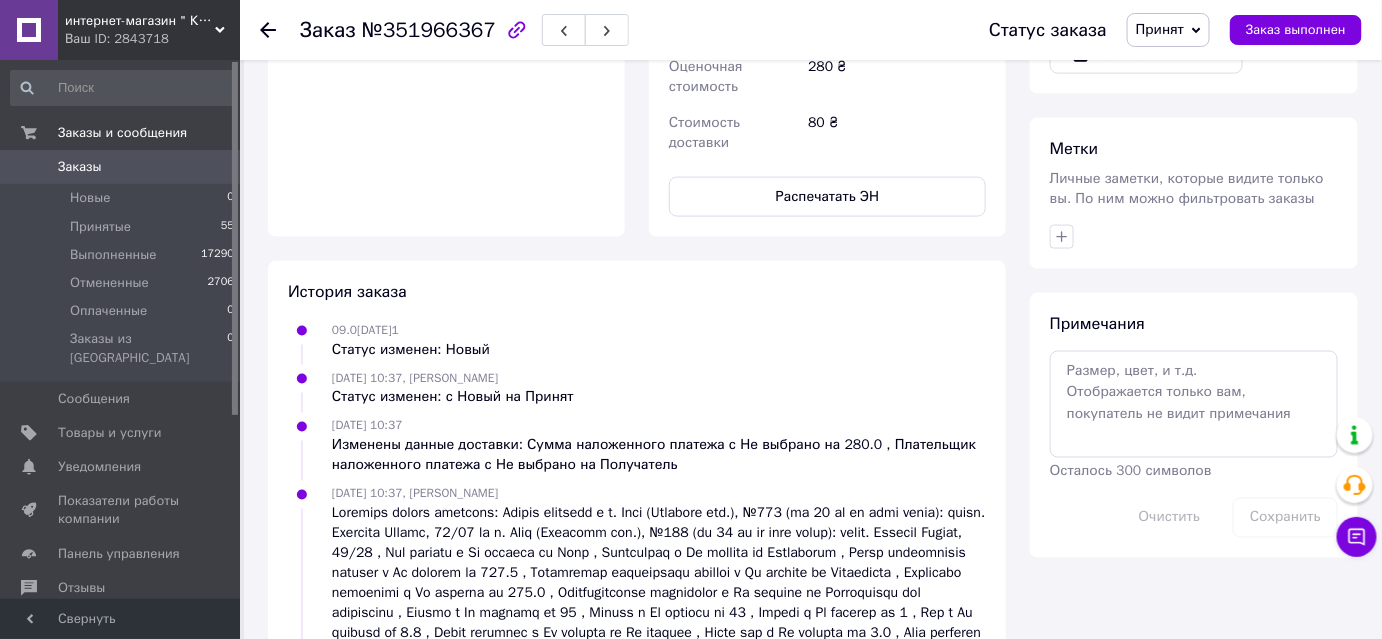 scroll, scrollTop: 981, scrollLeft: 0, axis: vertical 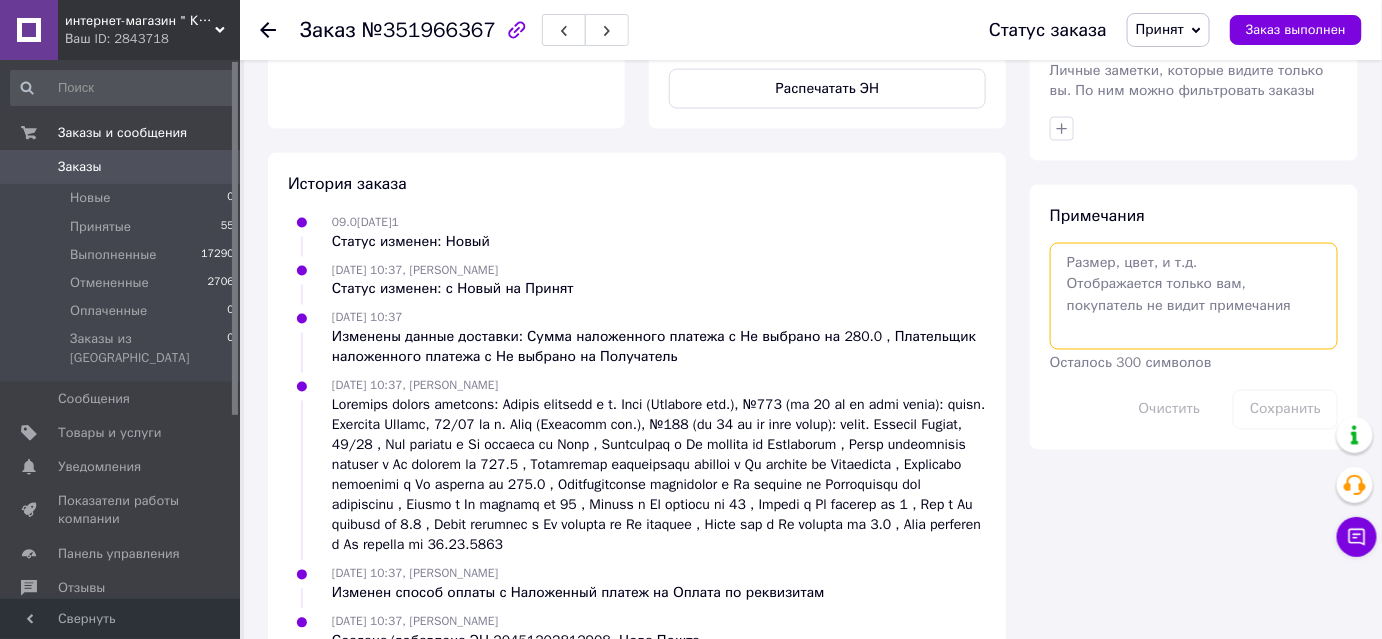 click at bounding box center (1194, 296) 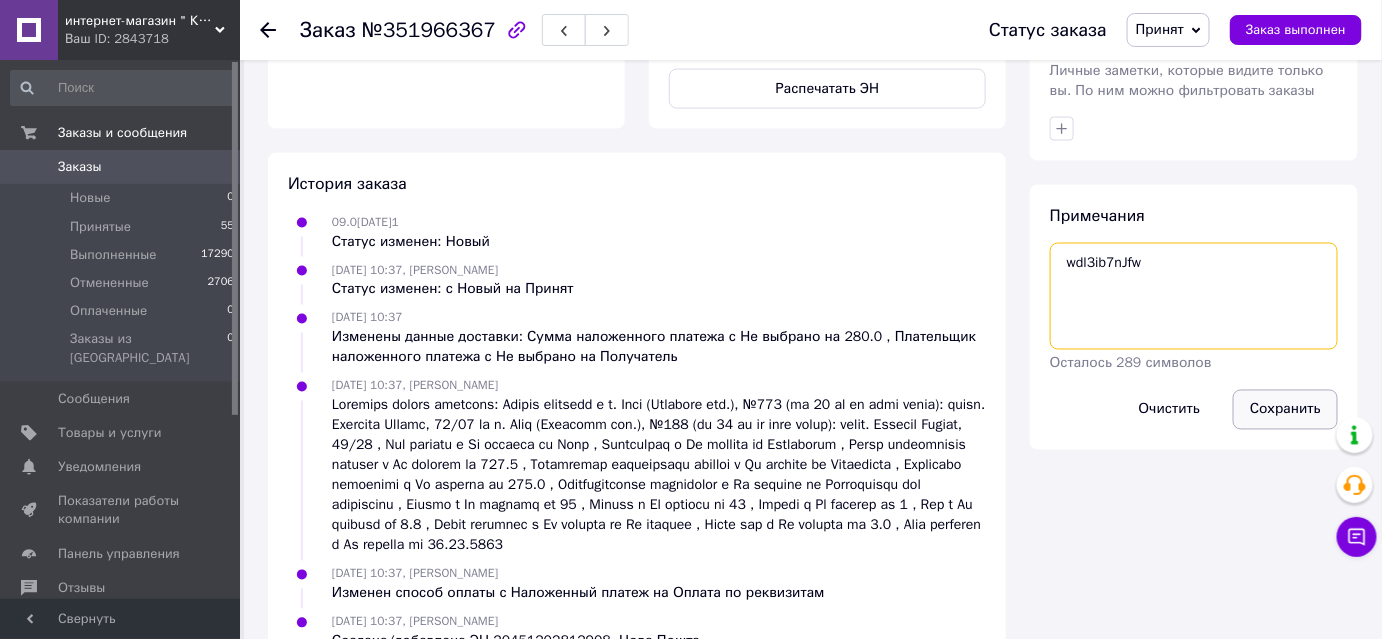 type on "wdl3ib7nJfw" 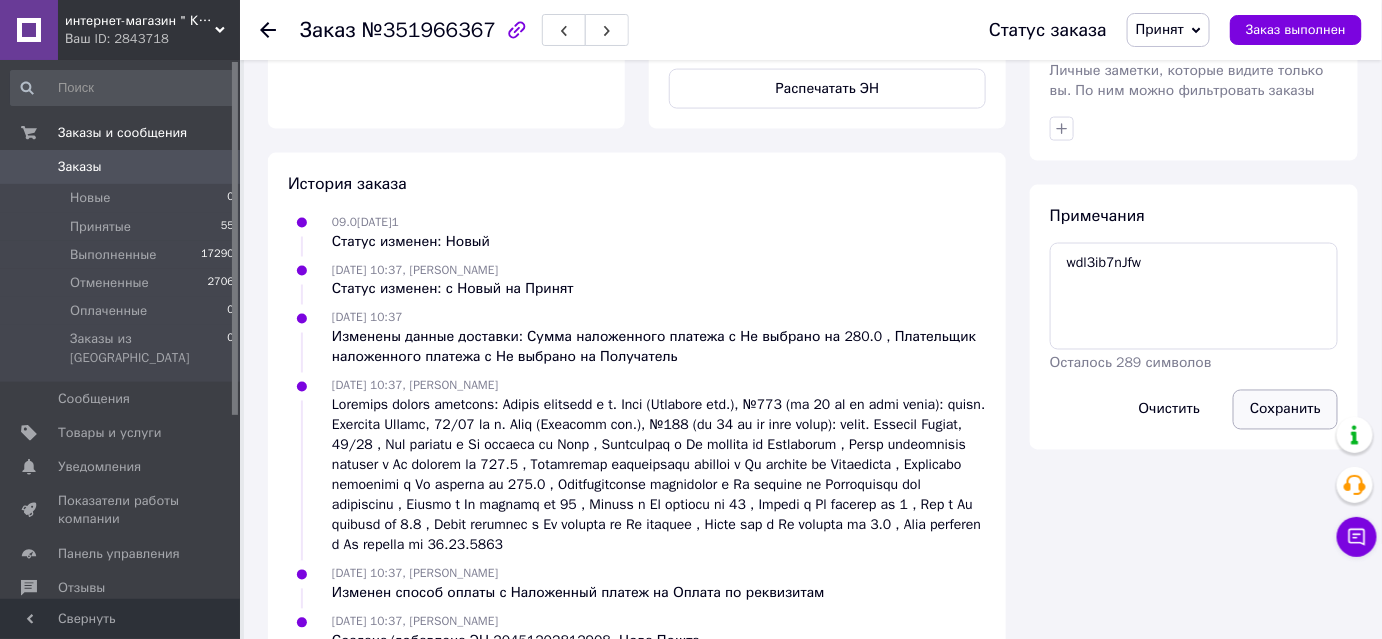 click on "Сохранить" at bounding box center [1285, 410] 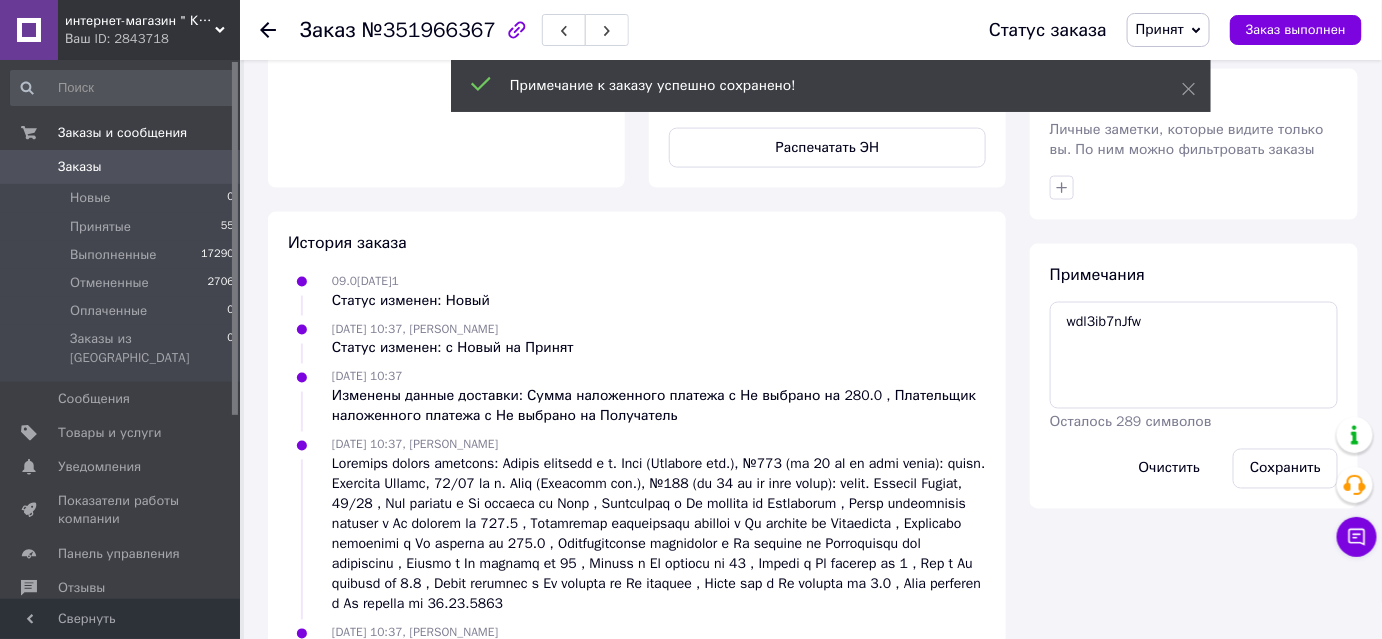 scroll, scrollTop: 890, scrollLeft: 0, axis: vertical 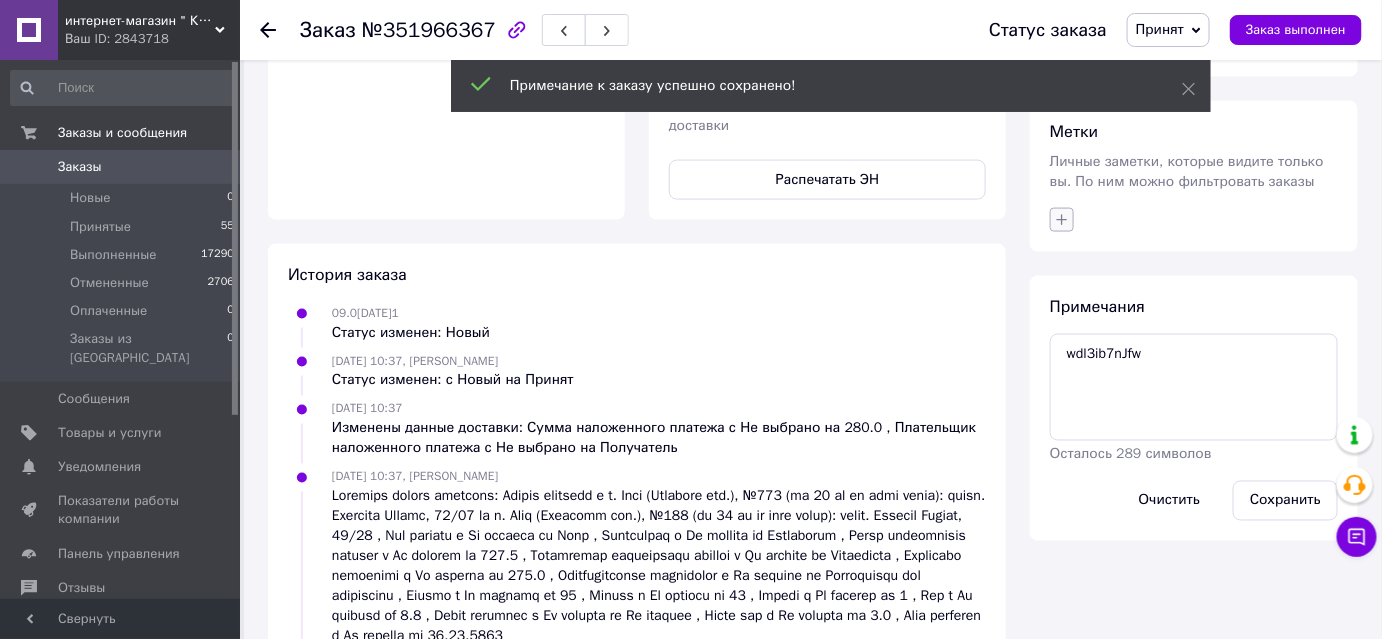 click 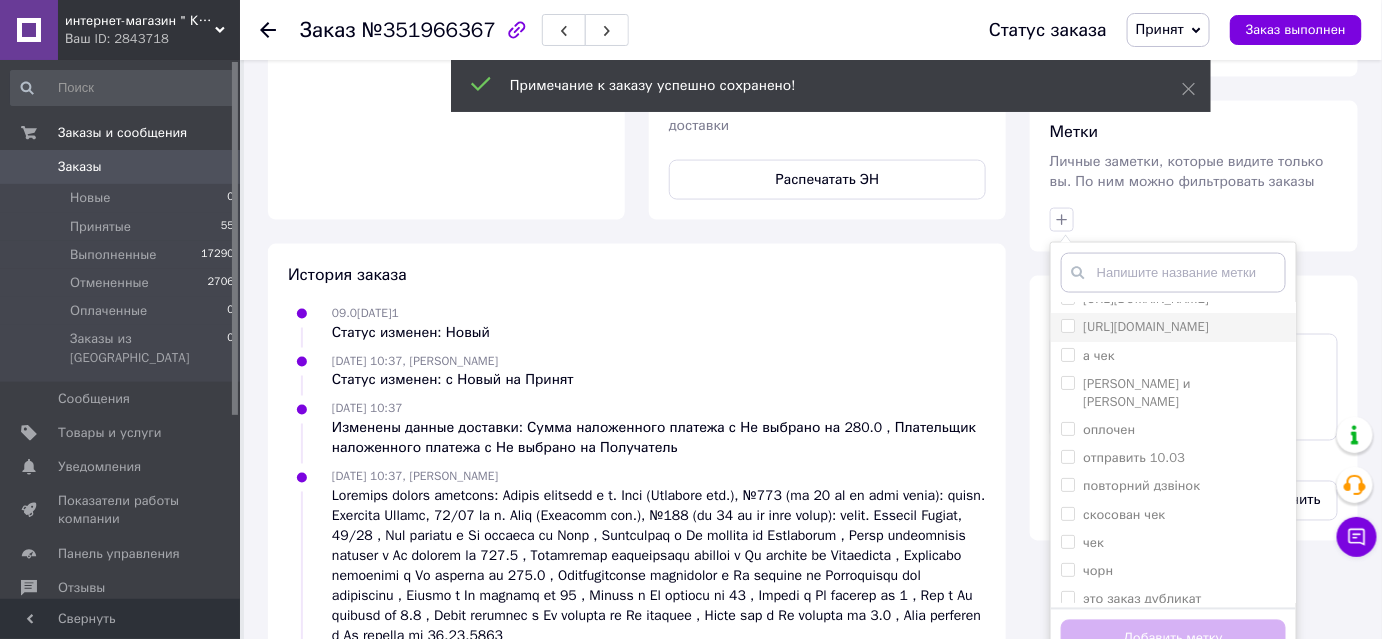 scroll, scrollTop: 167, scrollLeft: 0, axis: vertical 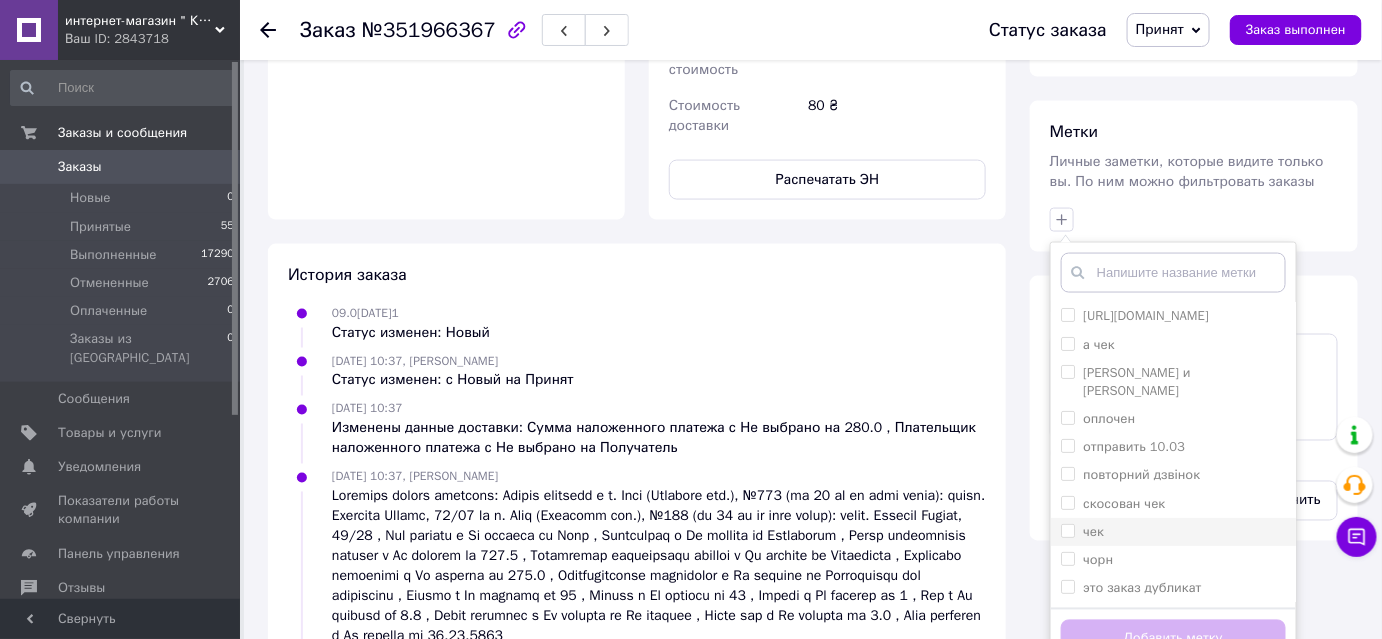 click on "чек" at bounding box center (1173, 532) 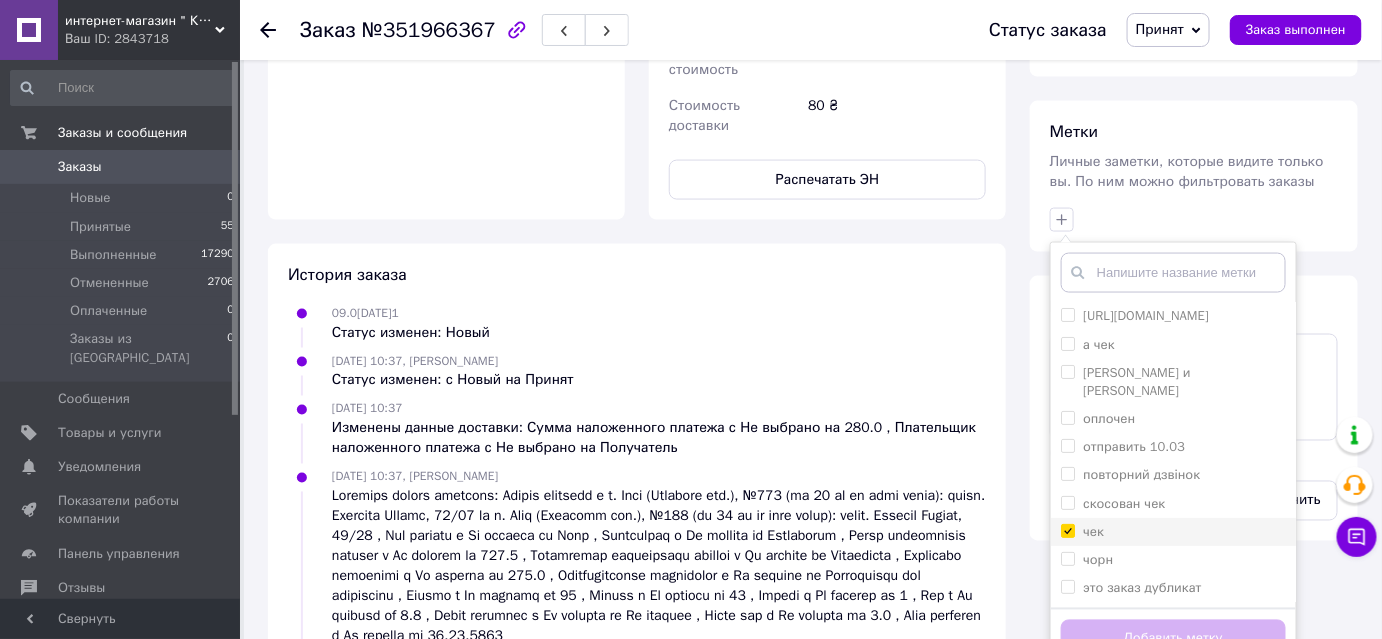 checkbox on "true" 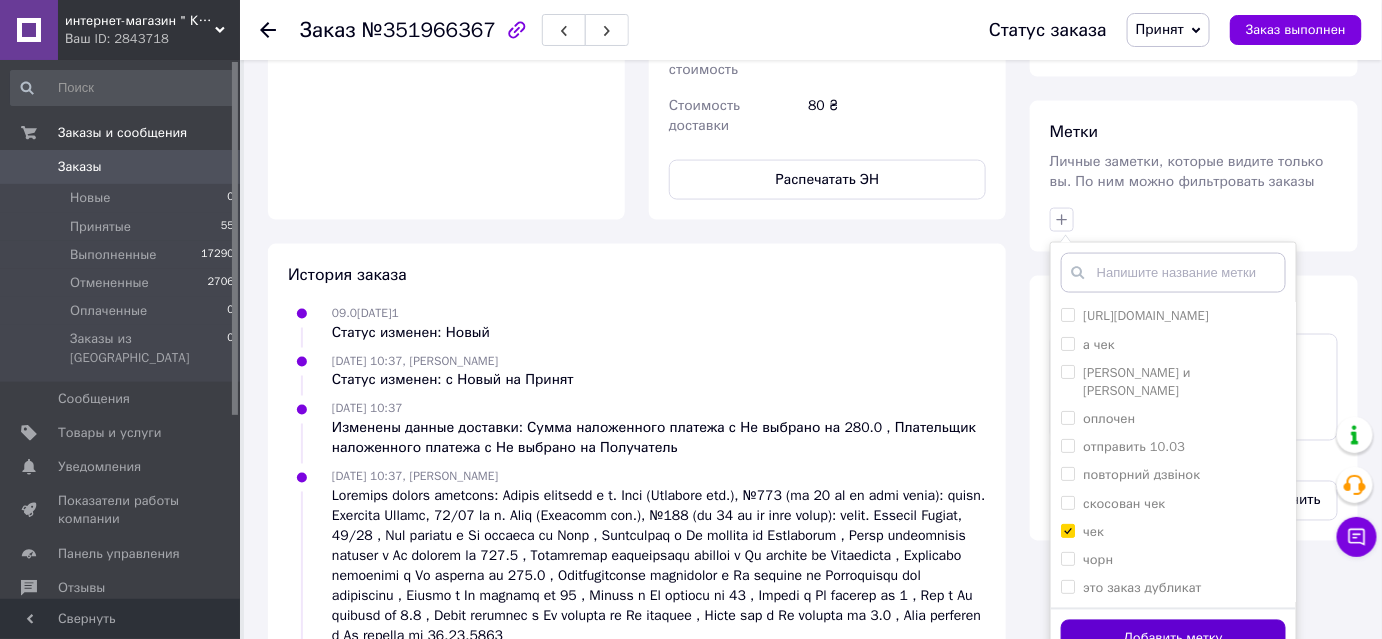 click on "Добавить метку" at bounding box center [1173, 639] 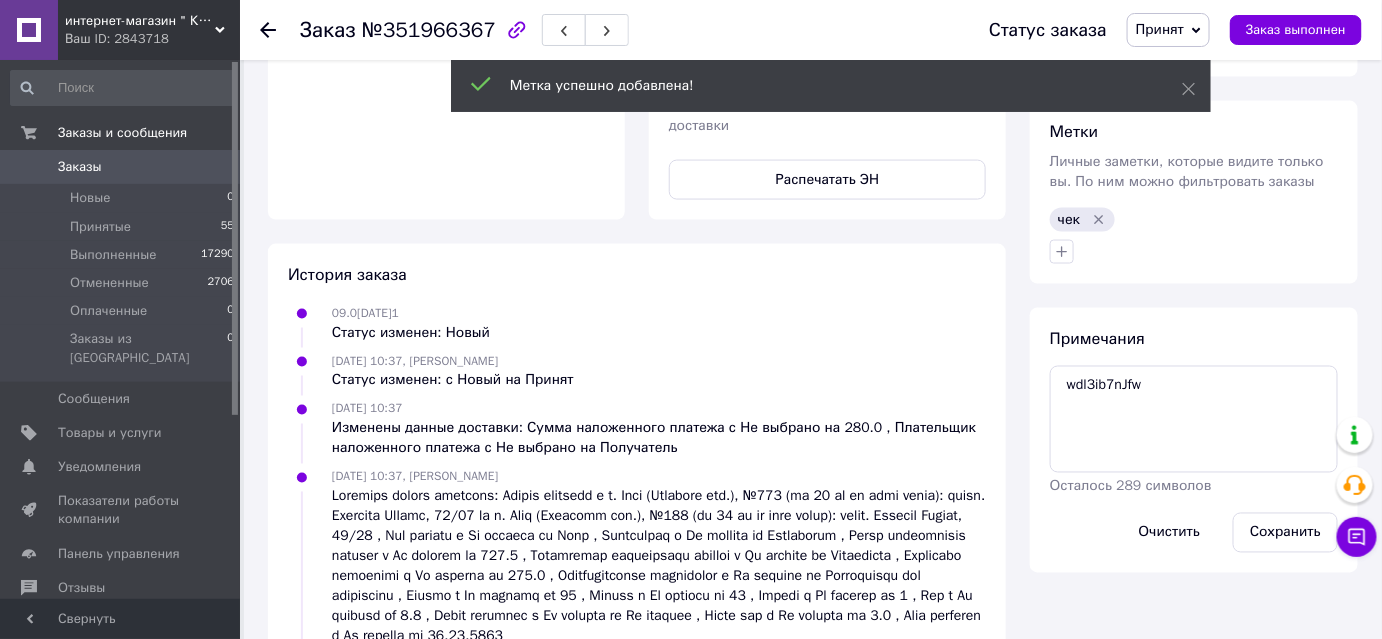click 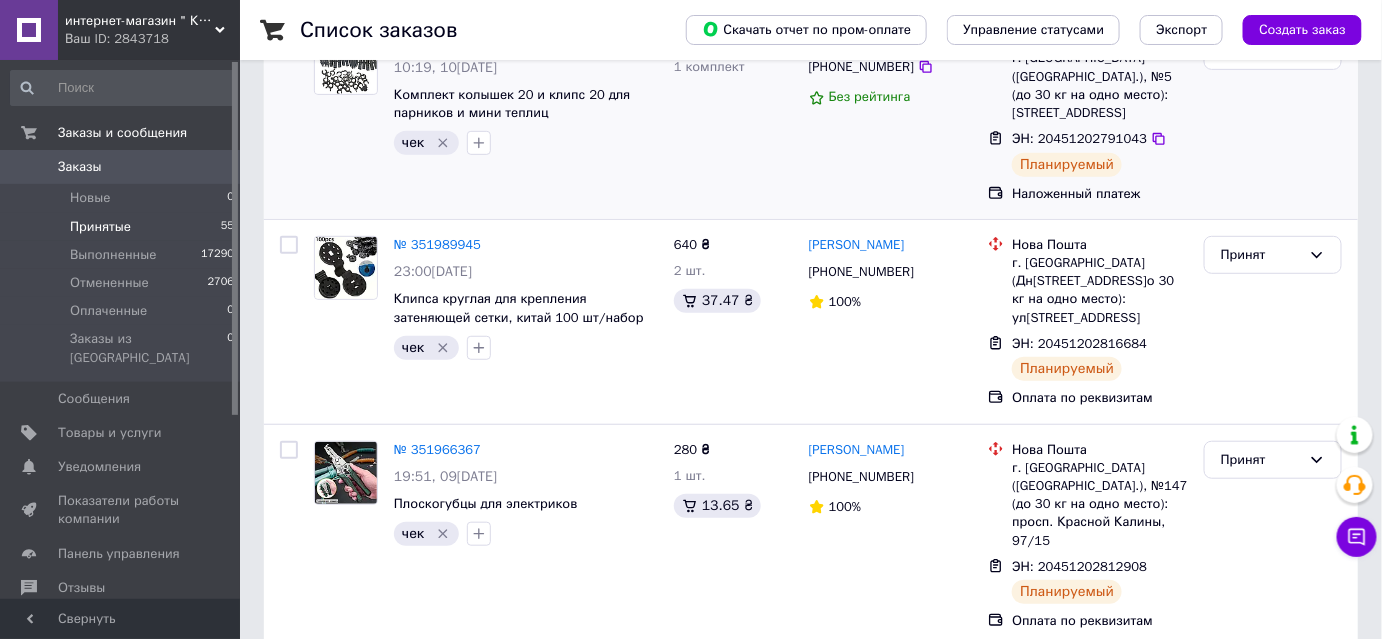scroll, scrollTop: 545, scrollLeft: 0, axis: vertical 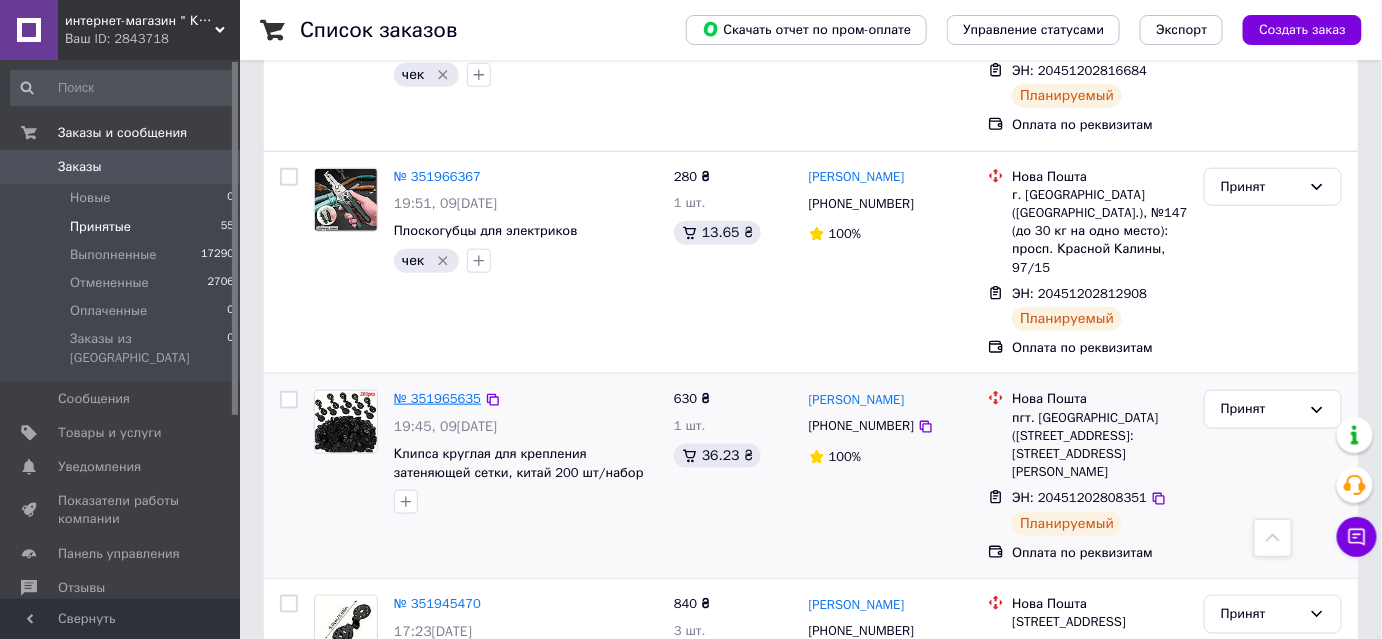 click on "№ 351965635" at bounding box center (437, 398) 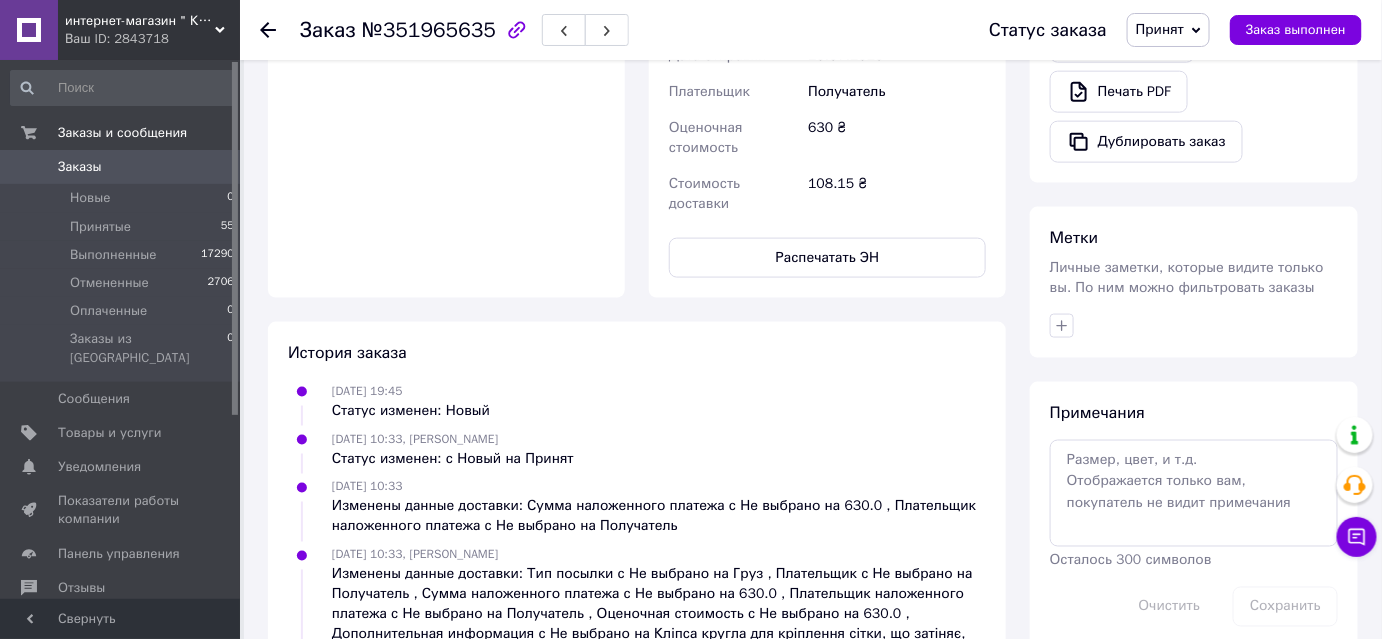 scroll, scrollTop: 933, scrollLeft: 0, axis: vertical 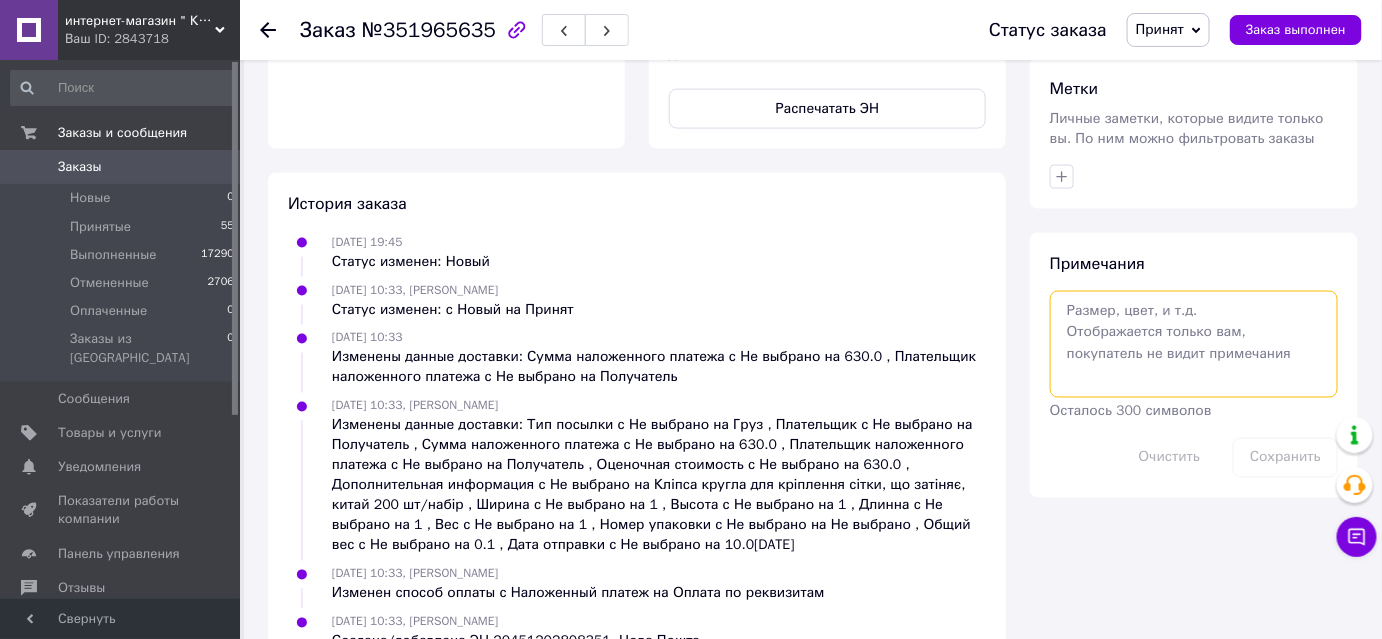 click at bounding box center (1194, 344) 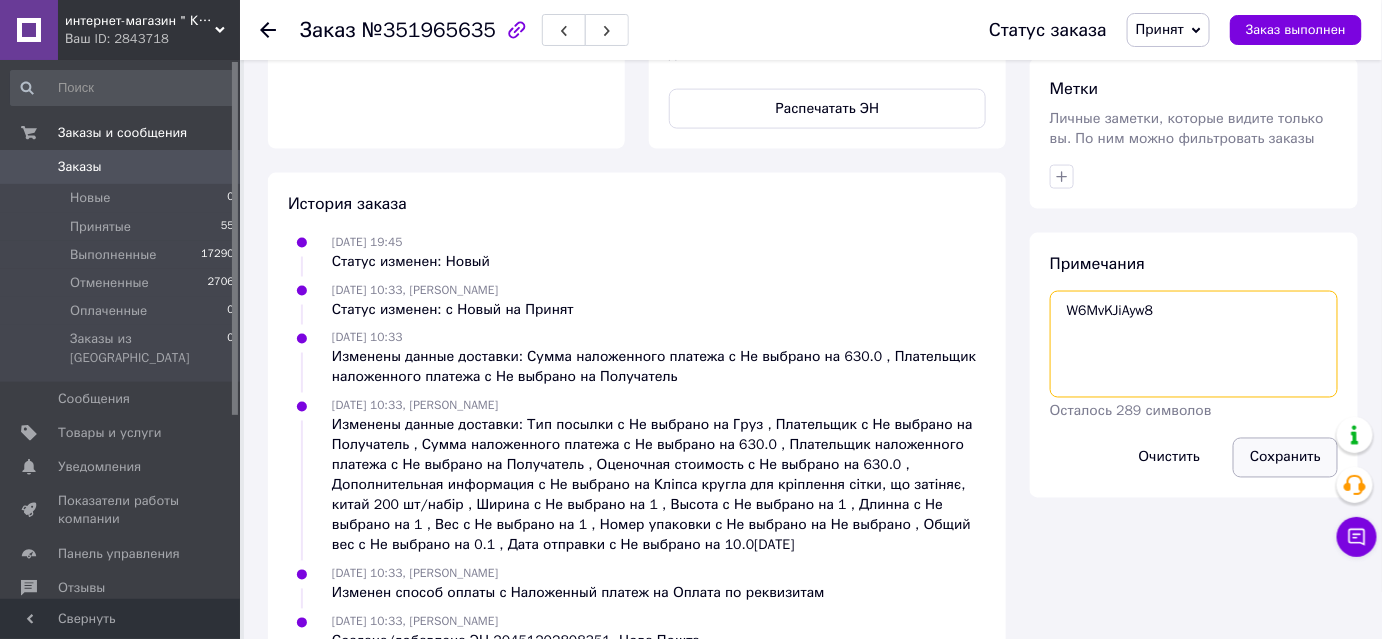 type on "W6MvKJiAyw8" 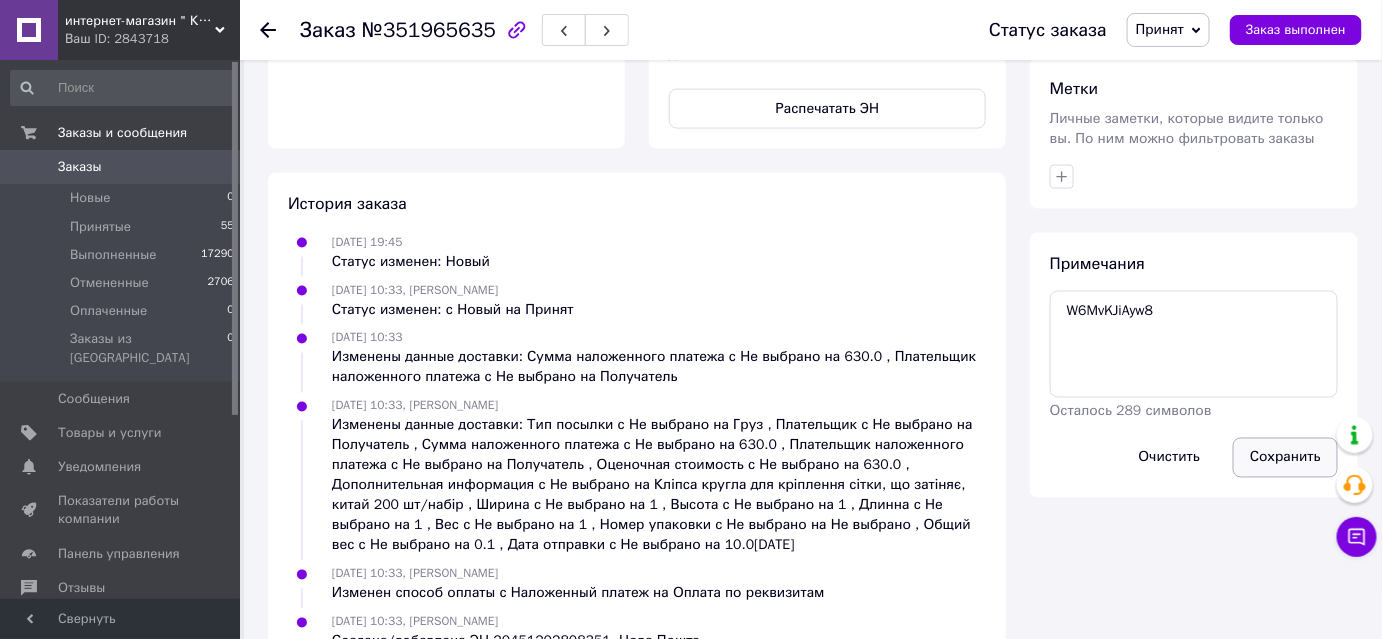 click on "Сохранить" at bounding box center (1285, 458) 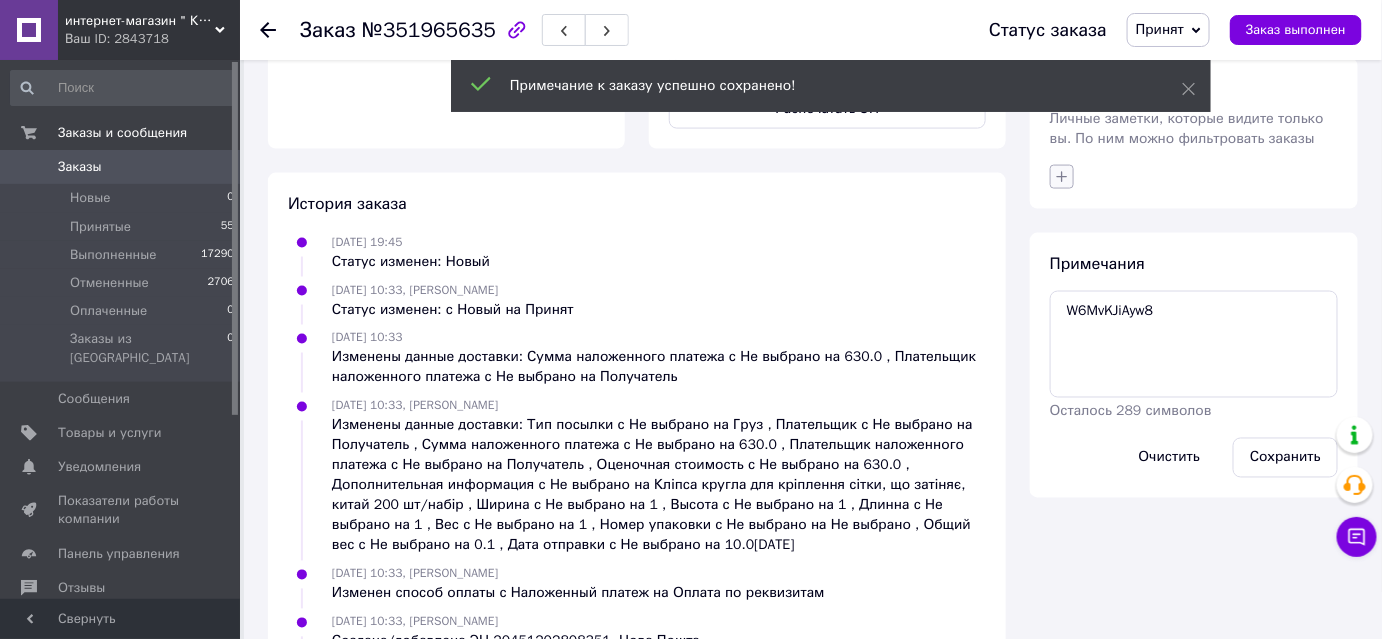 click 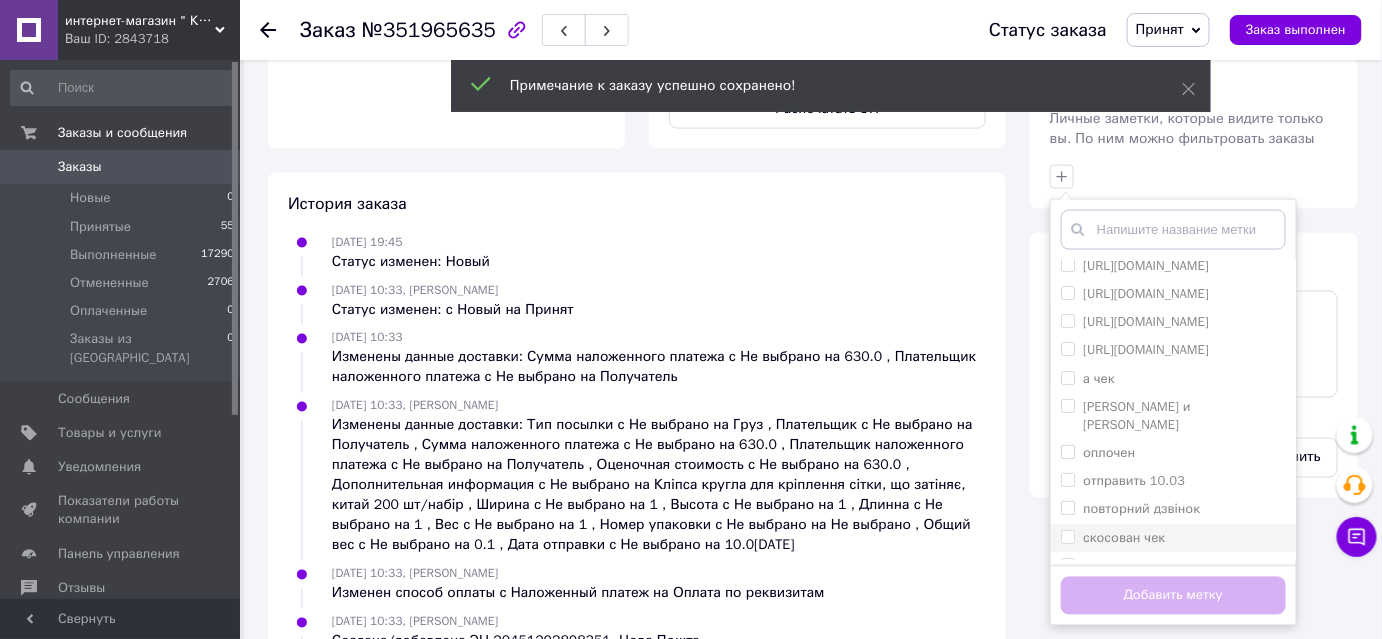 scroll, scrollTop: 167, scrollLeft: 0, axis: vertical 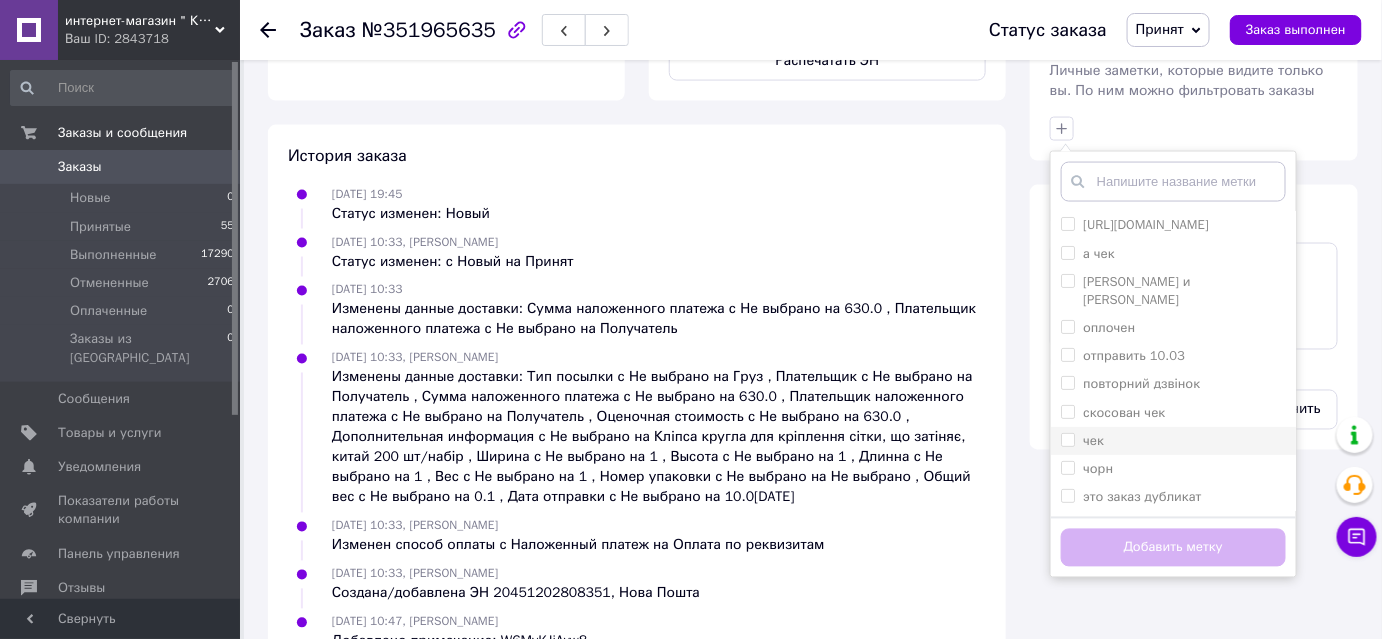 click on "чек" at bounding box center (1173, 441) 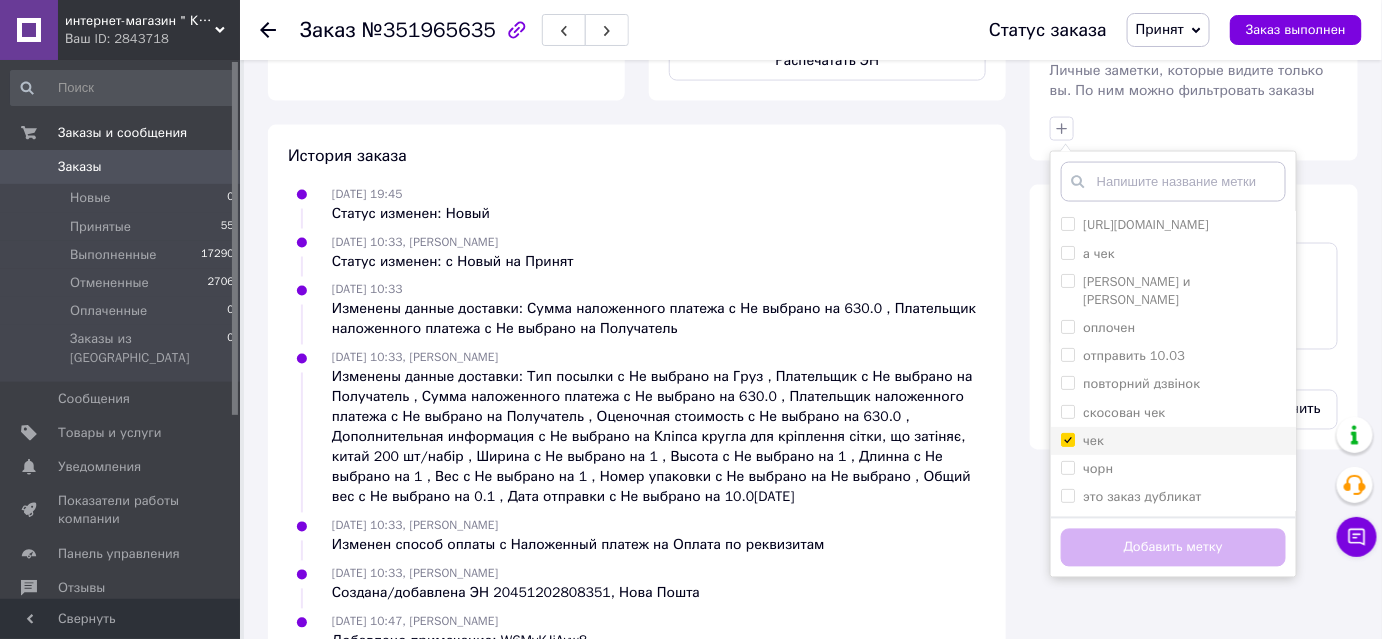 checkbox on "true" 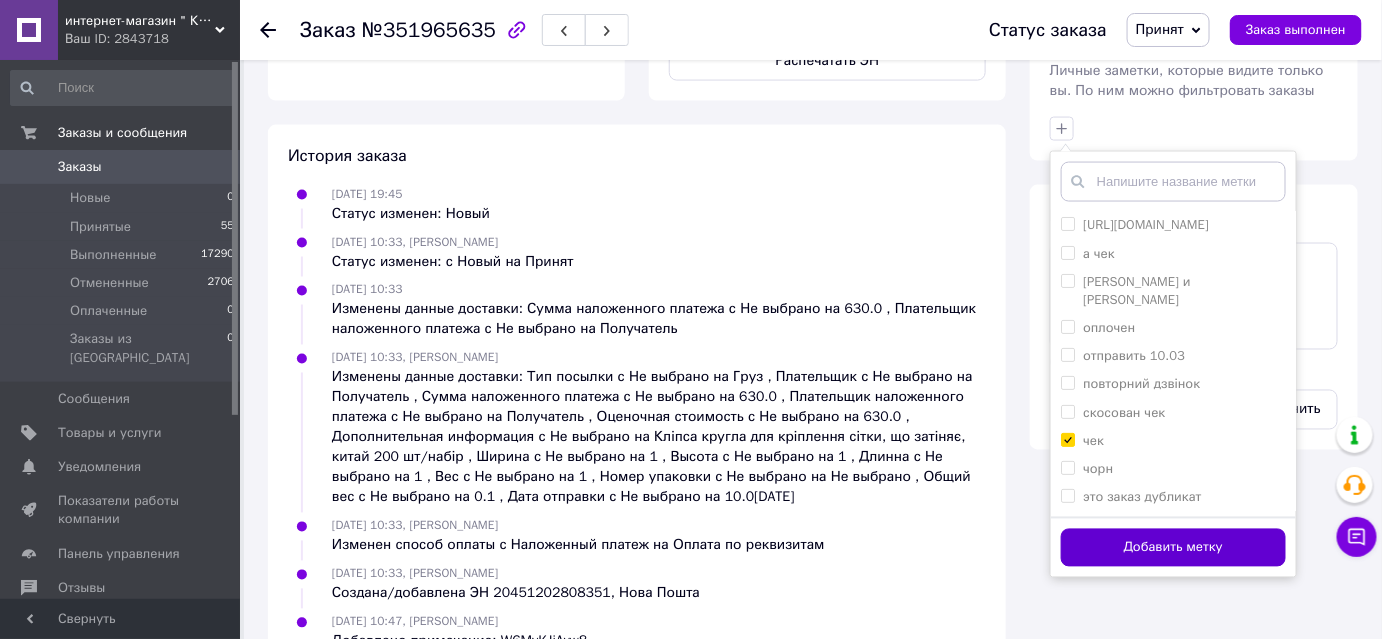 click on "Добавить метку" at bounding box center (1173, 548) 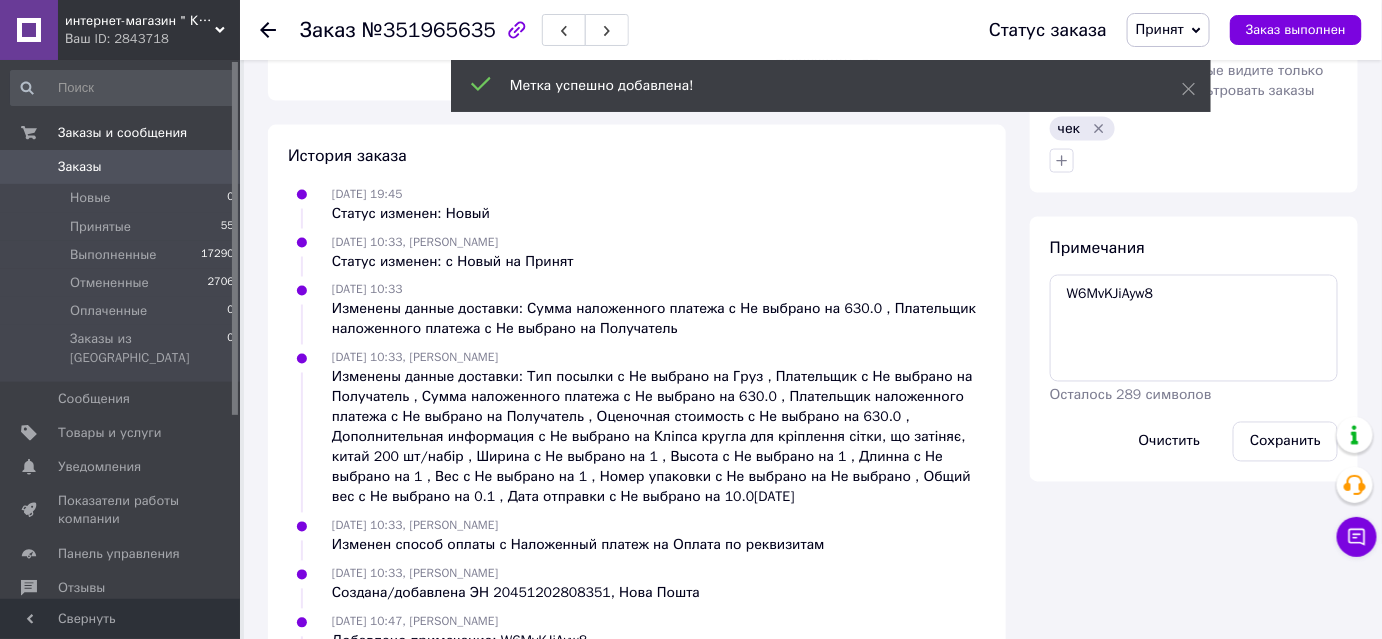 click 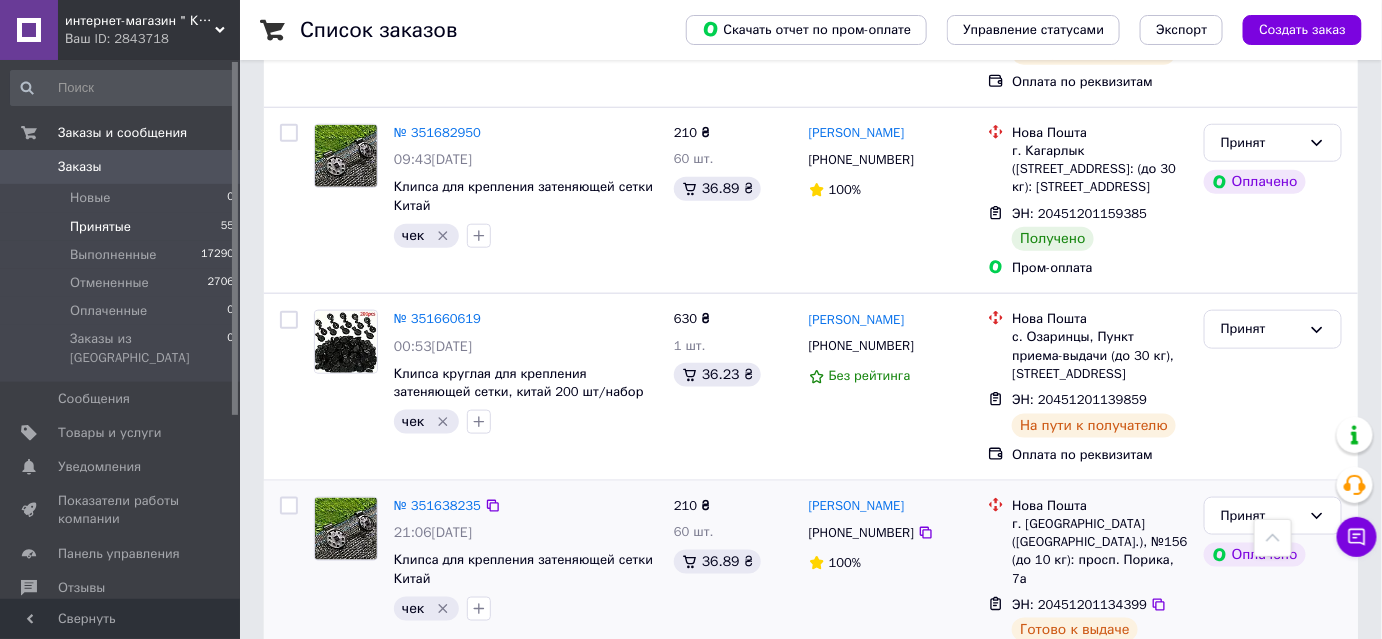 scroll, scrollTop: 3181, scrollLeft: 0, axis: vertical 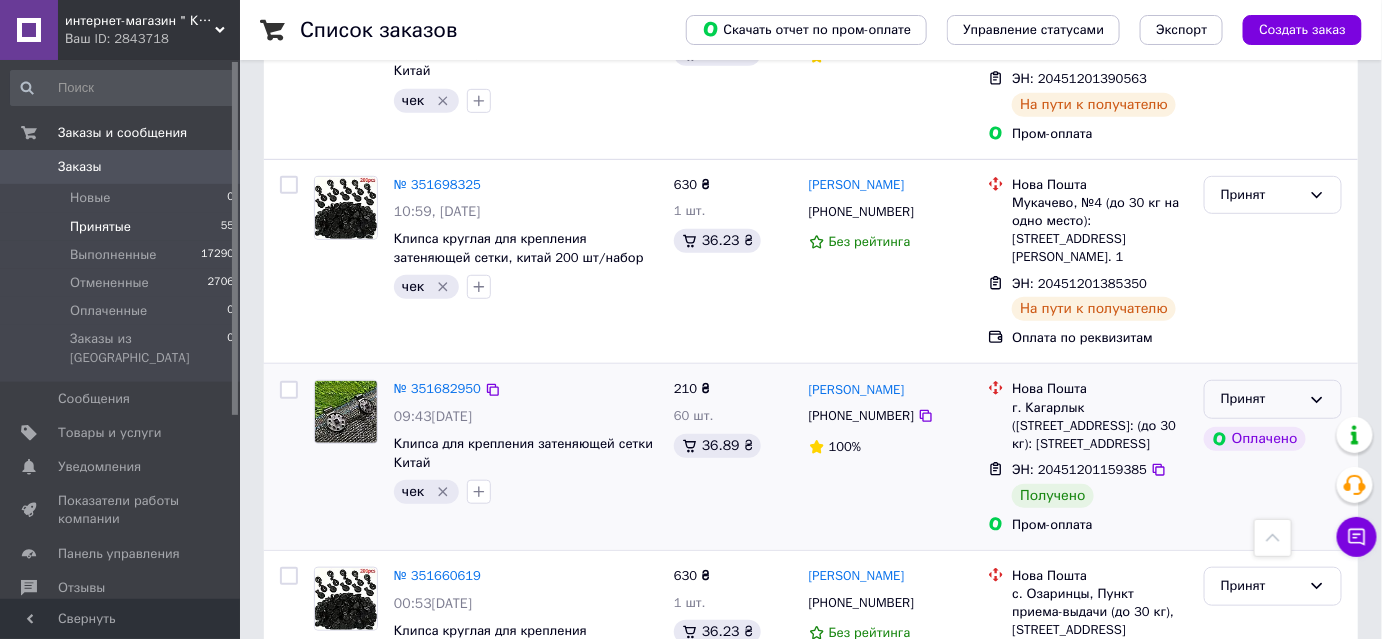 click on "Принят" at bounding box center (1261, 399) 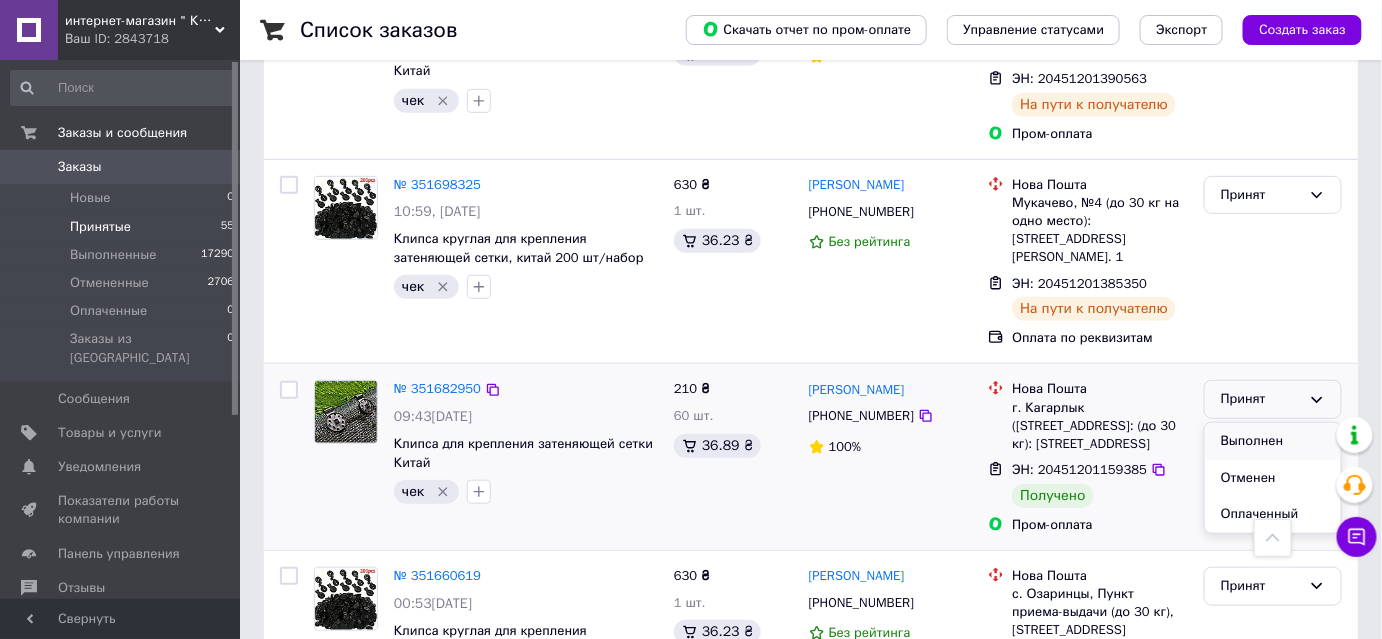 click on "Выполнен" at bounding box center (1273, 441) 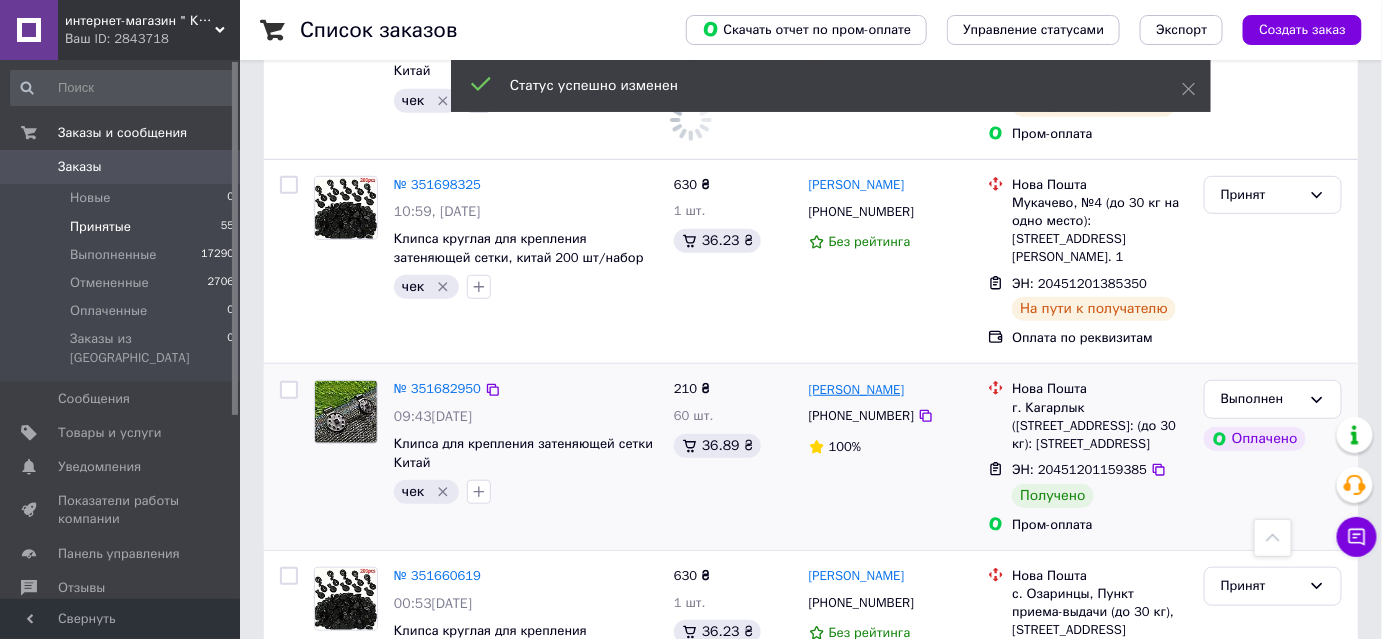 click on "[PERSON_NAME]" at bounding box center (857, 390) 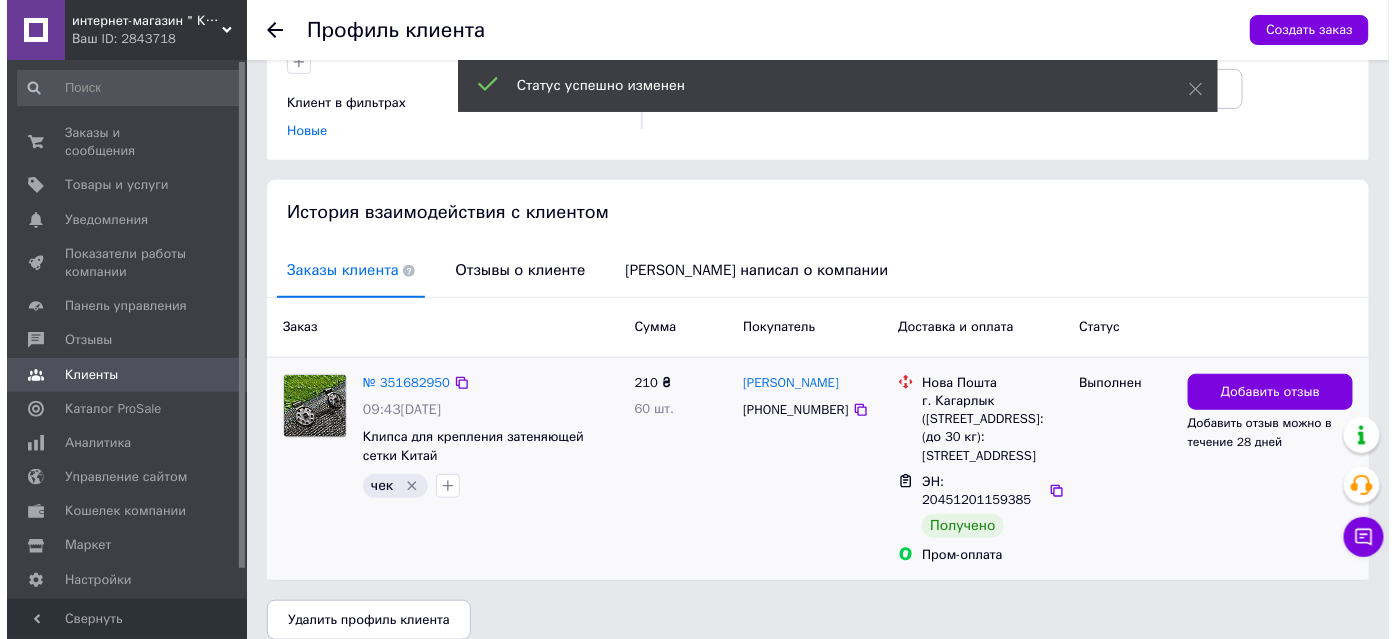 scroll, scrollTop: 308, scrollLeft: 0, axis: vertical 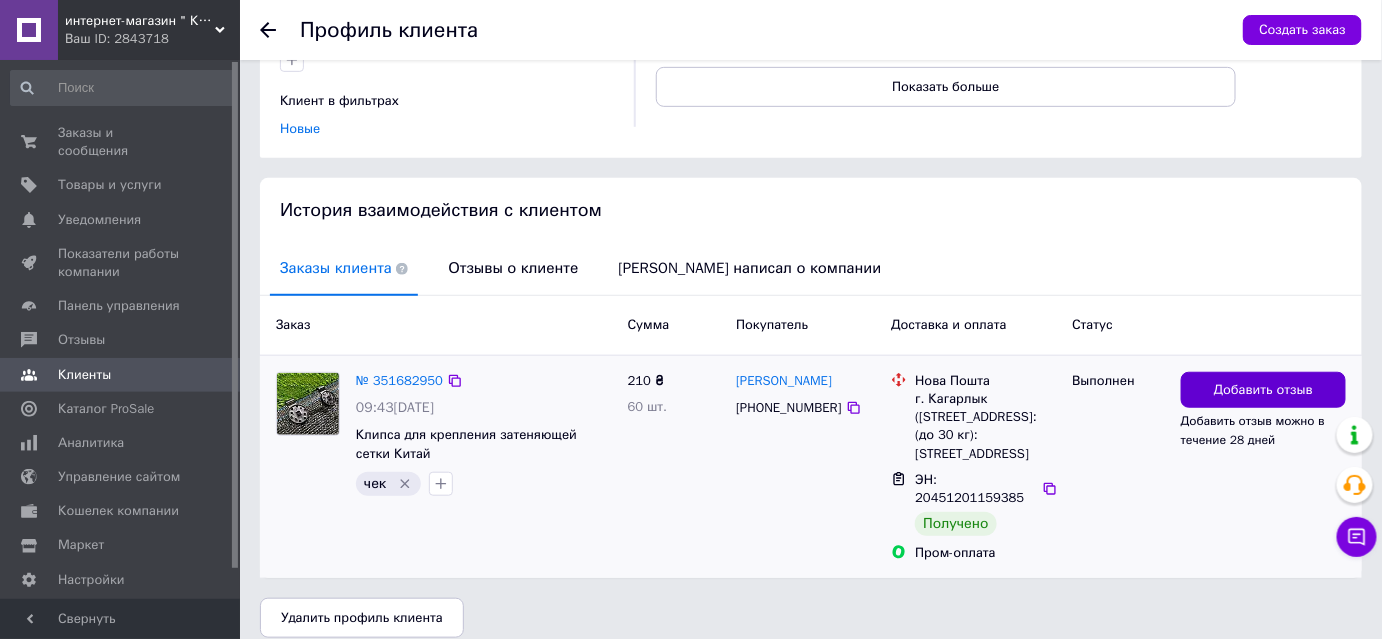 click on "Добавить отзыв" at bounding box center (1263, 390) 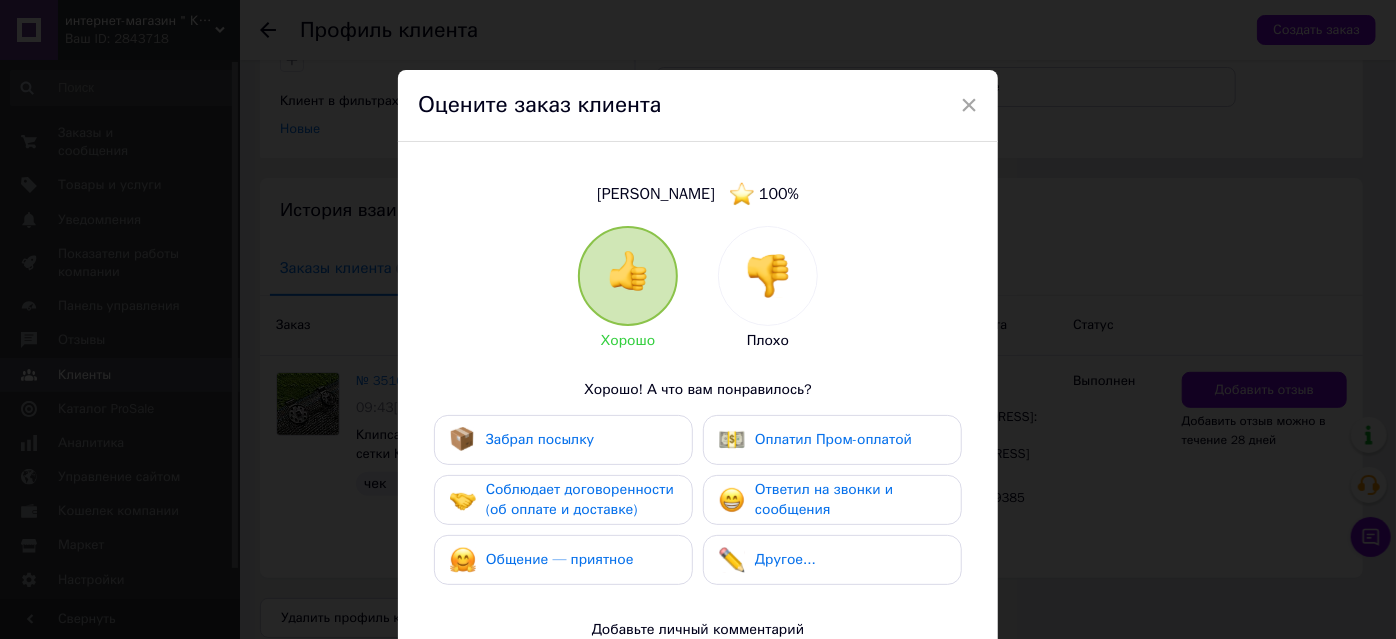 click on "Забрал посылку" at bounding box center (540, 439) 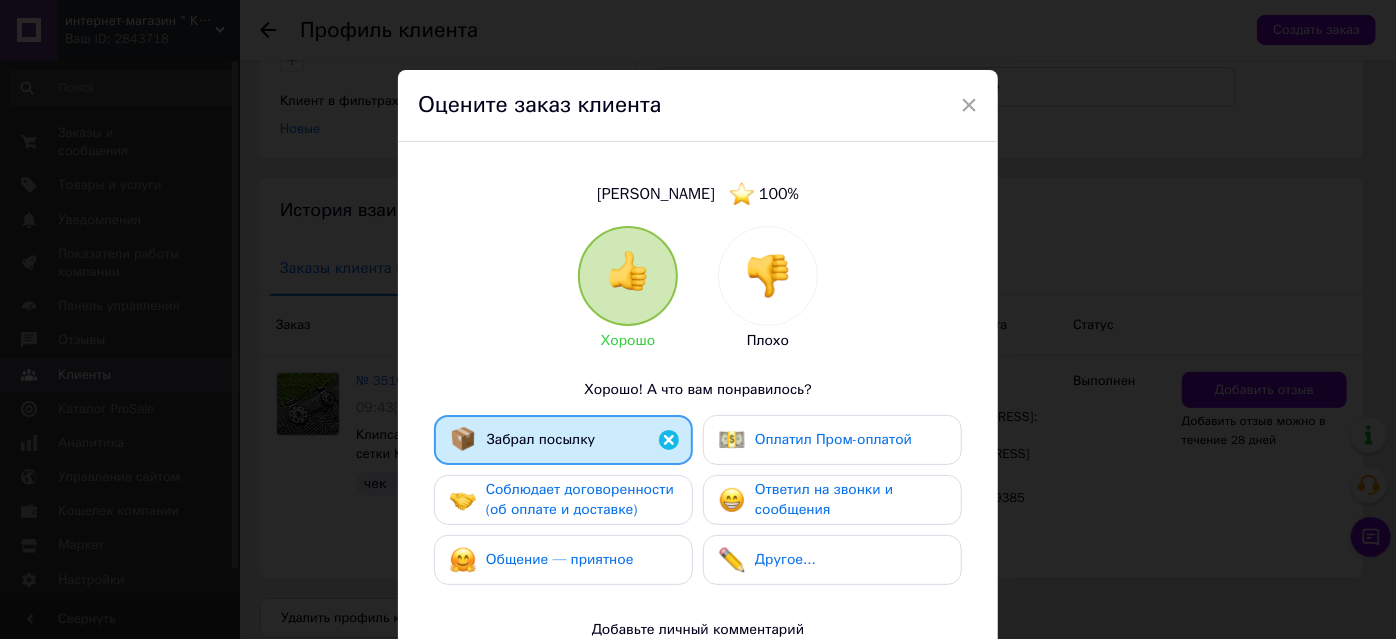 drag, startPoint x: 528, startPoint y: 492, endPoint x: 540, endPoint y: 554, distance: 63.15061 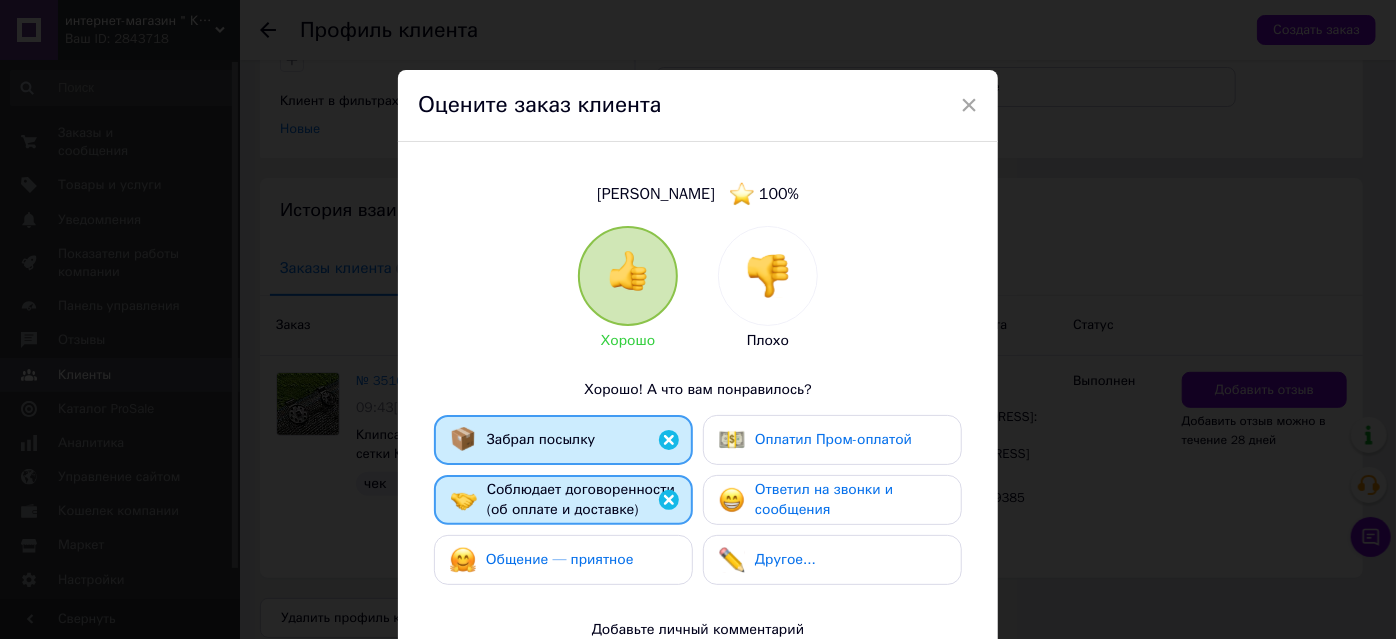 drag, startPoint x: 540, startPoint y: 554, endPoint x: 664, endPoint y: 518, distance: 129.1201 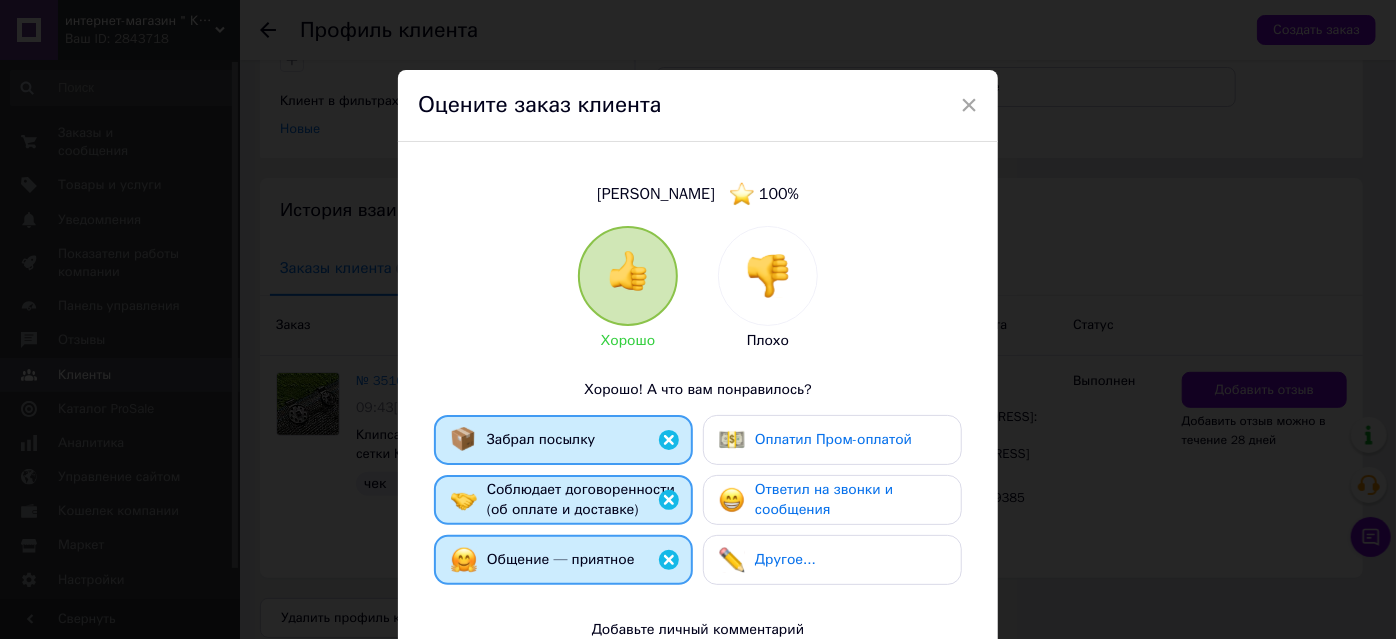 scroll, scrollTop: 351, scrollLeft: 0, axis: vertical 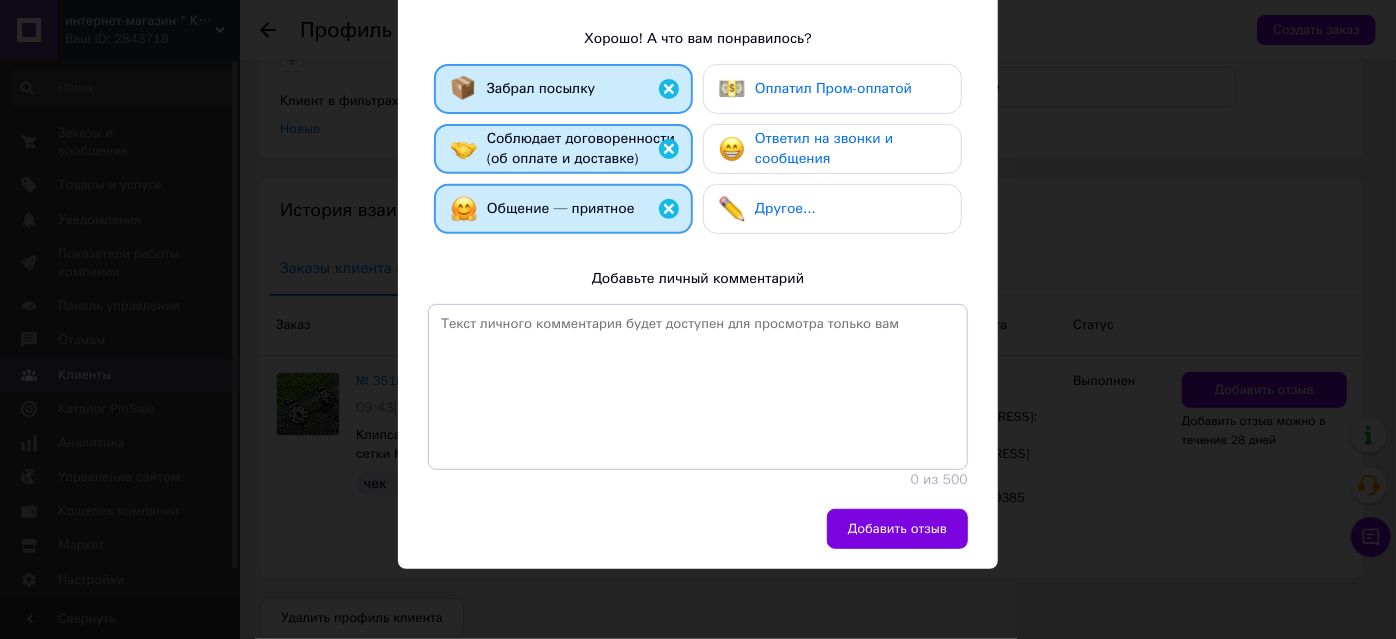 click on "Добавить отзыв" at bounding box center [897, 529] 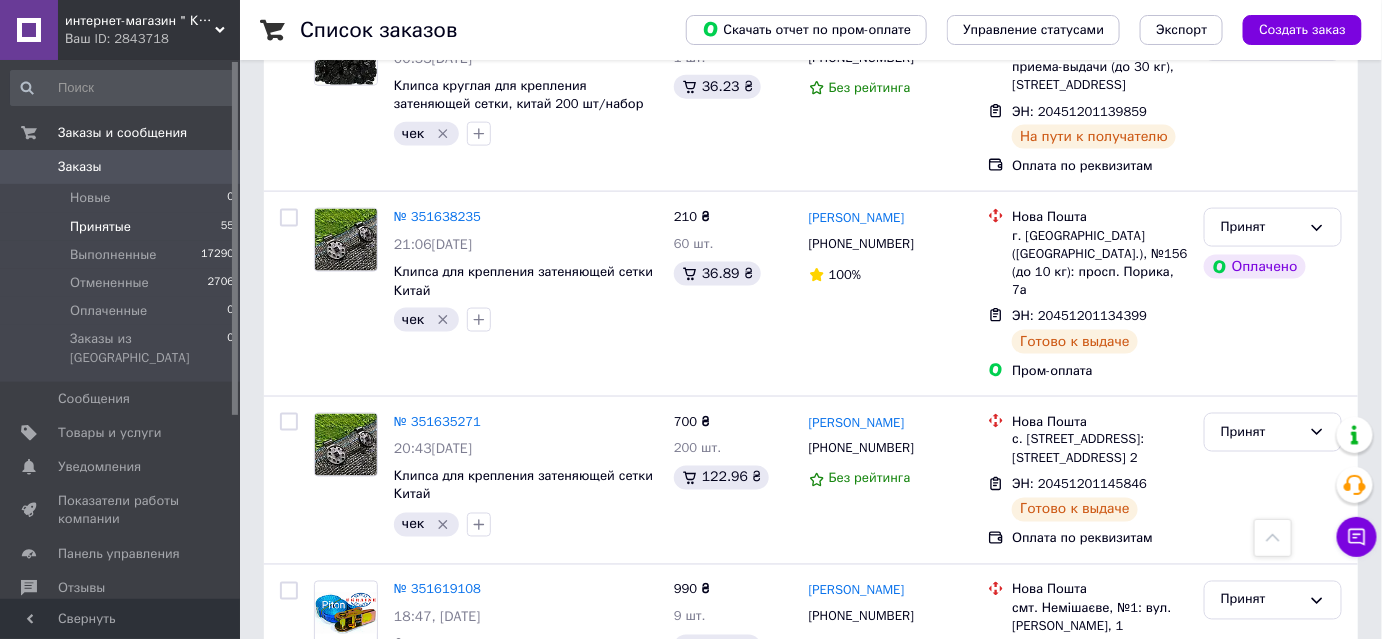 scroll, scrollTop: 3545, scrollLeft: 0, axis: vertical 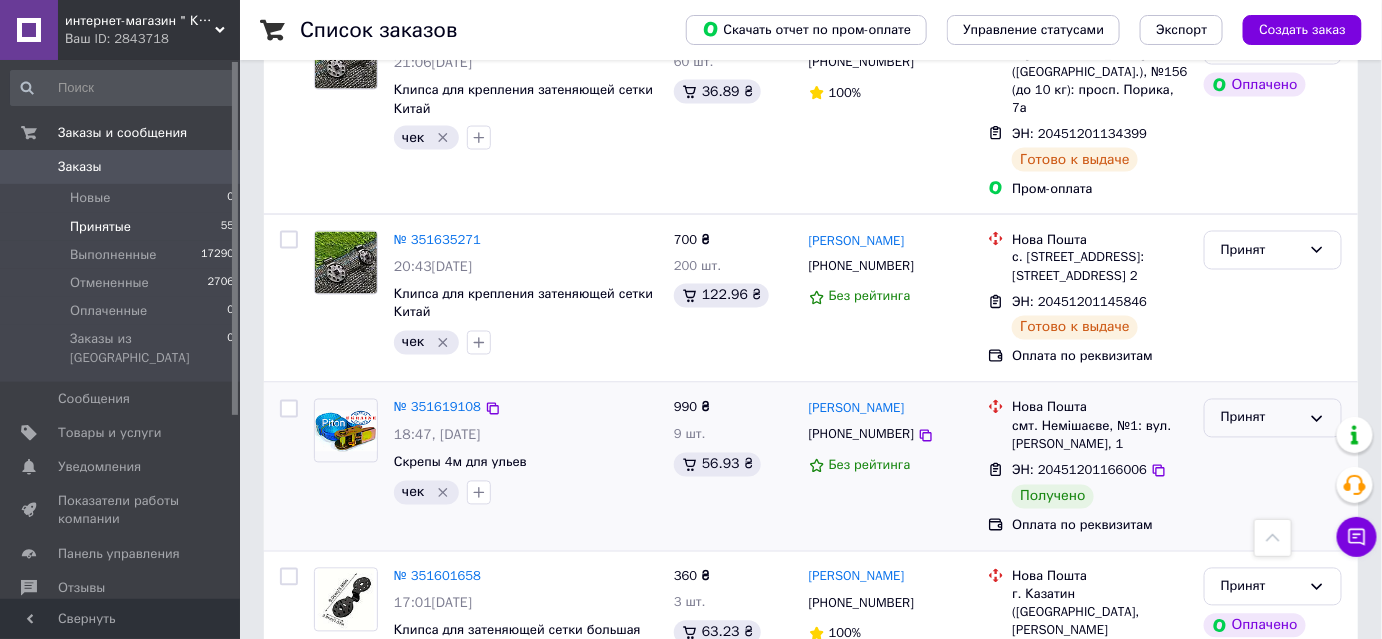 click on "Принят" at bounding box center [1261, 418] 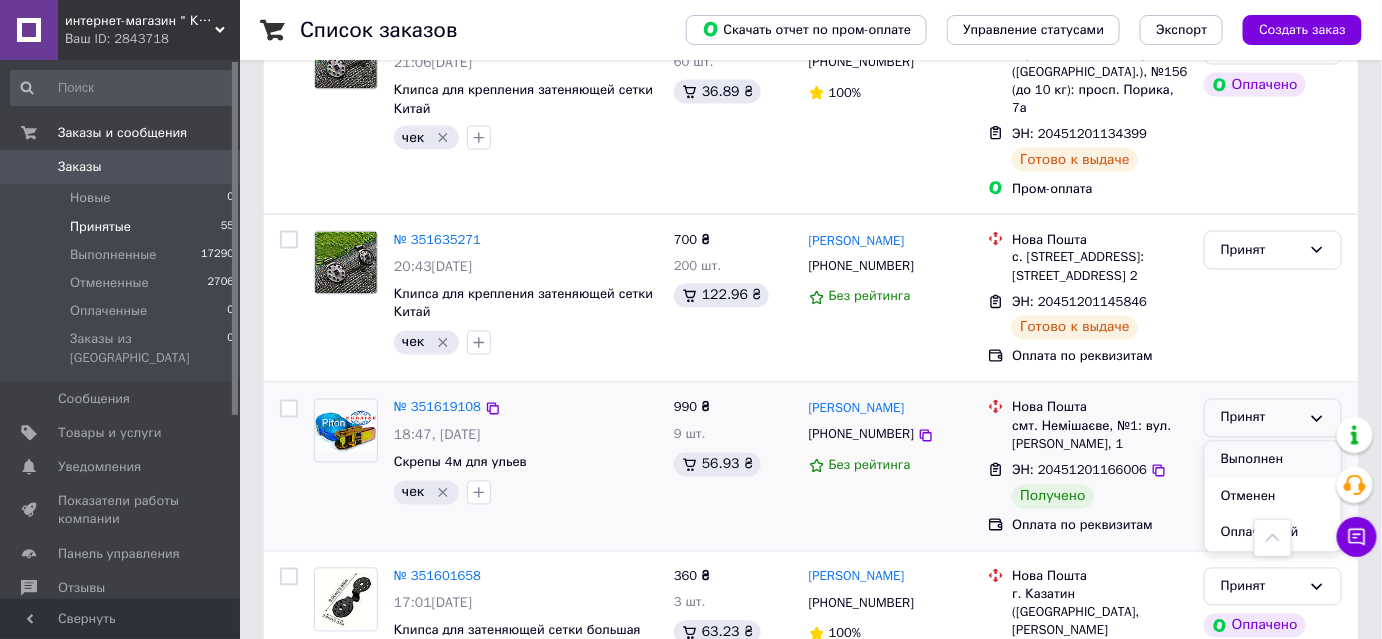 click on "Выполнен" at bounding box center [1273, 460] 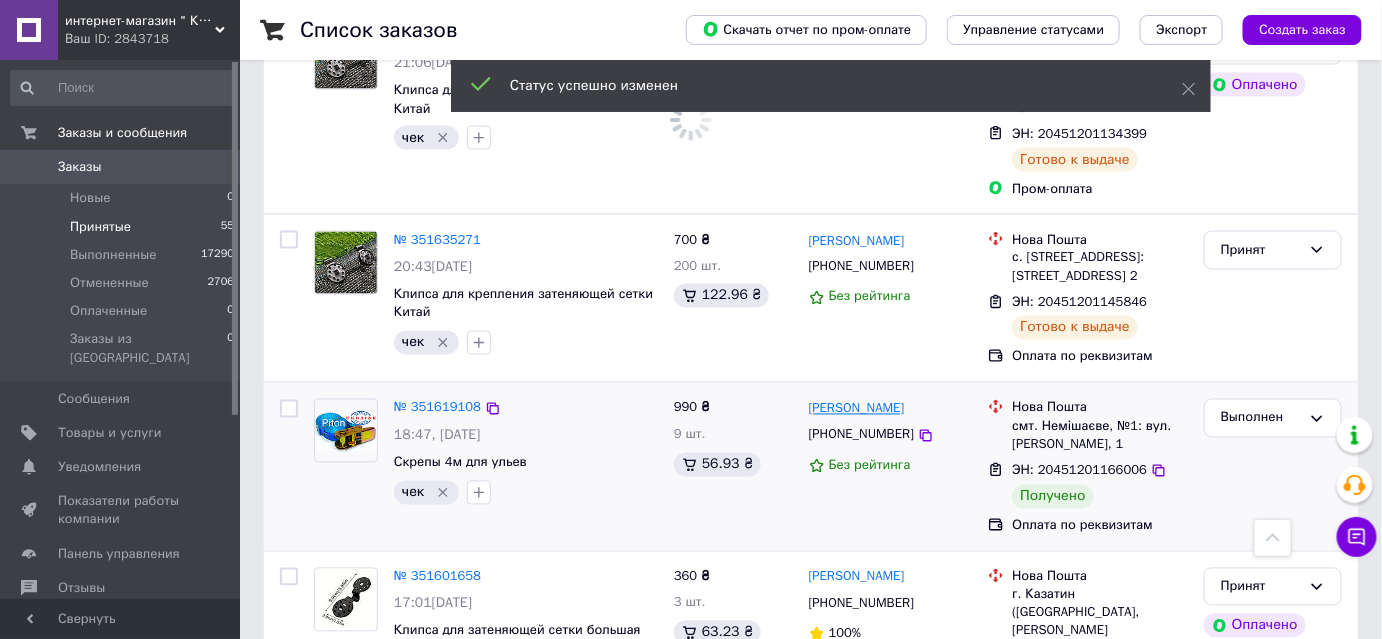 click on "[PERSON_NAME]" at bounding box center (857, 409) 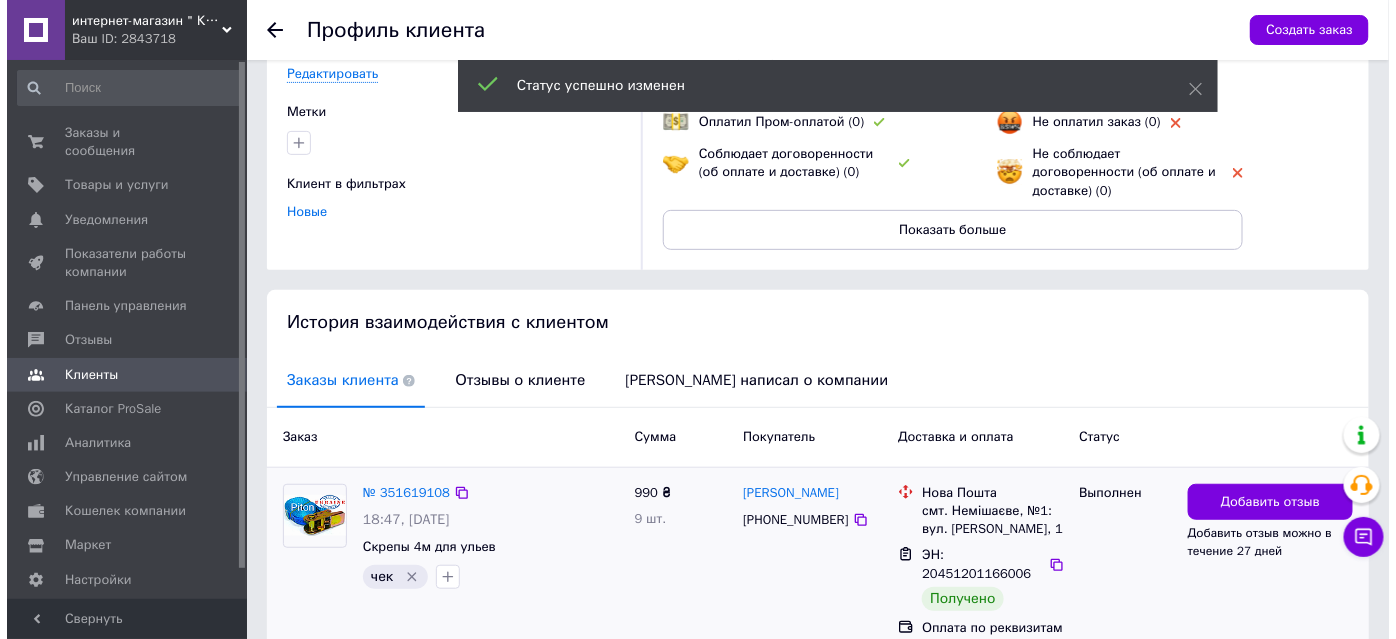 scroll, scrollTop: 240, scrollLeft: 0, axis: vertical 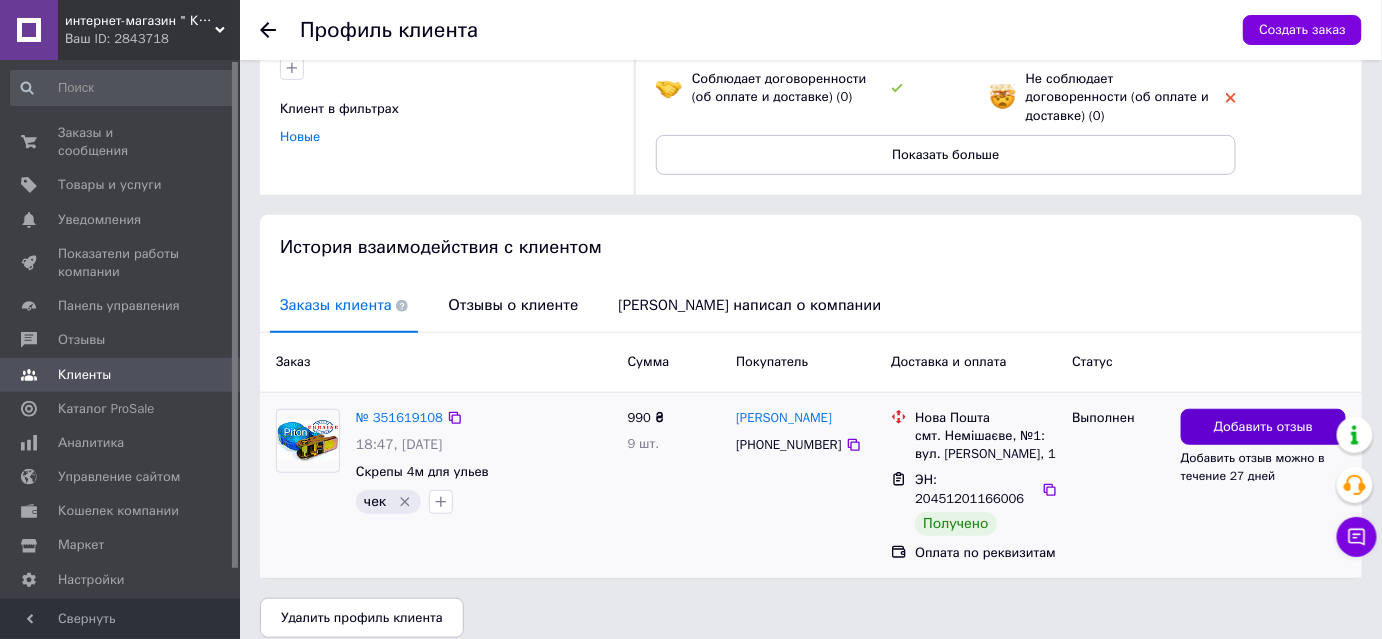 click on "Добавить отзыв" at bounding box center (1263, 427) 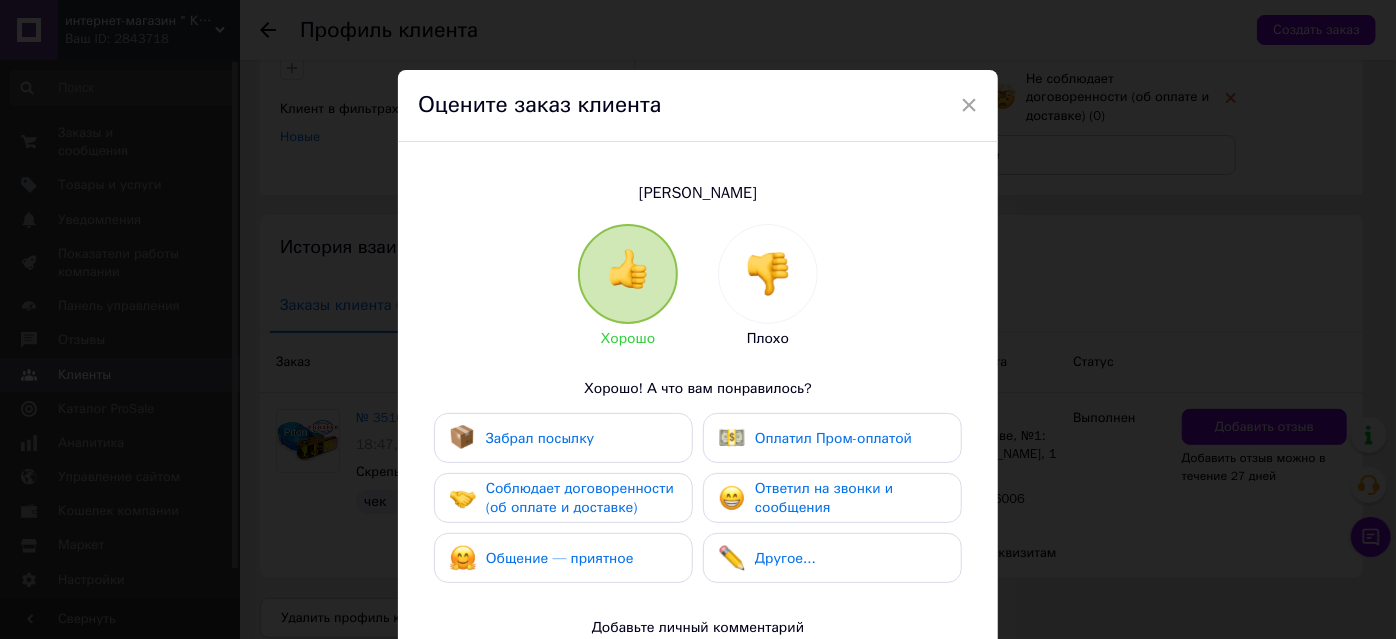 drag, startPoint x: 496, startPoint y: 428, endPoint x: 549, endPoint y: 463, distance: 63.51378 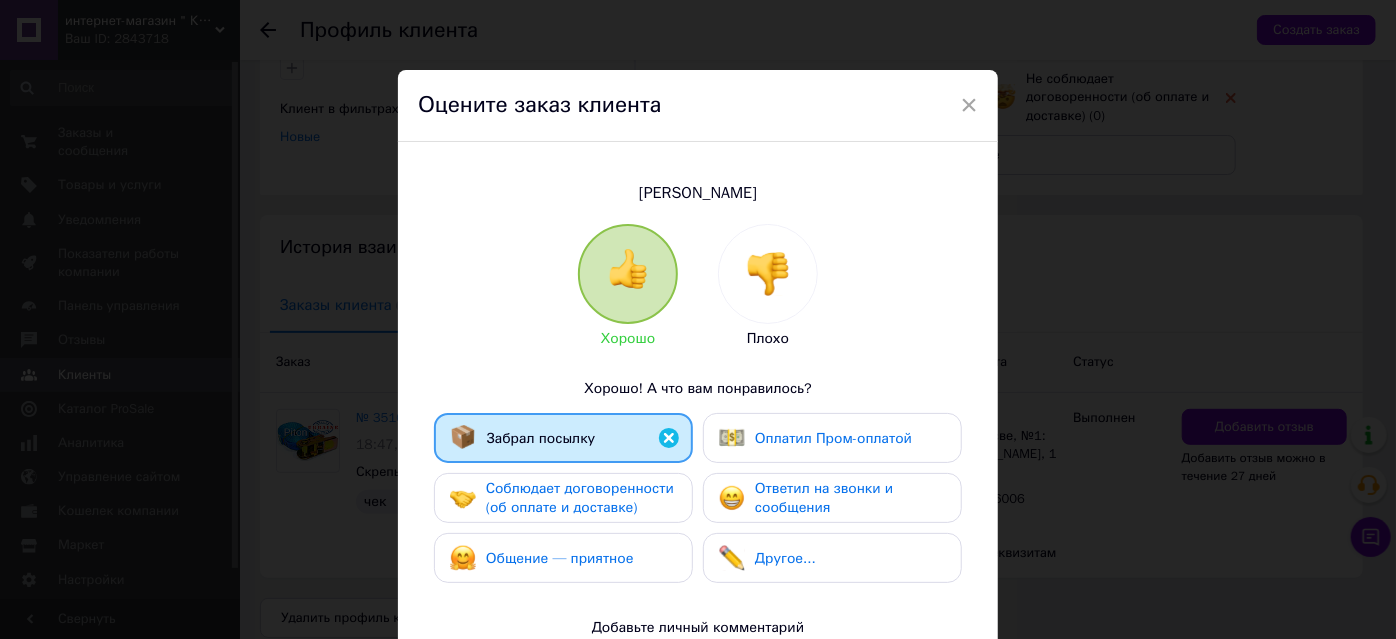 drag, startPoint x: 548, startPoint y: 479, endPoint x: 574, endPoint y: 529, distance: 56.35601 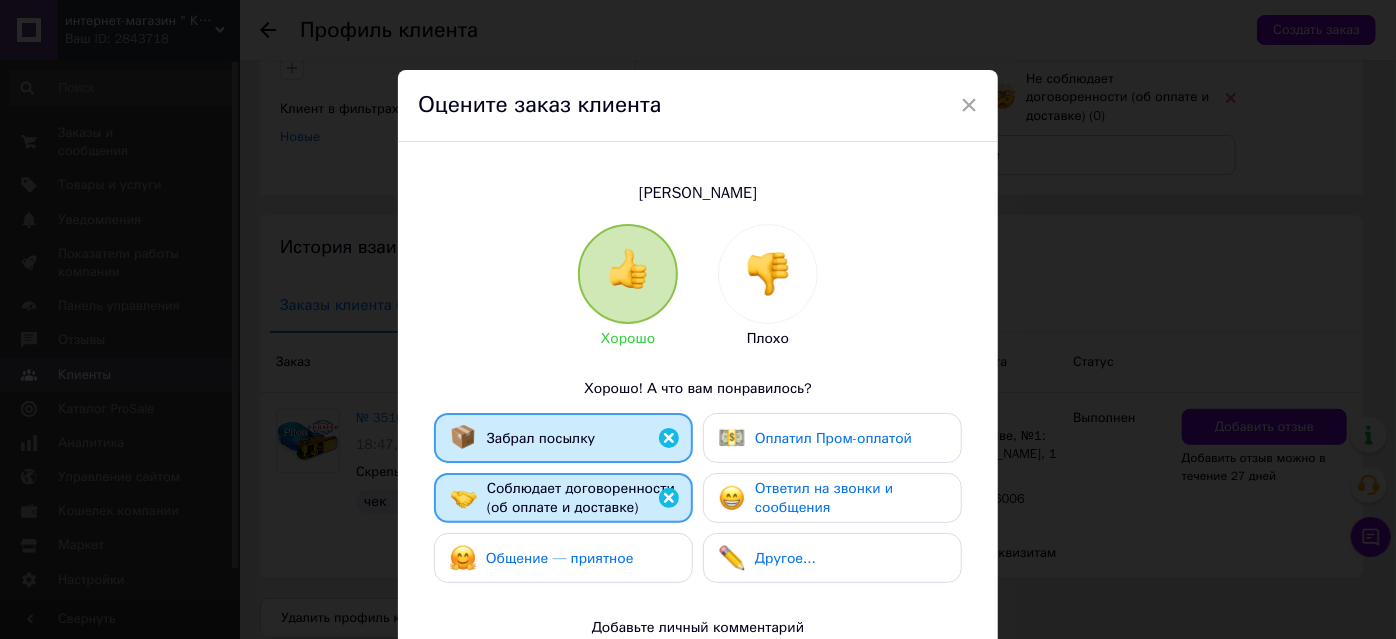 click on "Общение — приятное" at bounding box center [560, 558] 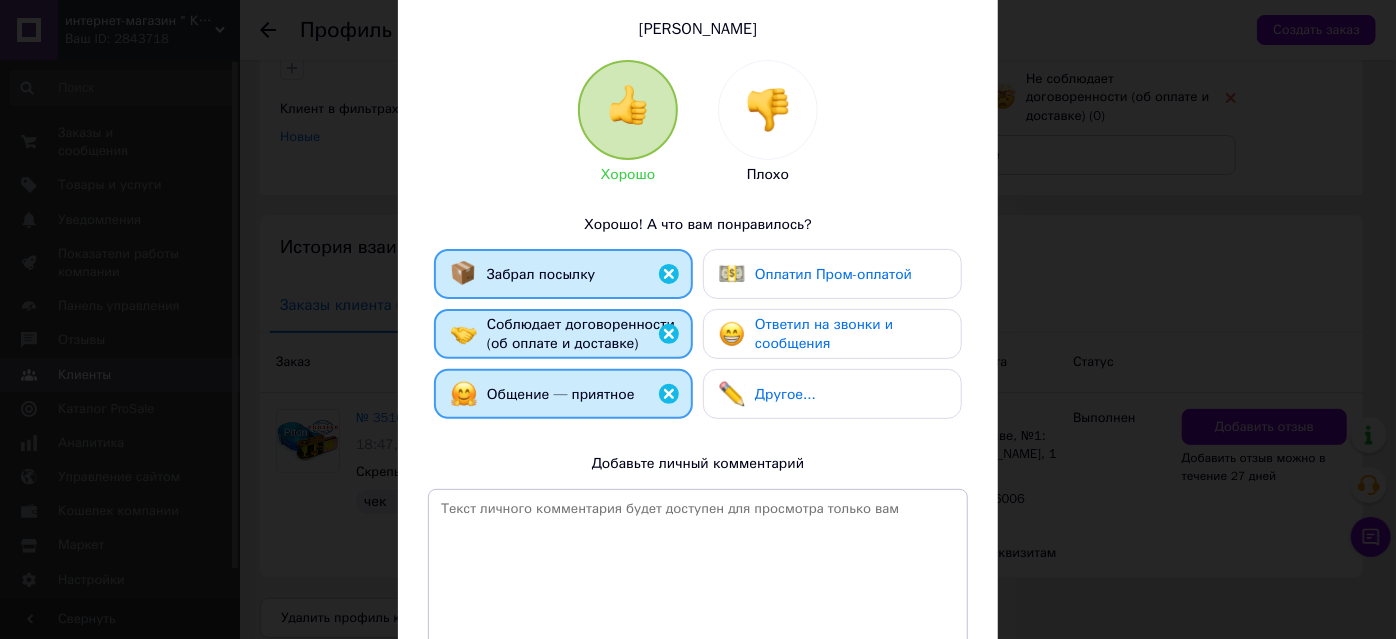 scroll, scrollTop: 349, scrollLeft: 0, axis: vertical 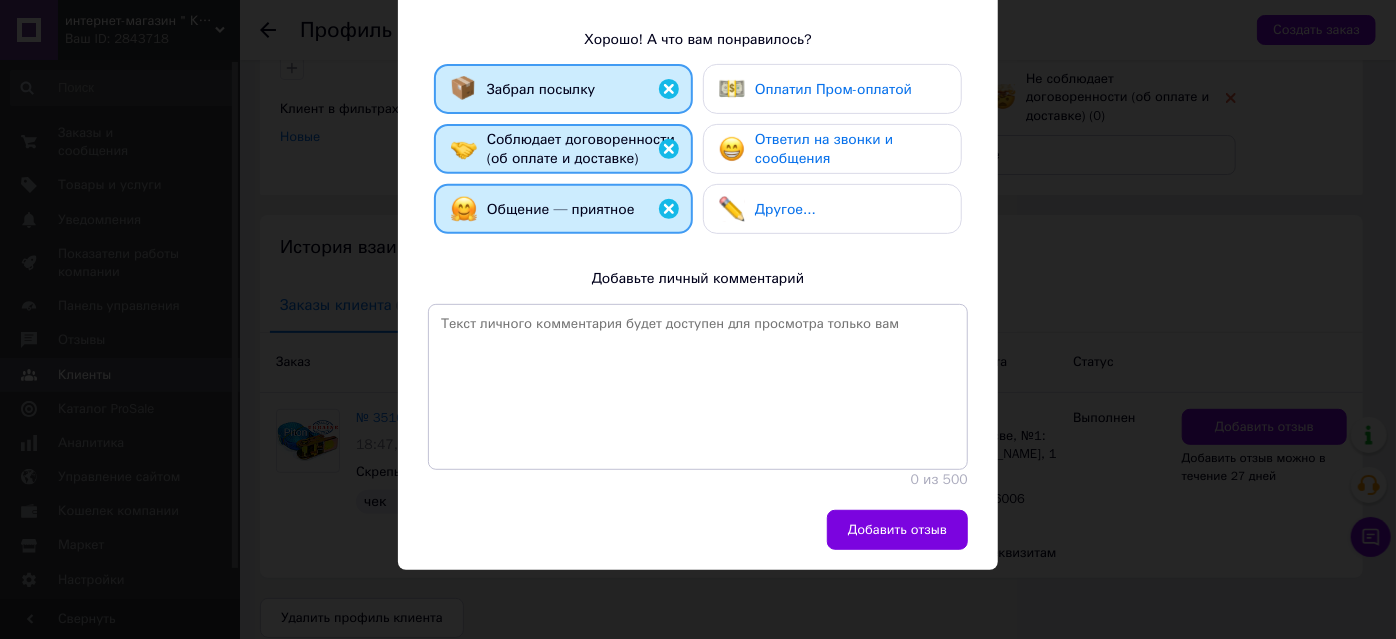 drag, startPoint x: 942, startPoint y: 524, endPoint x: 811, endPoint y: 469, distance: 142.07744 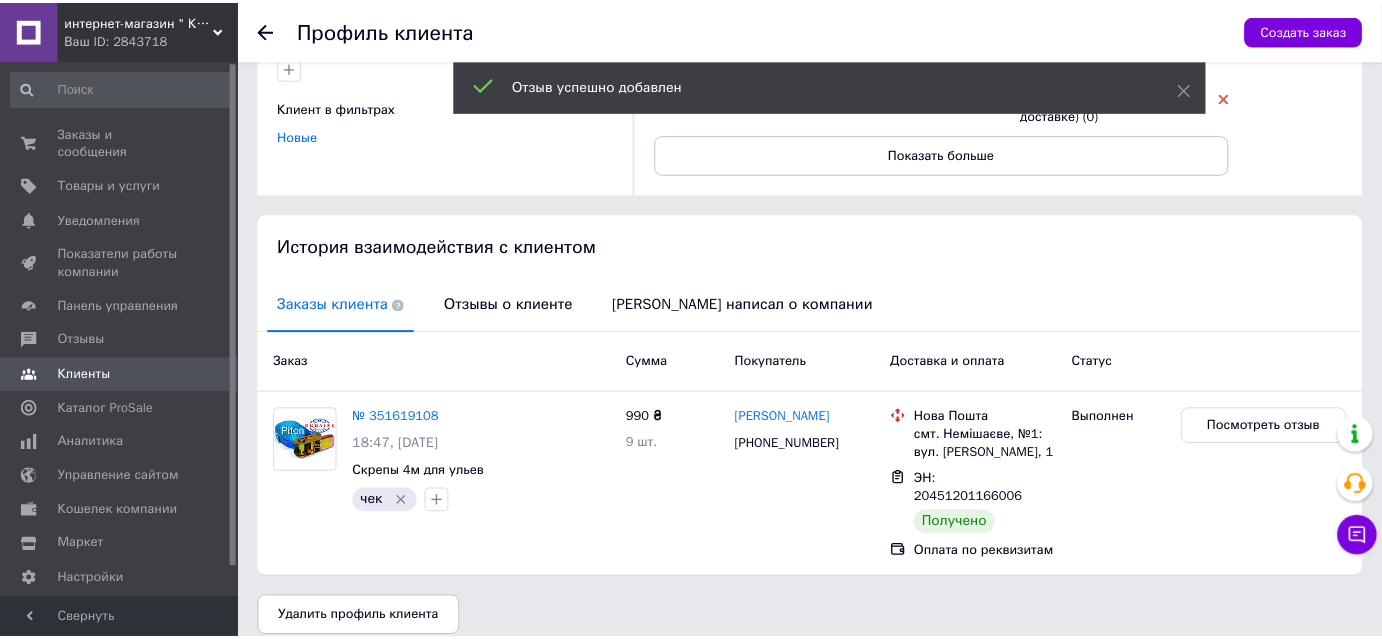 scroll, scrollTop: 221, scrollLeft: 0, axis: vertical 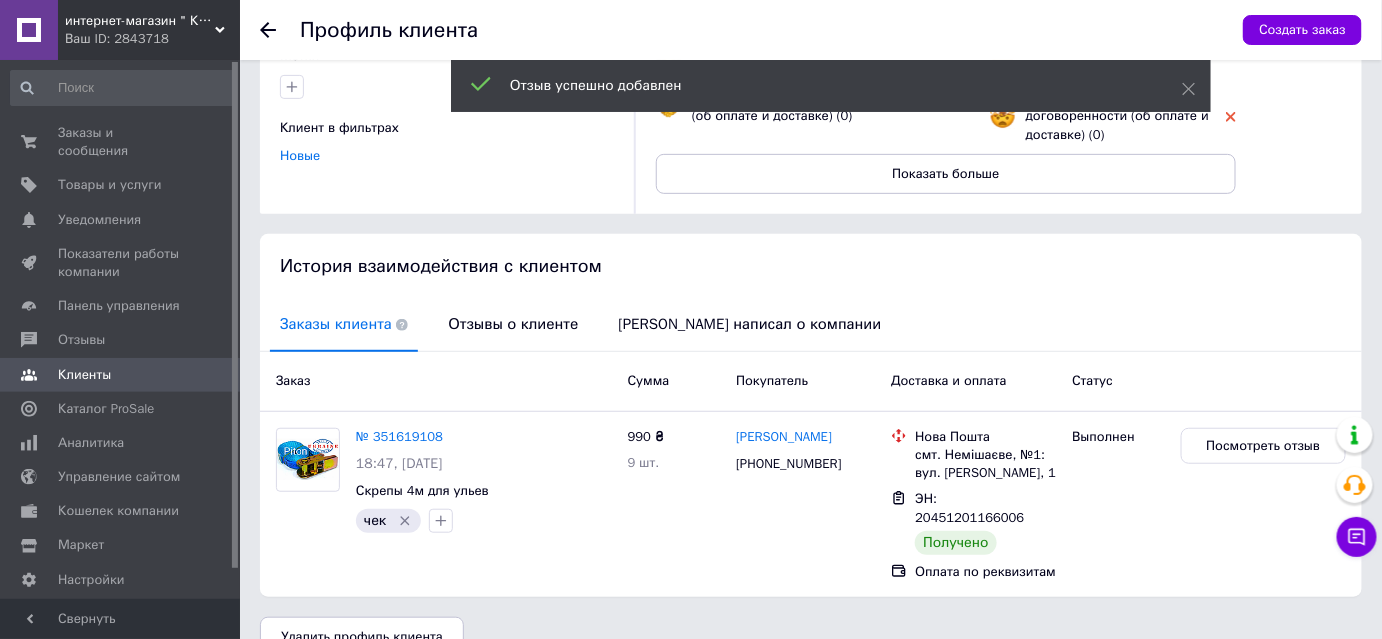 click 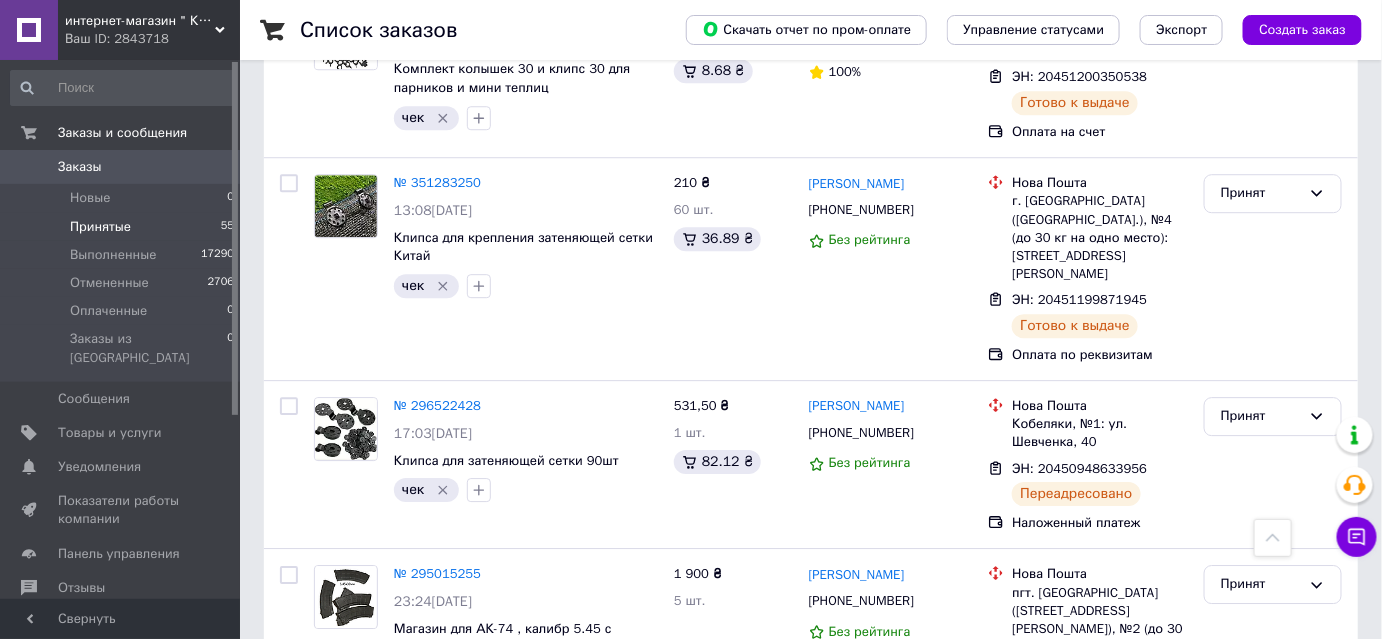 scroll, scrollTop: 4545, scrollLeft: 0, axis: vertical 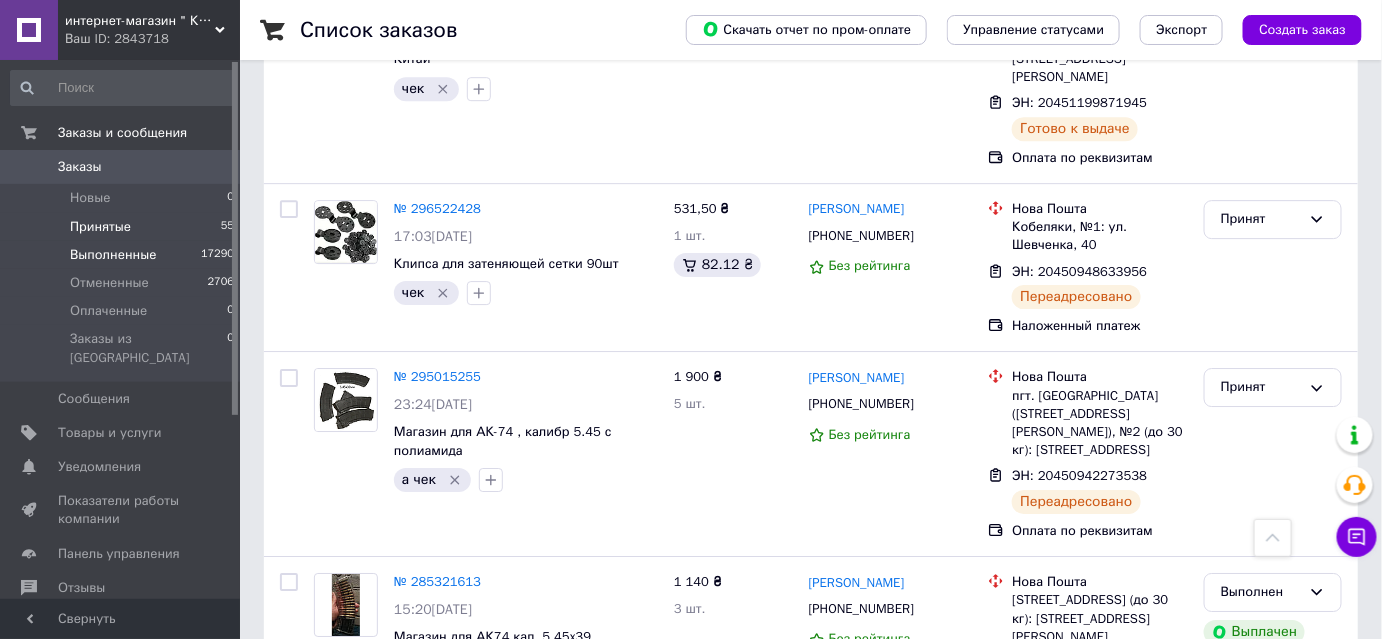 click on "Выполненные" at bounding box center (113, 255) 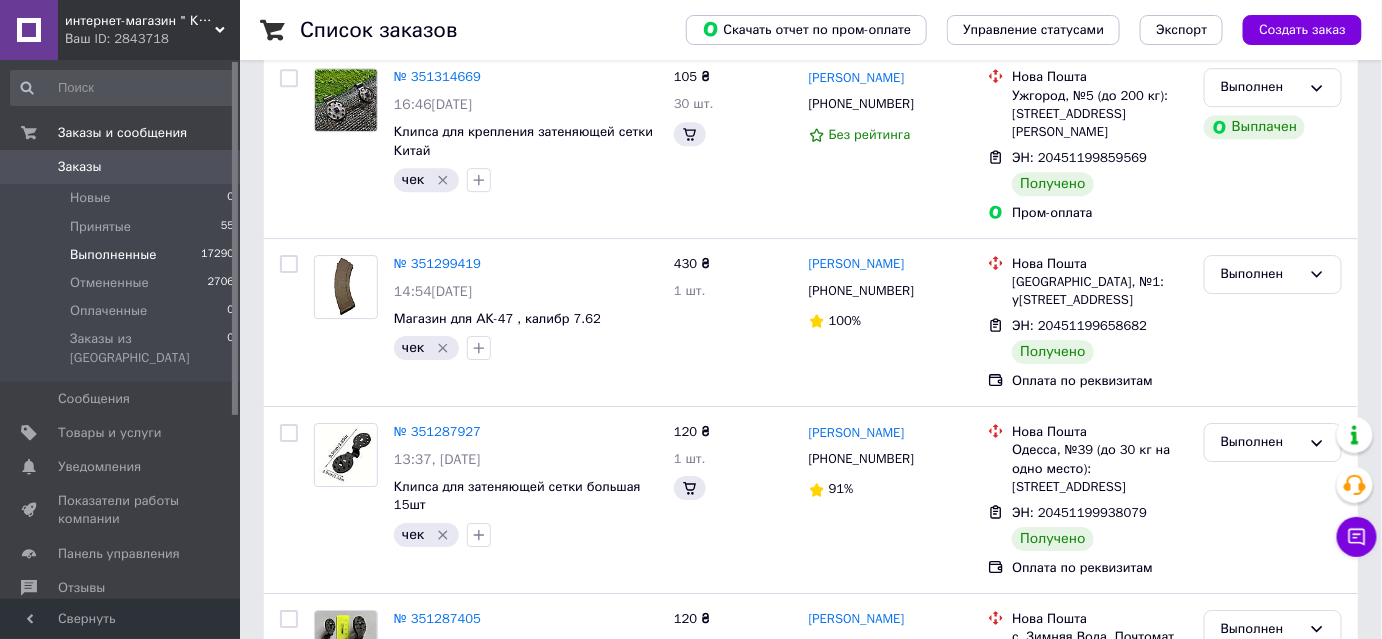 scroll, scrollTop: 0, scrollLeft: 0, axis: both 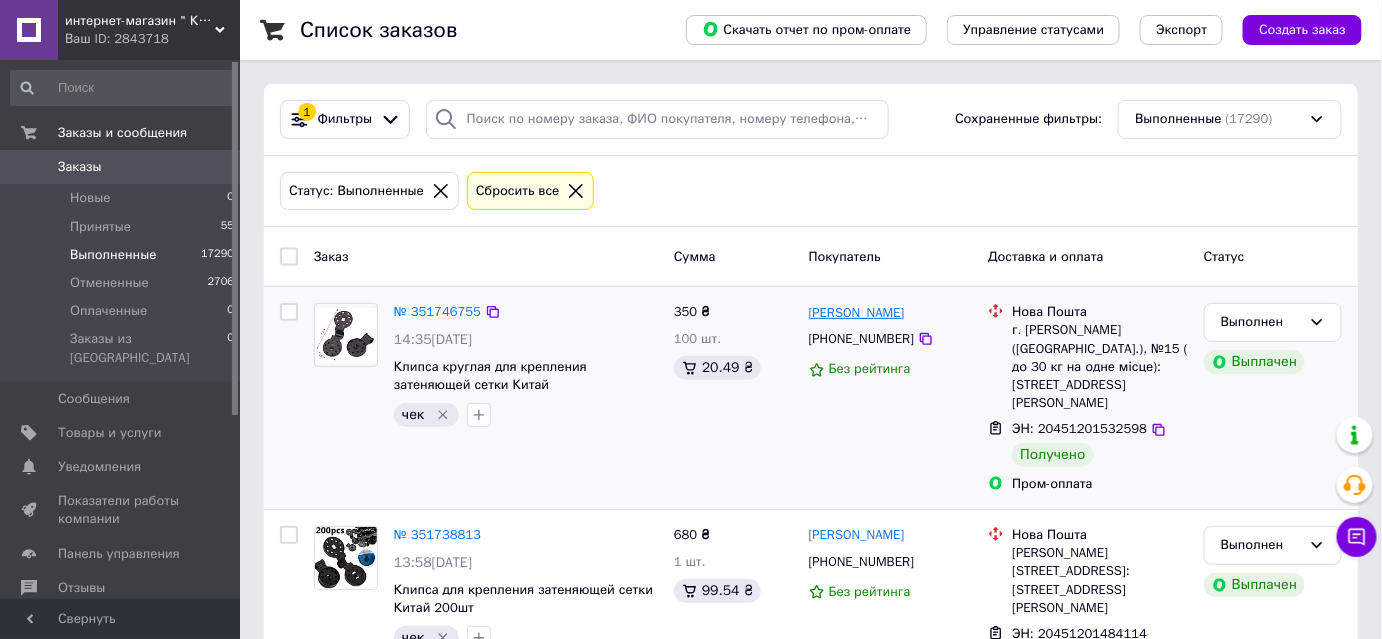 click on "[PERSON_NAME]" at bounding box center [857, 313] 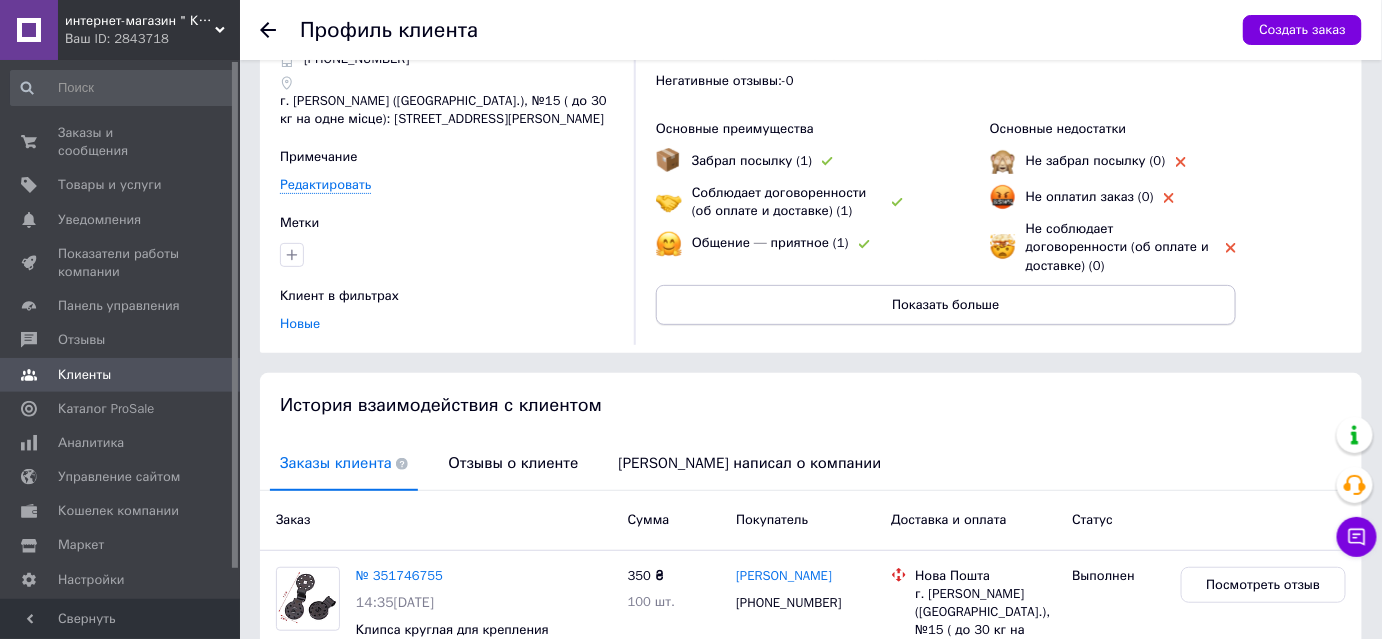 scroll, scrollTop: 321, scrollLeft: 0, axis: vertical 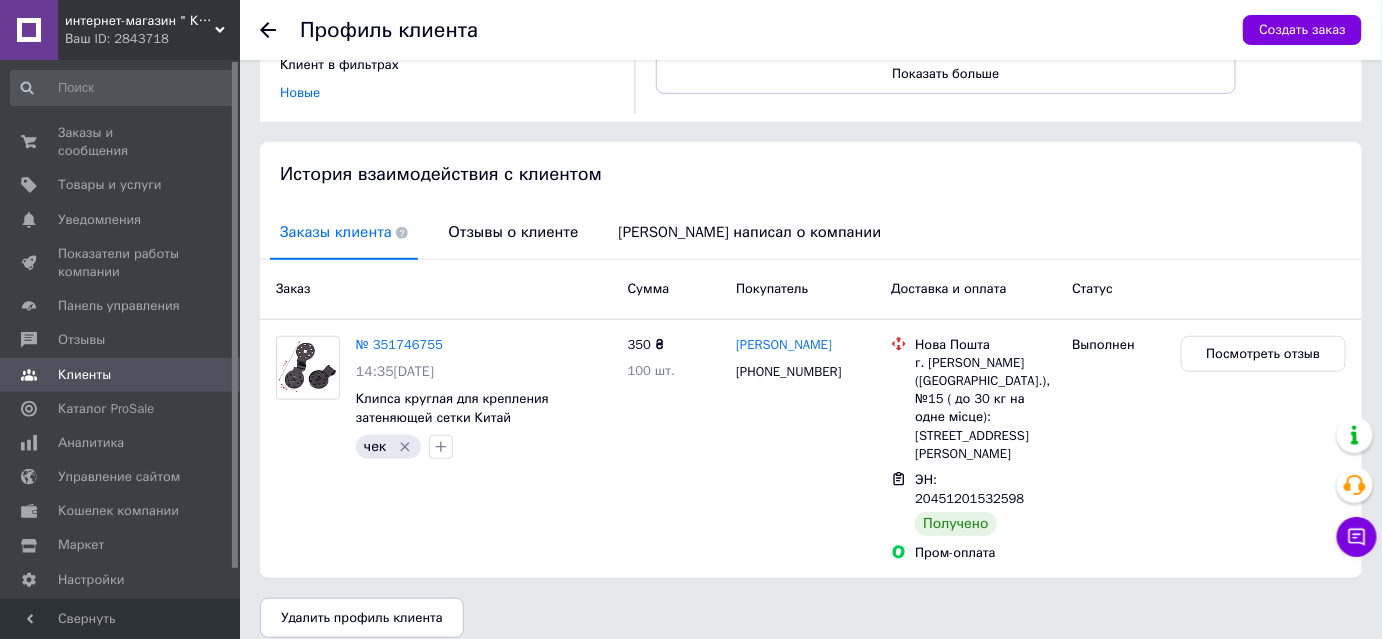 click 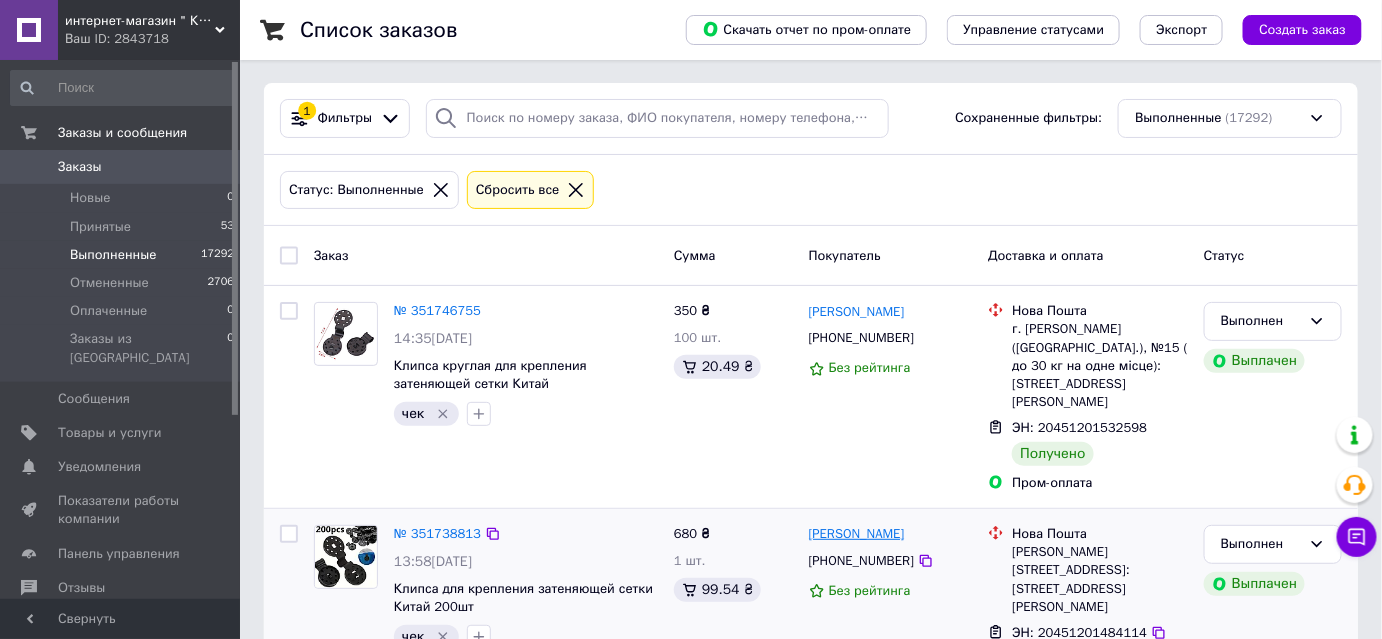 scroll, scrollTop: 181, scrollLeft: 0, axis: vertical 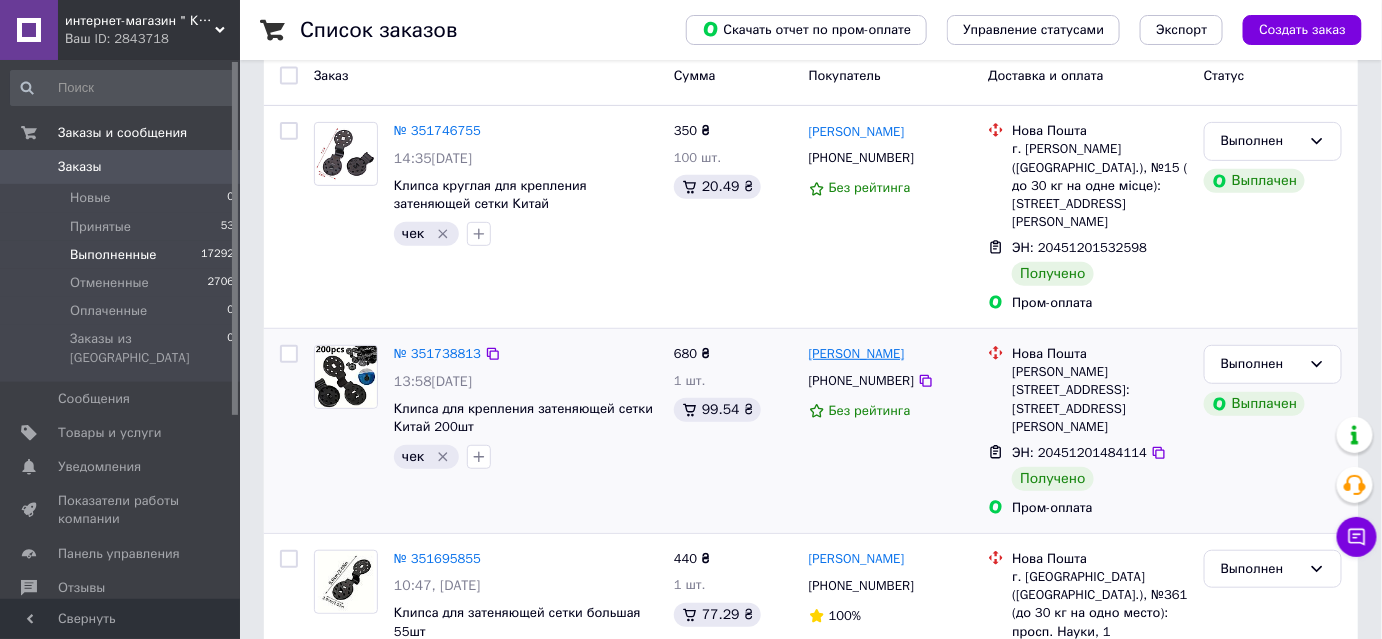 click on "[PERSON_NAME]" at bounding box center (857, 354) 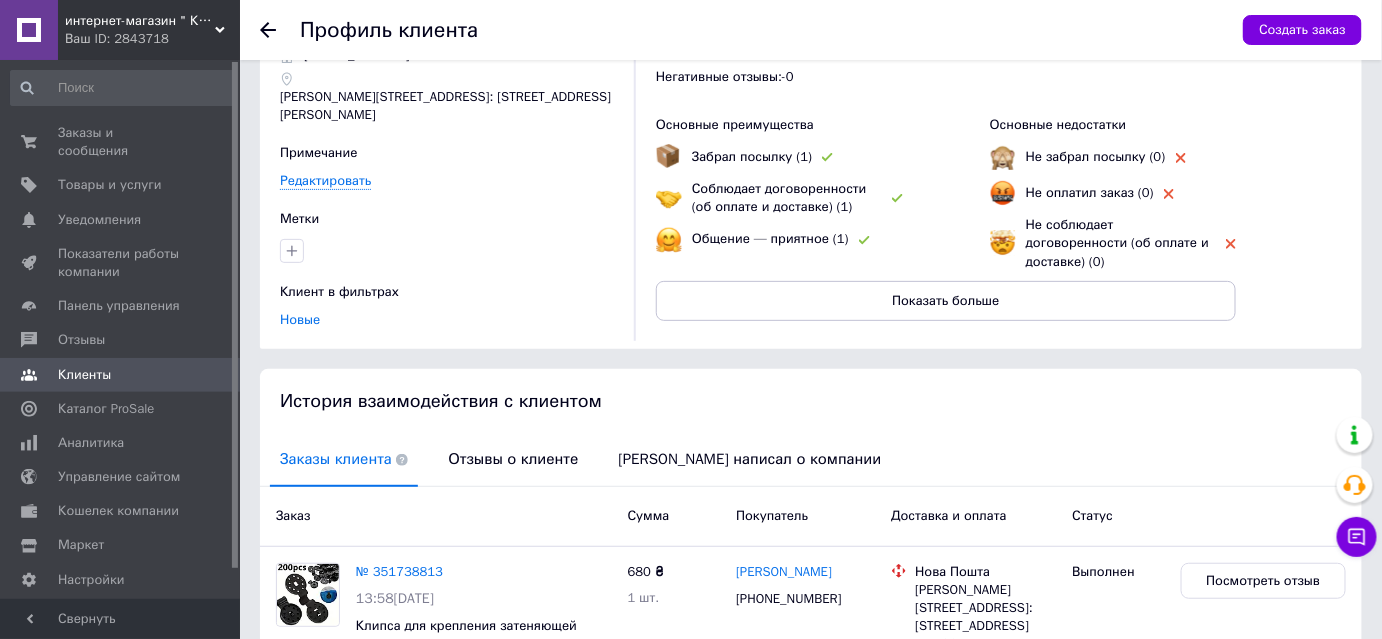 scroll, scrollTop: 240, scrollLeft: 0, axis: vertical 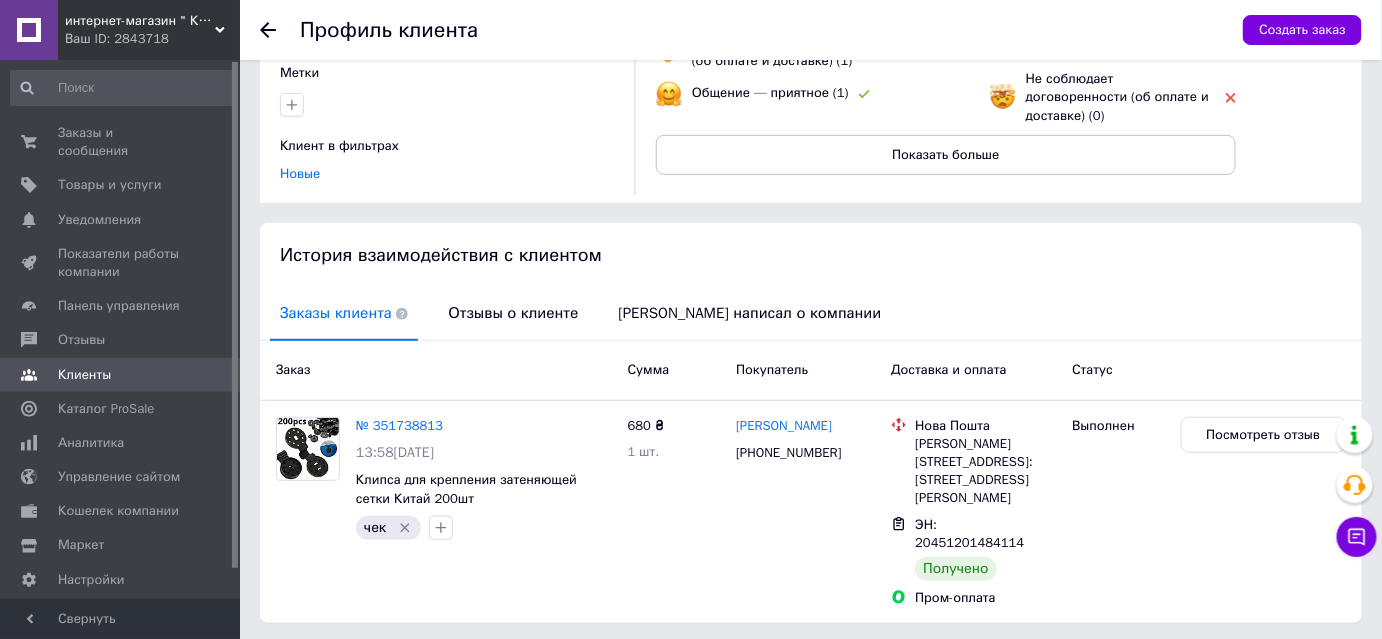 click 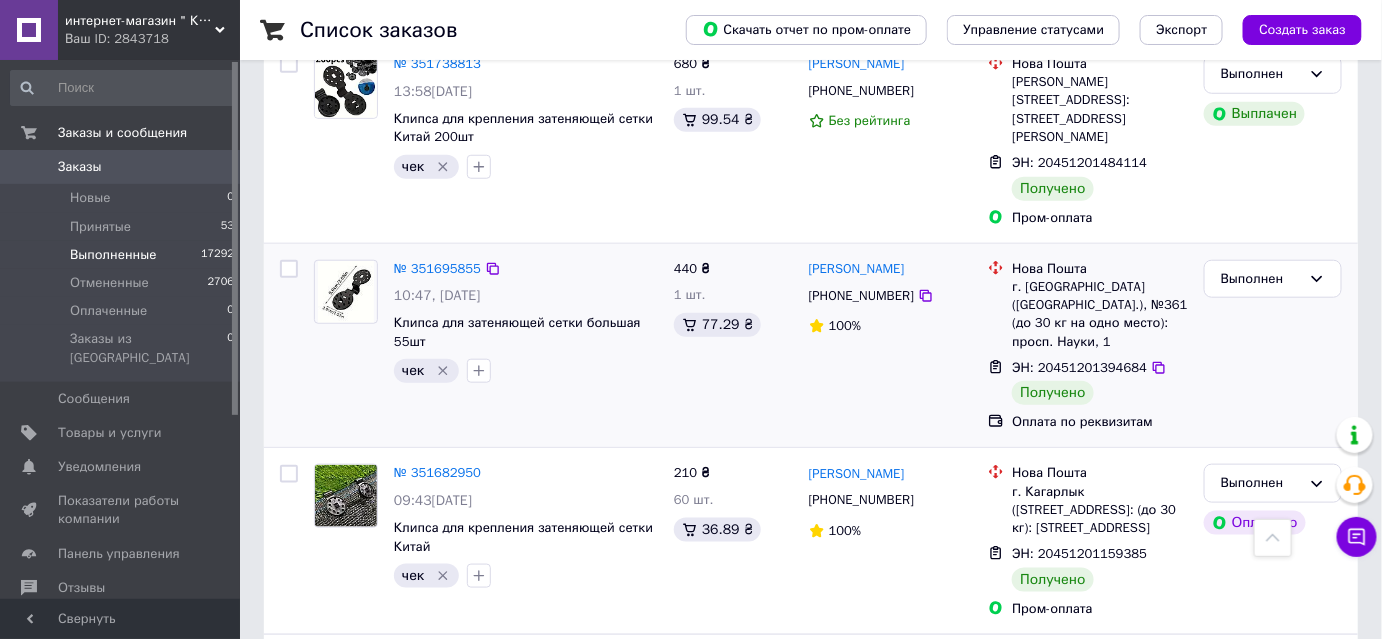 scroll, scrollTop: 636, scrollLeft: 0, axis: vertical 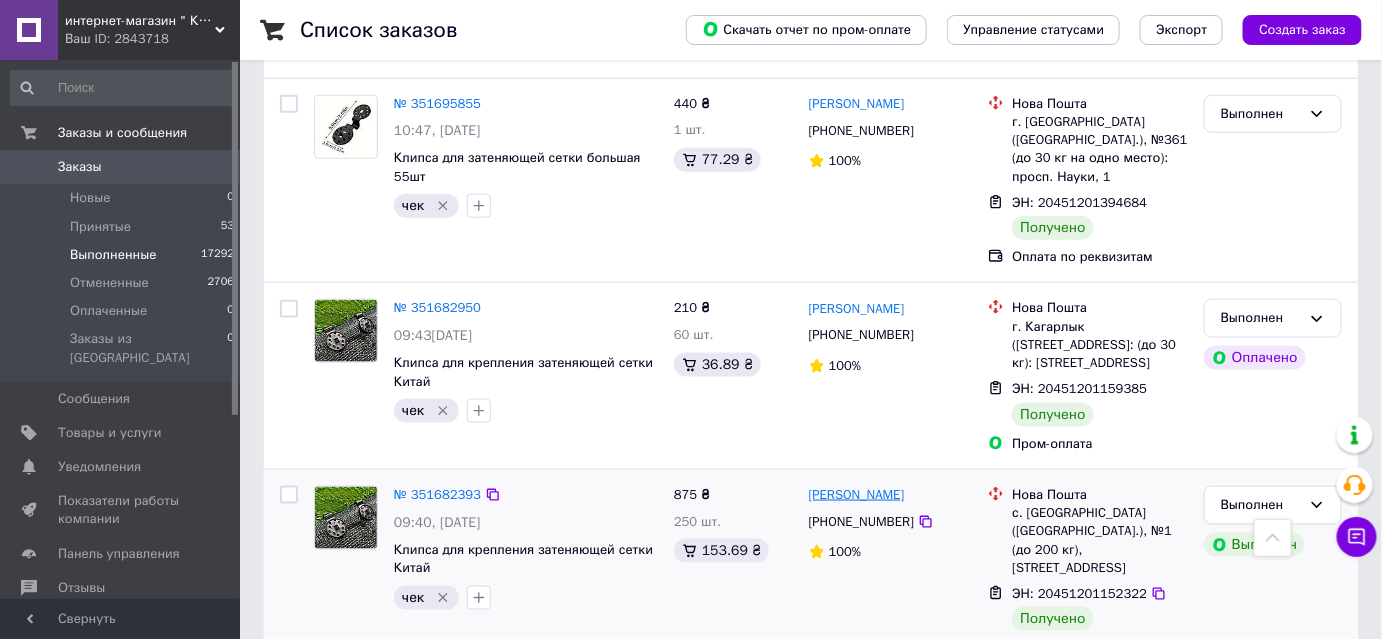 click on "[PERSON_NAME]" at bounding box center [857, 495] 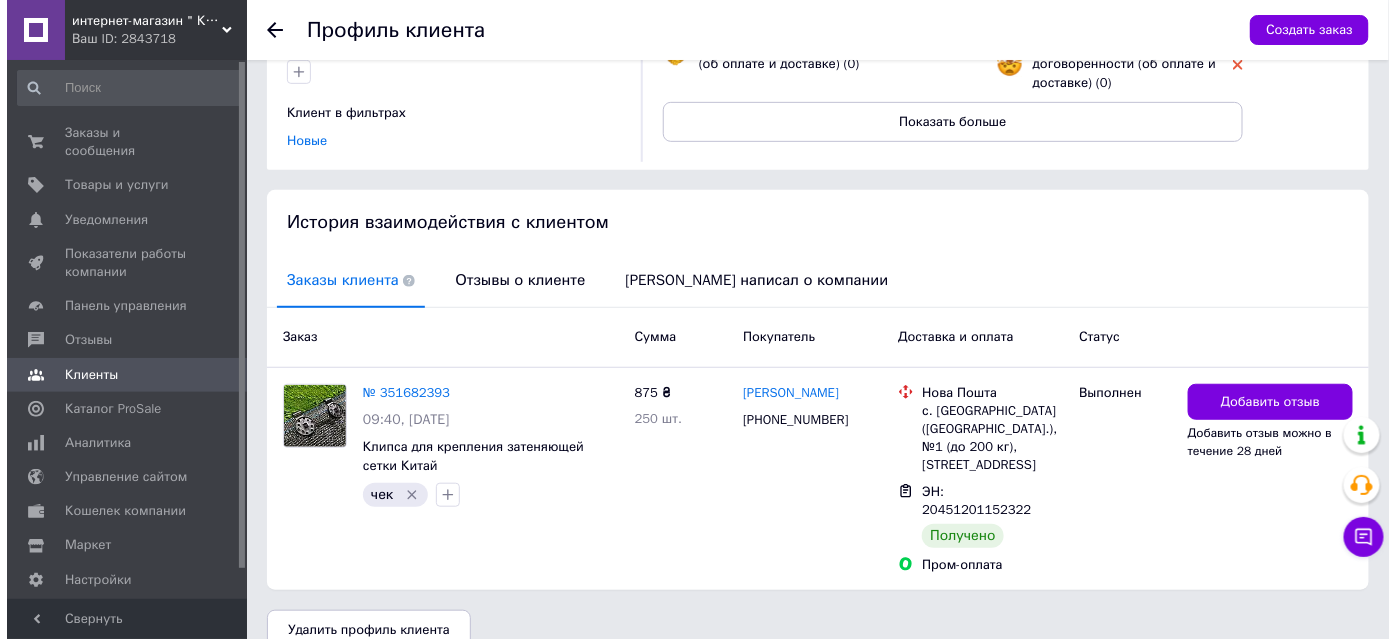 scroll, scrollTop: 284, scrollLeft: 0, axis: vertical 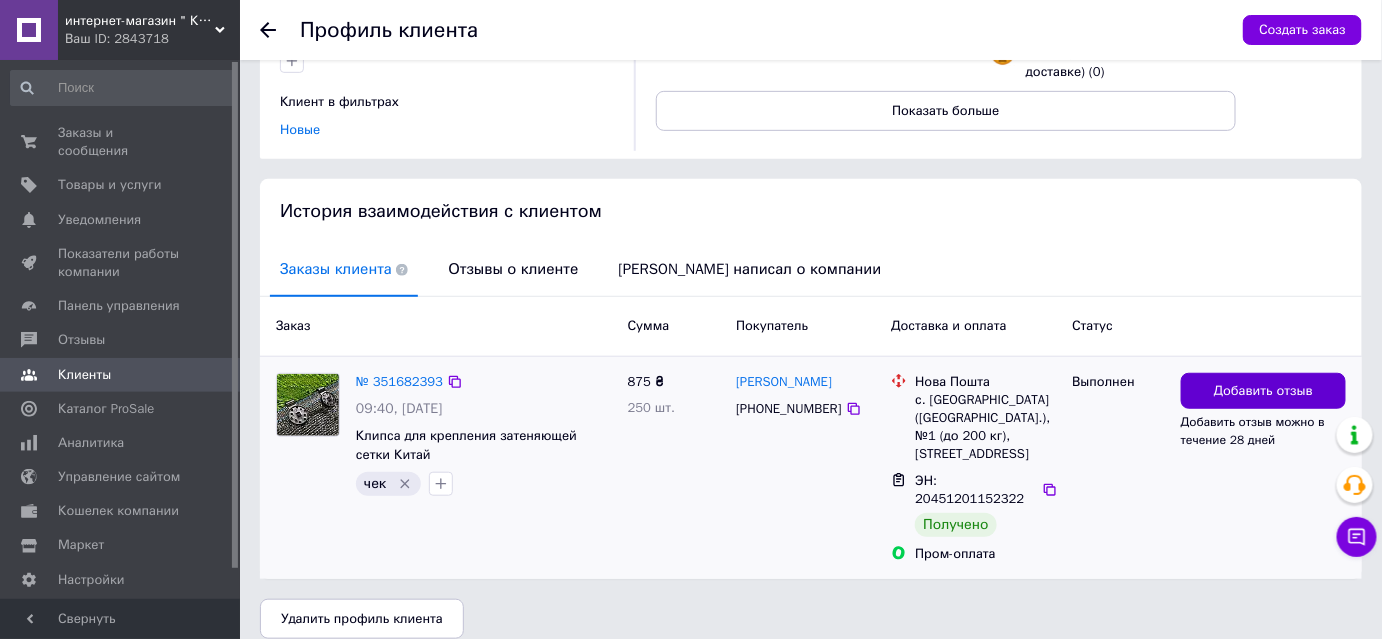 click on "Добавить отзыв" at bounding box center (1263, 391) 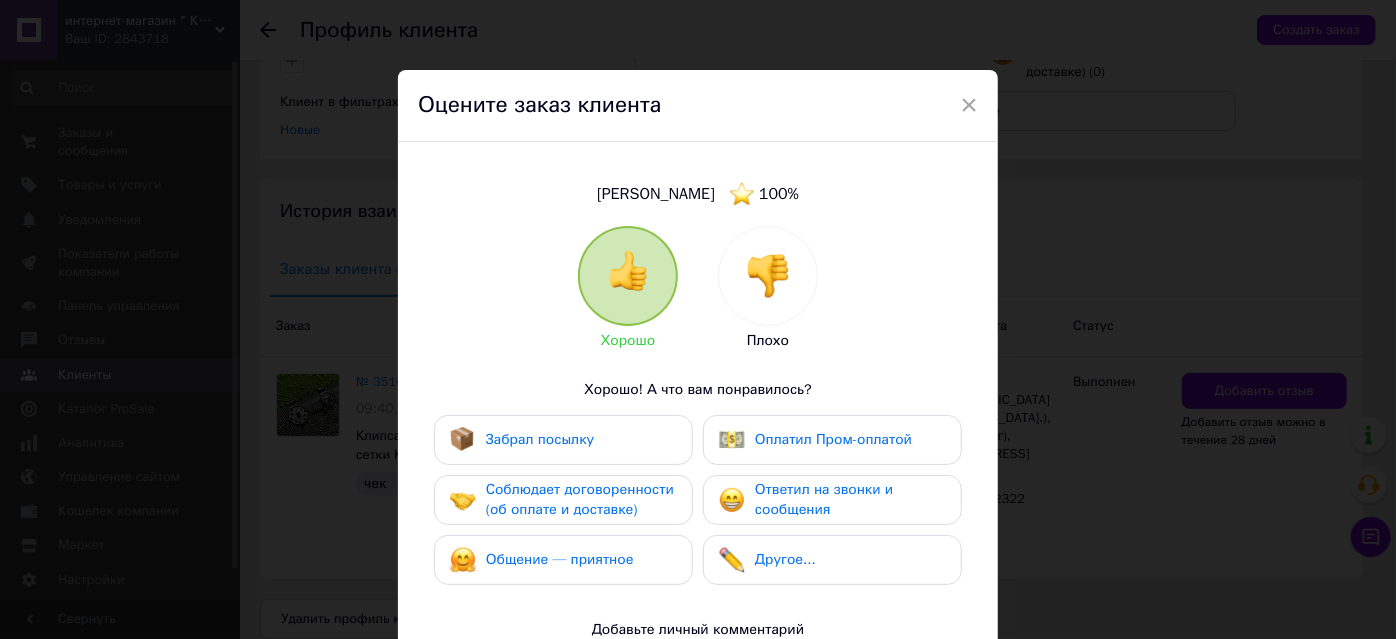 drag, startPoint x: 557, startPoint y: 426, endPoint x: 554, endPoint y: 469, distance: 43.104523 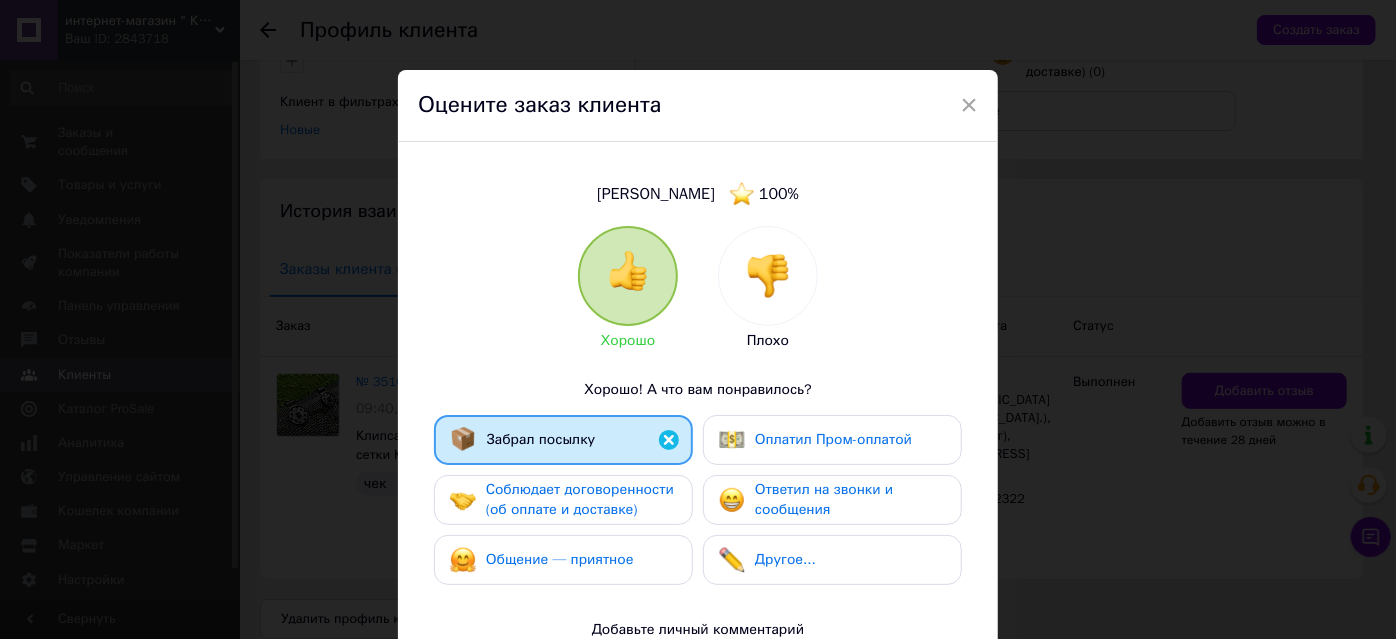drag, startPoint x: 553, startPoint y: 501, endPoint x: 553, endPoint y: 512, distance: 11 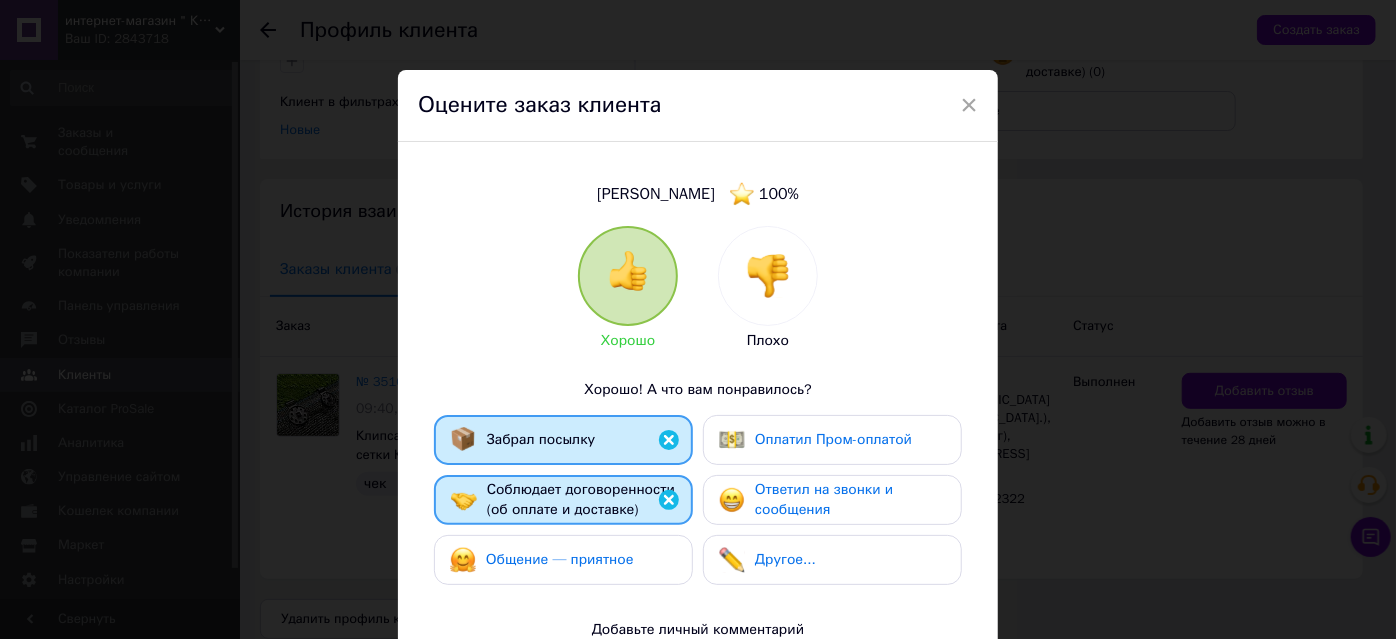 drag, startPoint x: 563, startPoint y: 554, endPoint x: 688, endPoint y: 526, distance: 128.09763 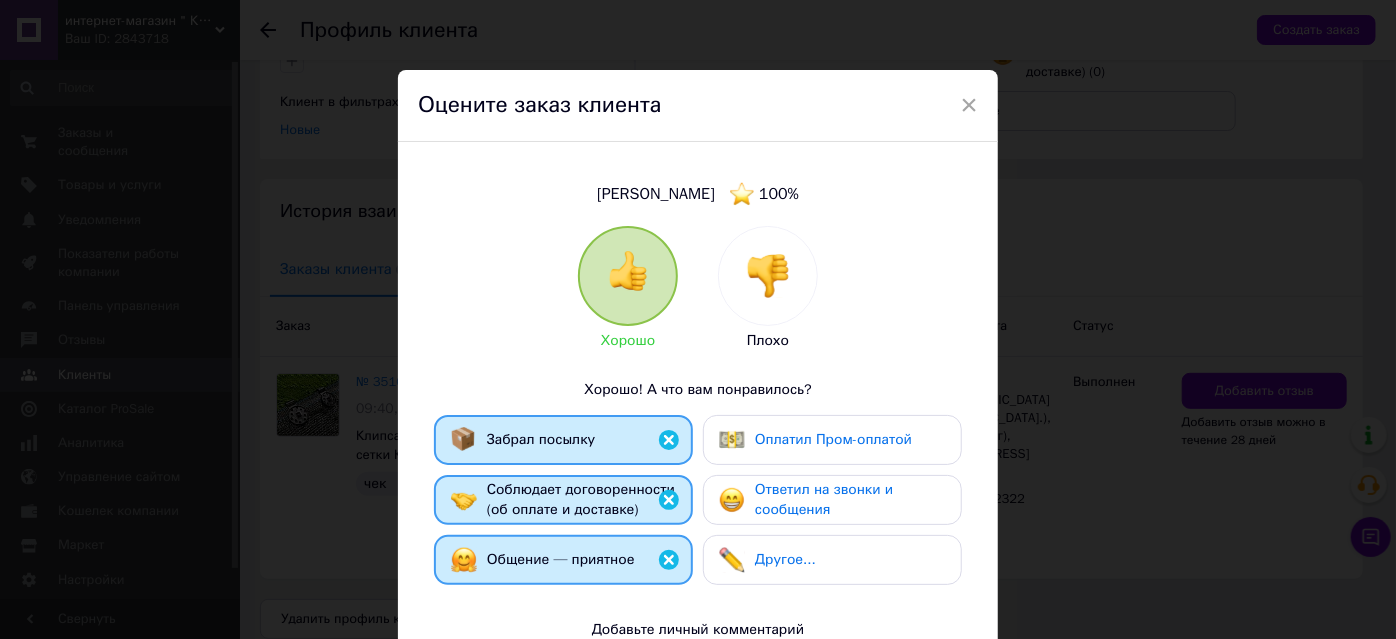 scroll, scrollTop: 351, scrollLeft: 0, axis: vertical 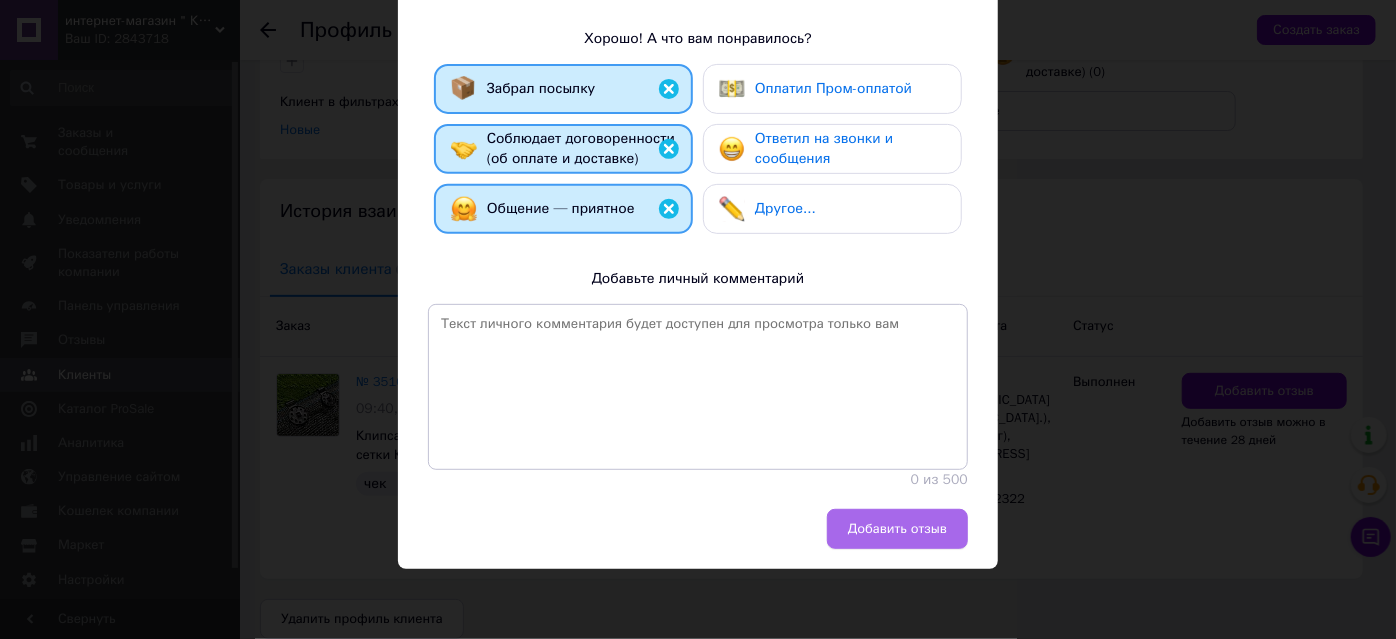 click on "Добавить отзыв" at bounding box center [897, 529] 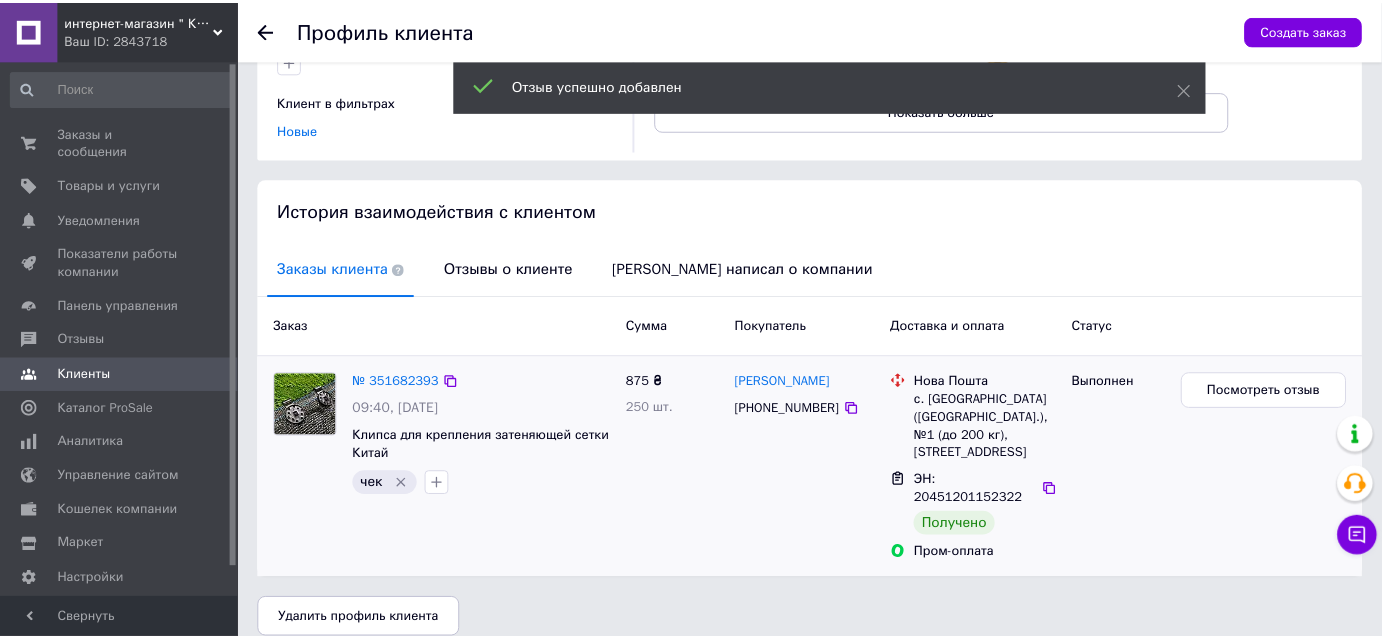scroll, scrollTop: 266, scrollLeft: 0, axis: vertical 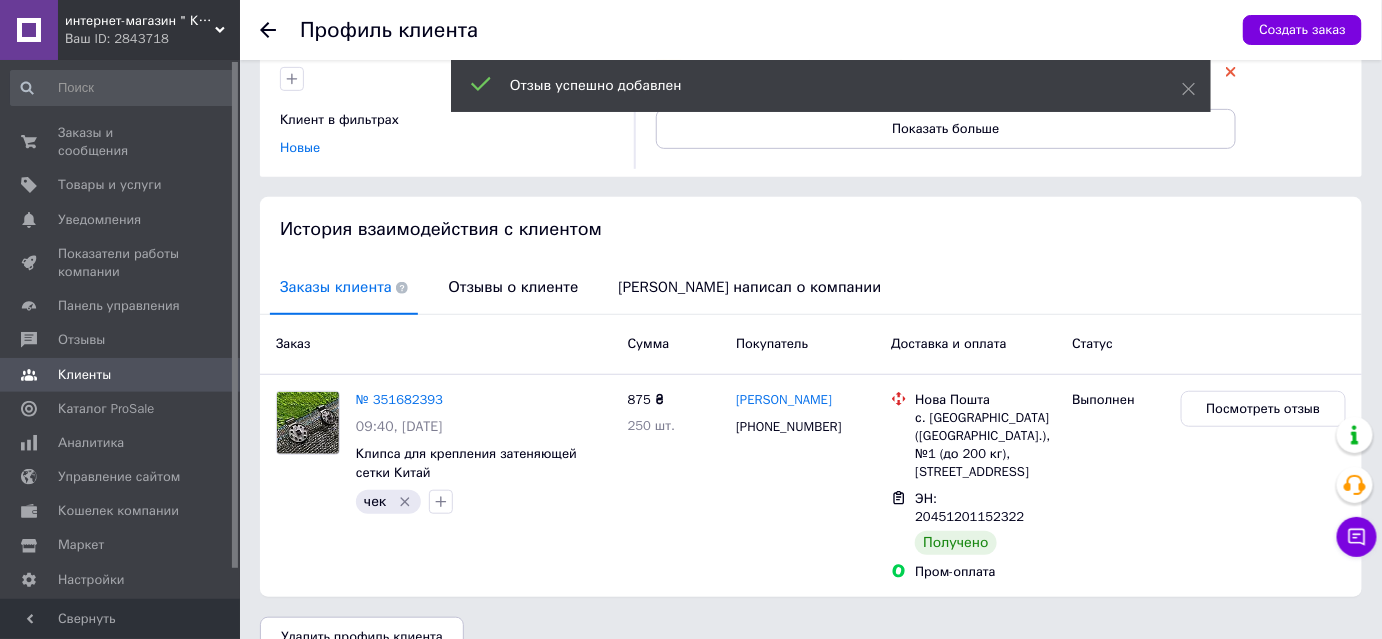 click 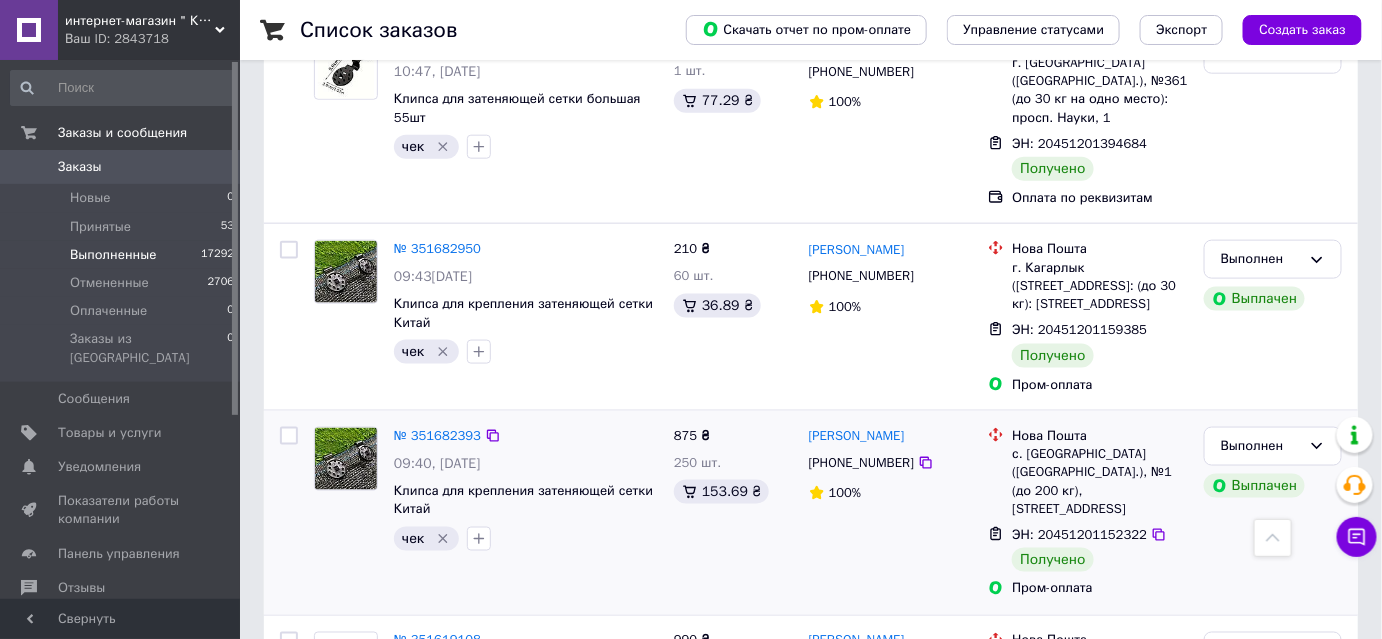 scroll, scrollTop: 727, scrollLeft: 0, axis: vertical 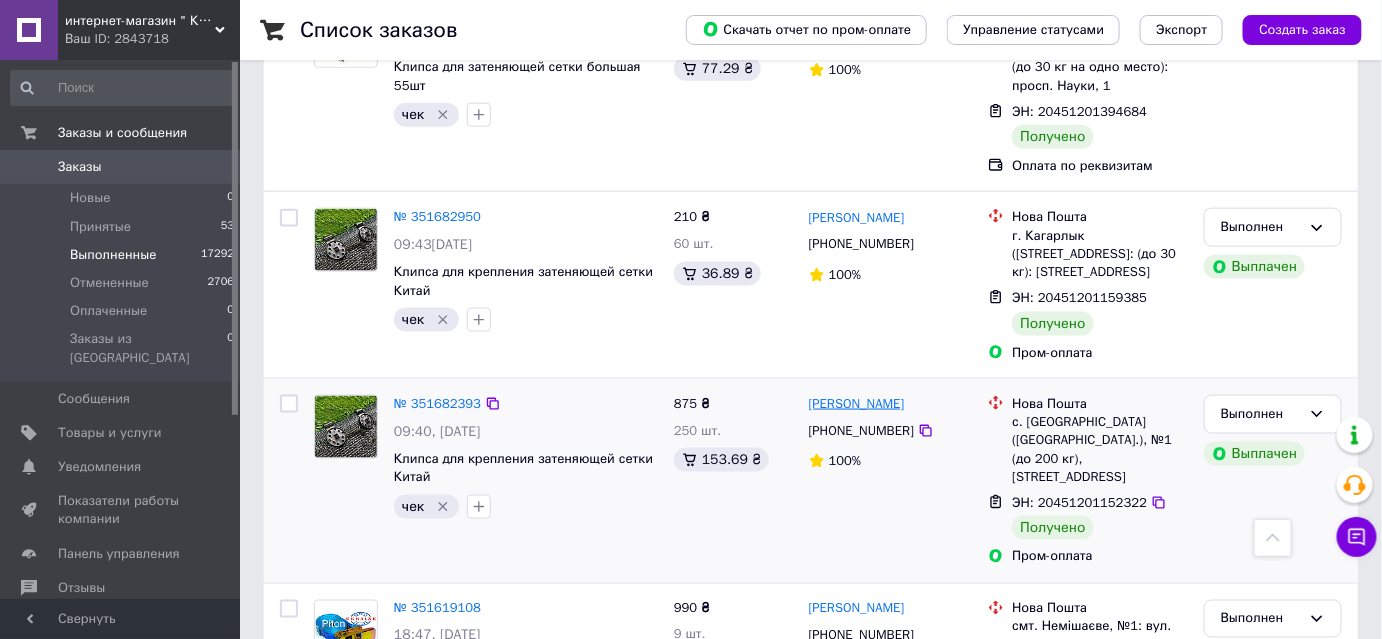 click on "[PERSON_NAME]" at bounding box center [857, 404] 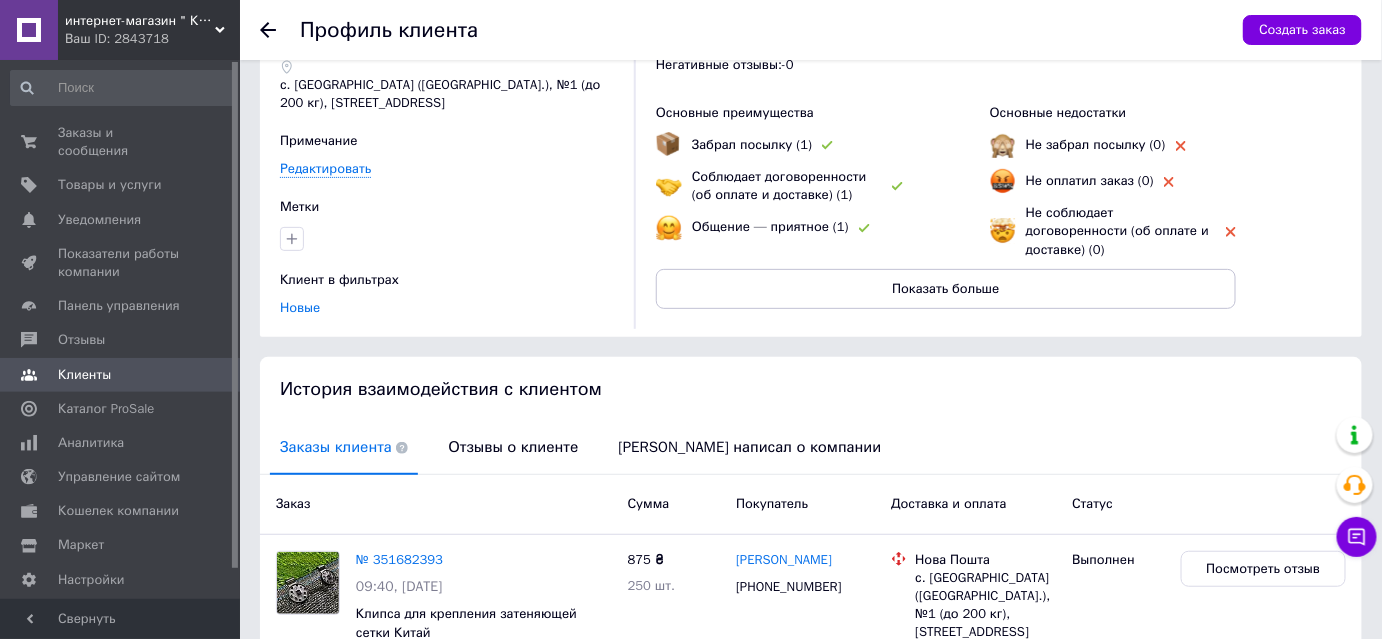 scroll, scrollTop: 284, scrollLeft: 0, axis: vertical 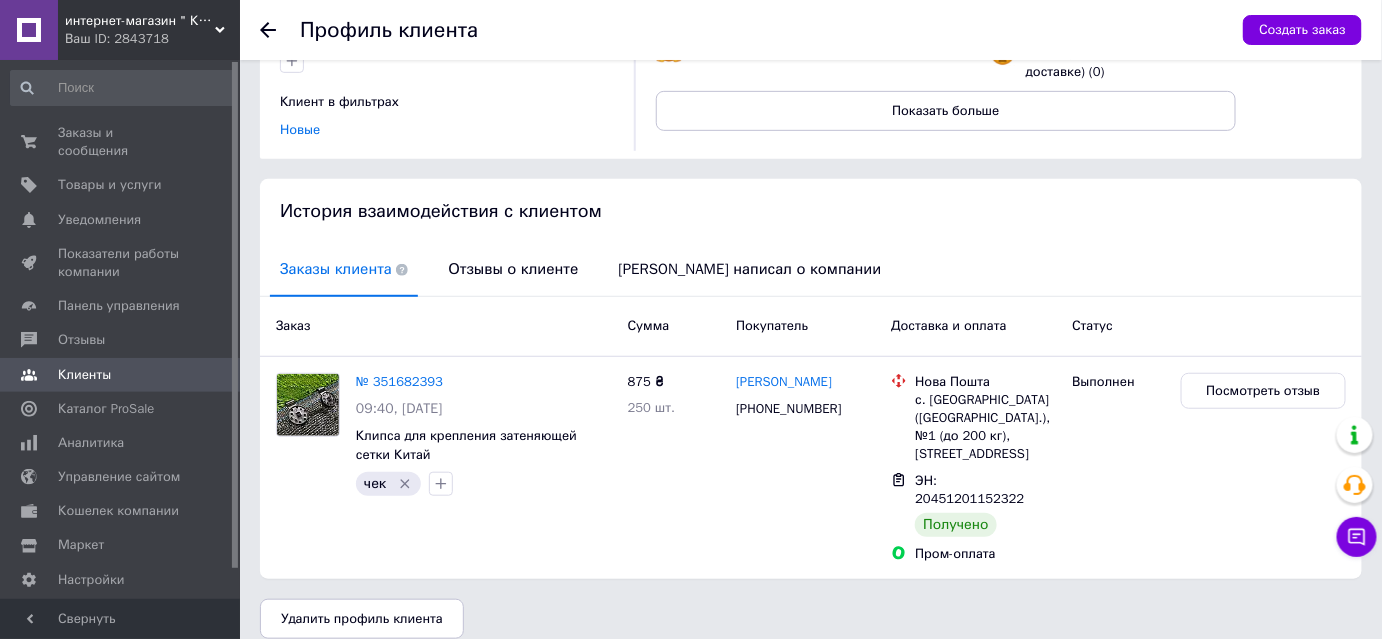 click 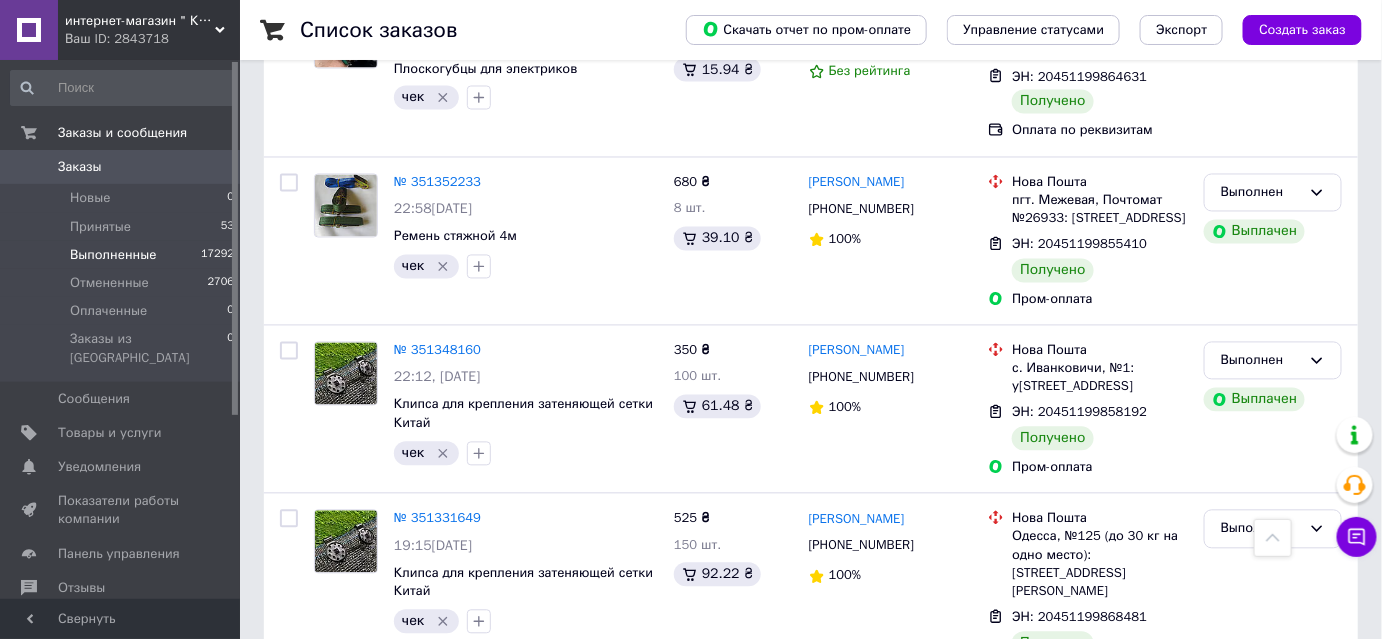 scroll, scrollTop: 3727, scrollLeft: 0, axis: vertical 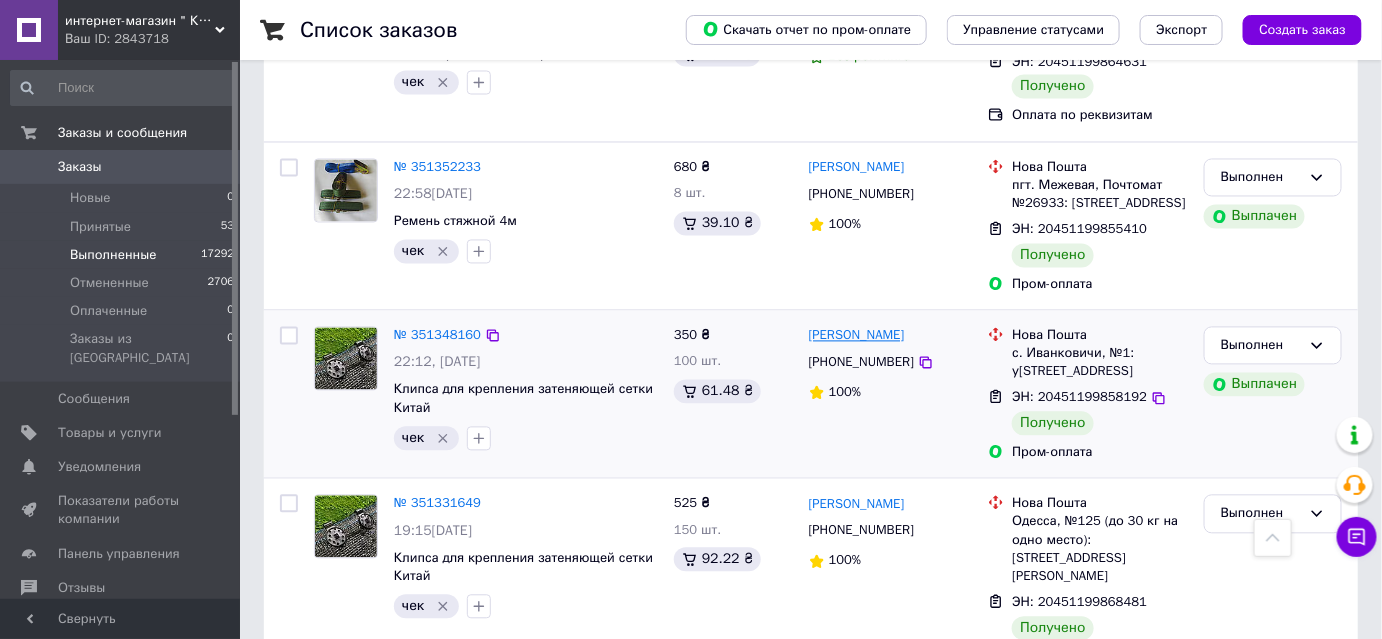 click on "[PERSON_NAME]" at bounding box center [857, 336] 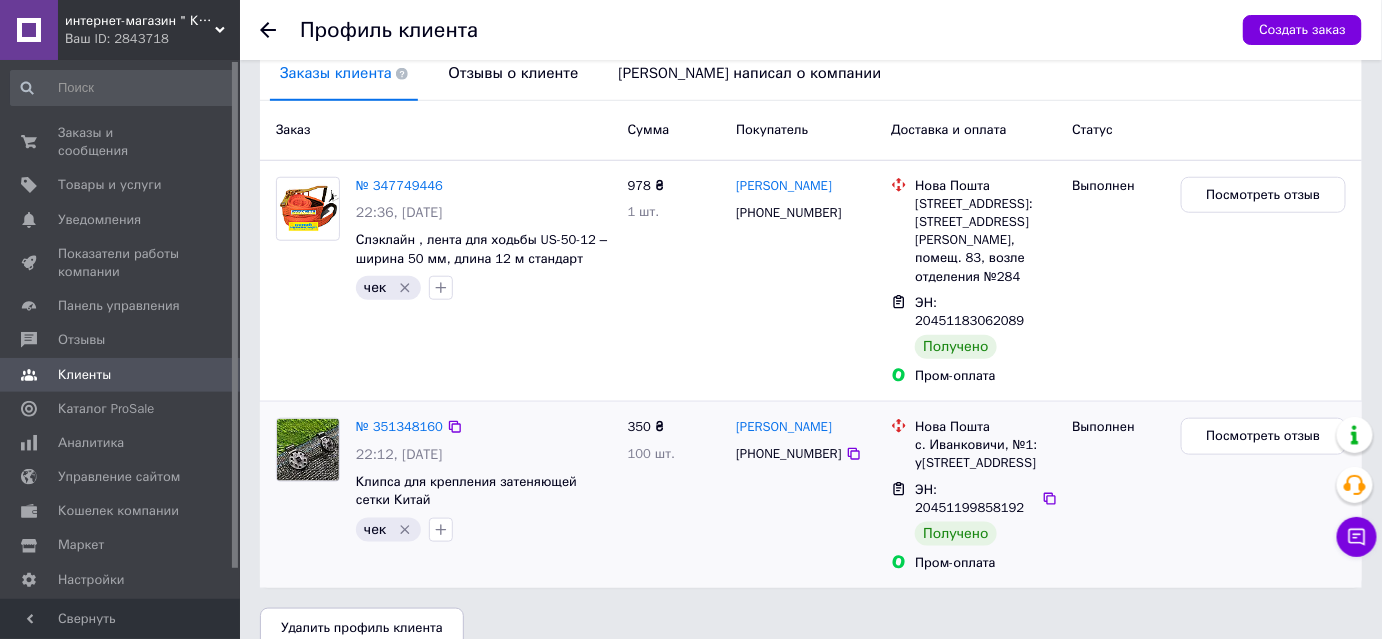 scroll, scrollTop: 481, scrollLeft: 0, axis: vertical 